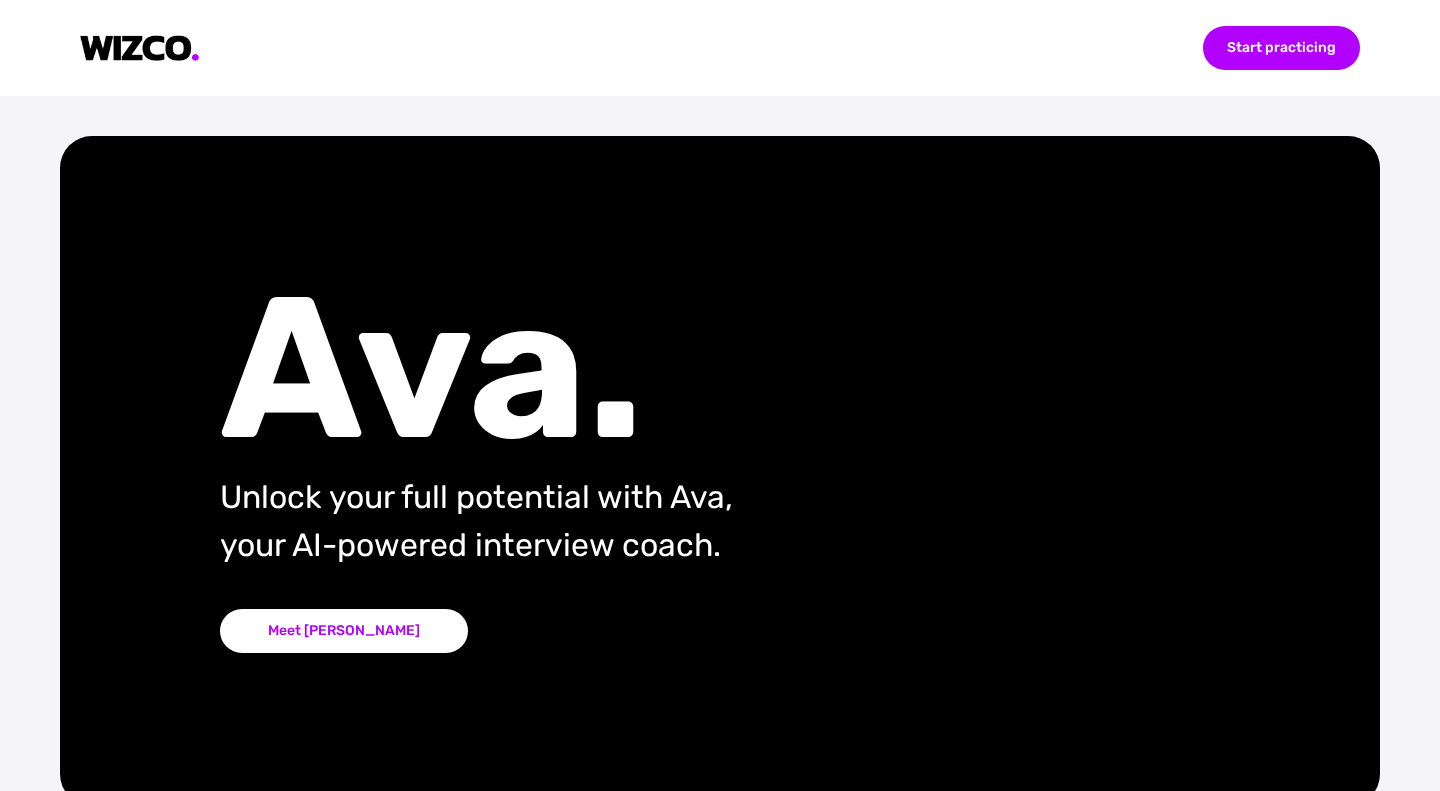 scroll, scrollTop: 0, scrollLeft: 0, axis: both 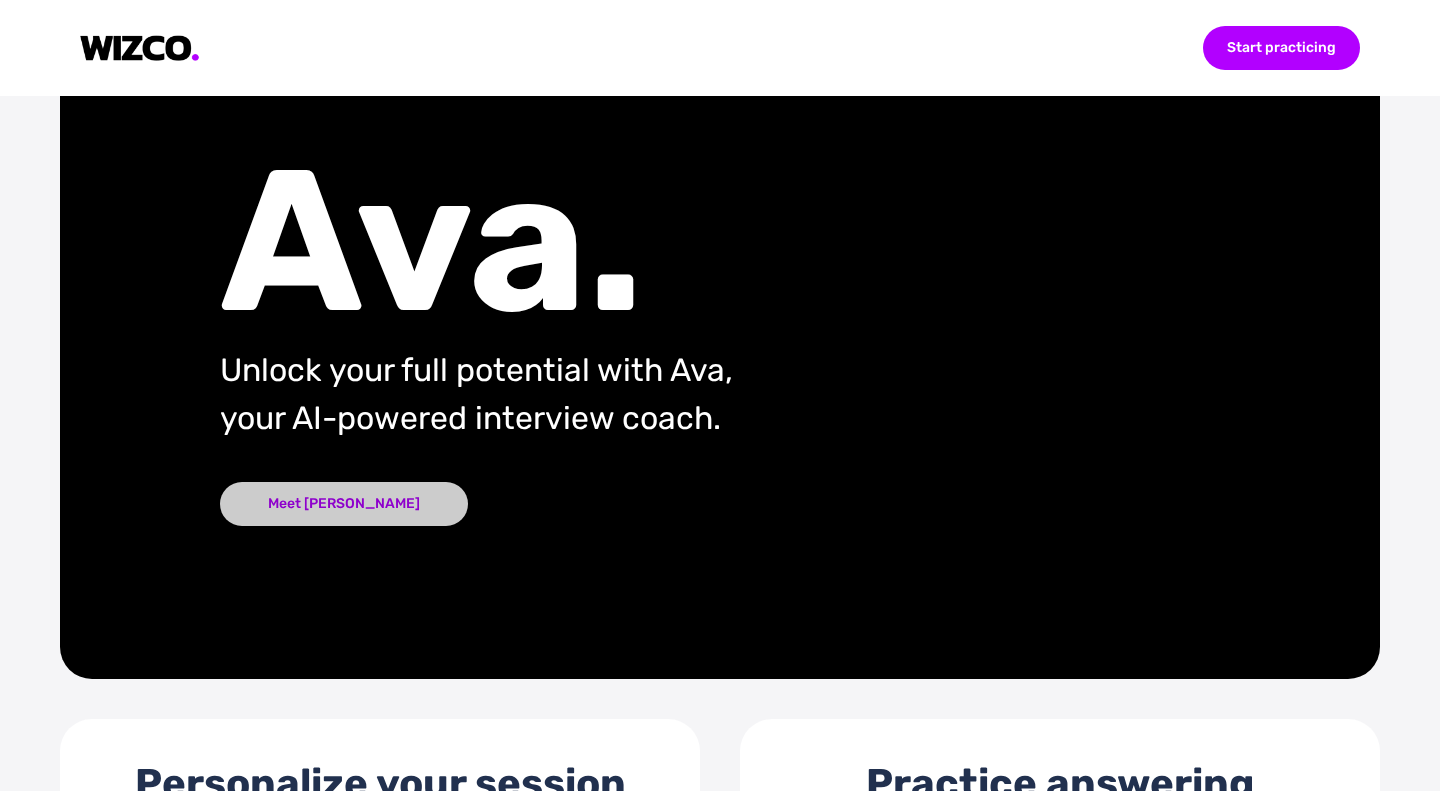 click on "Meet [PERSON_NAME]" at bounding box center [344, 504] 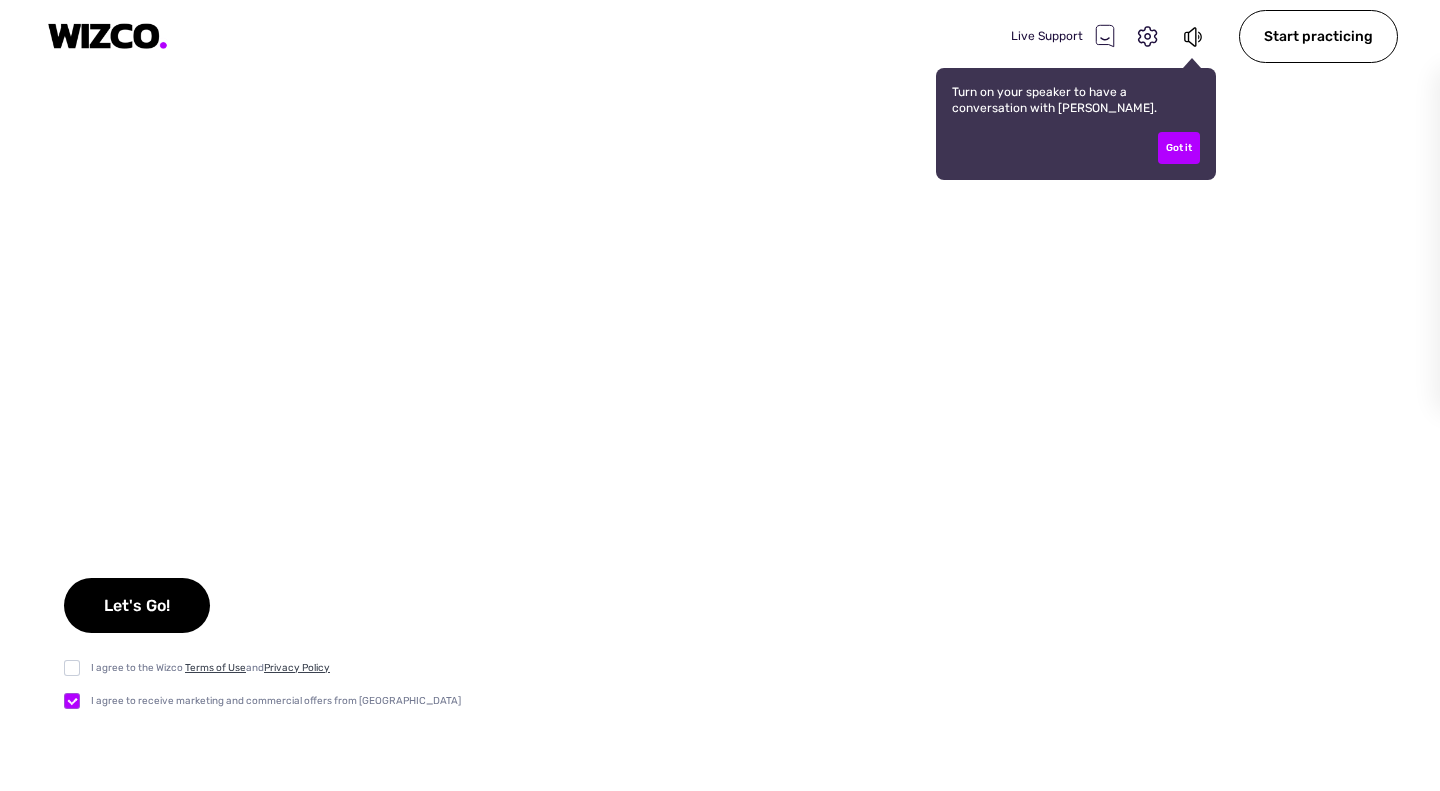 checkbox on "true" 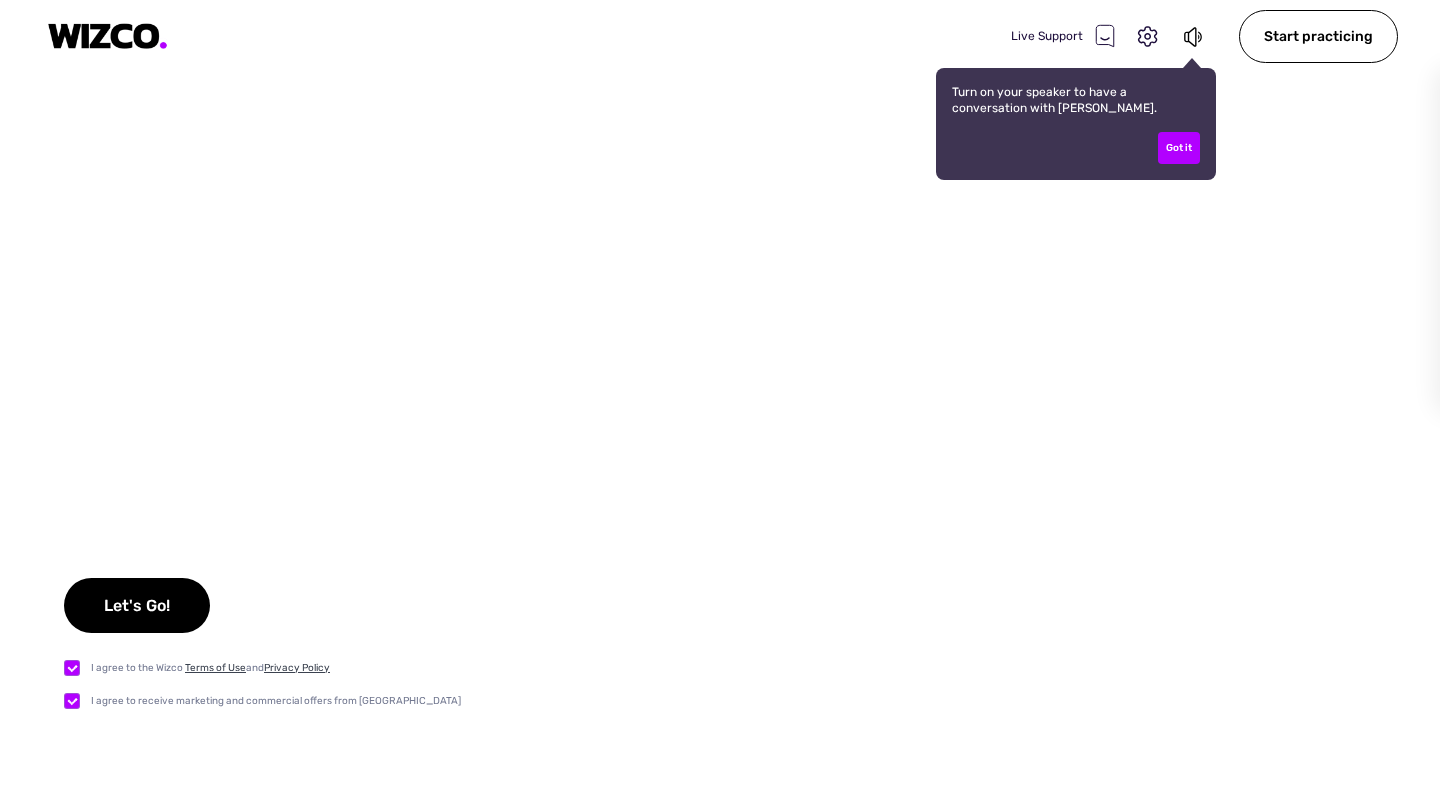 checkbox on "true" 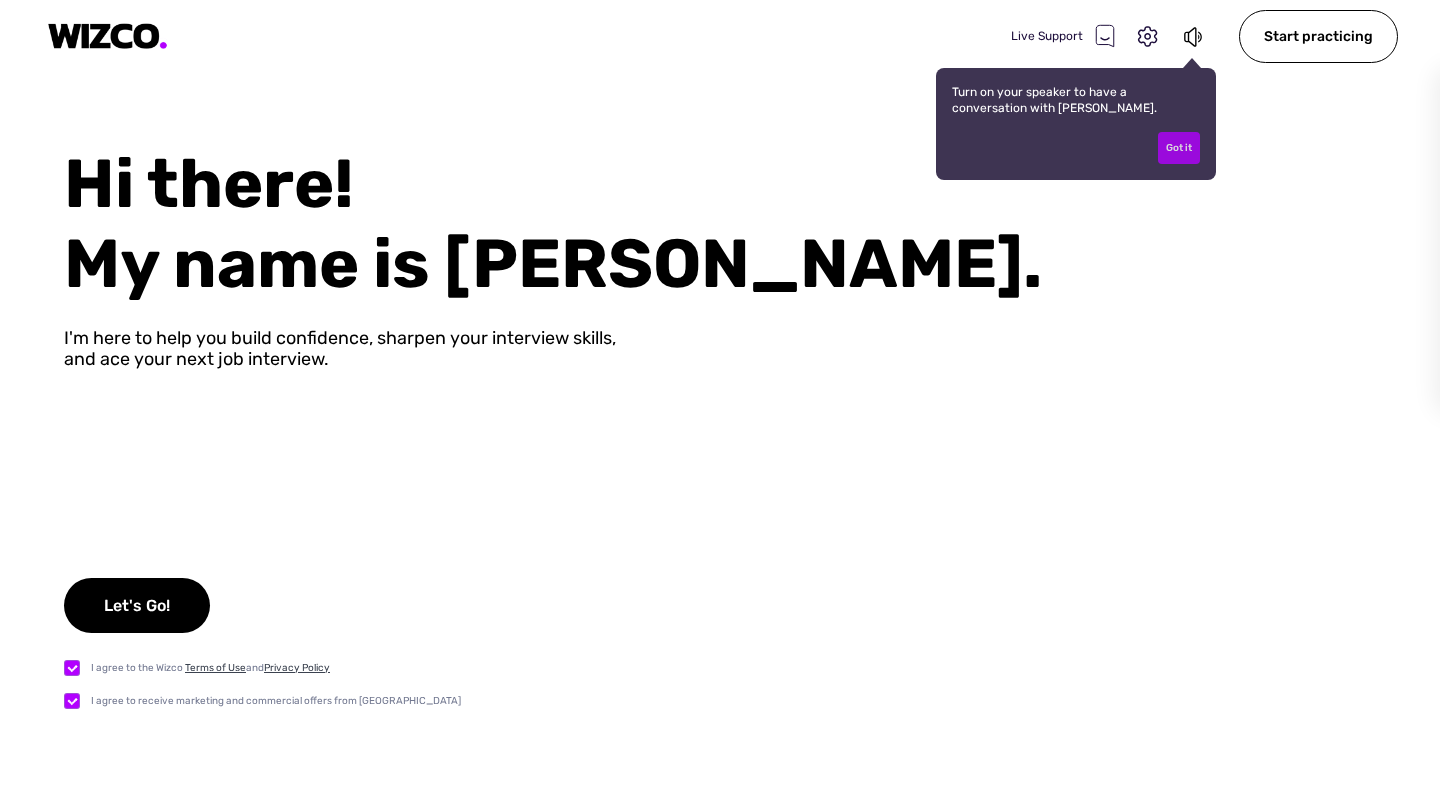 click on "Got it" at bounding box center [1179, 148] 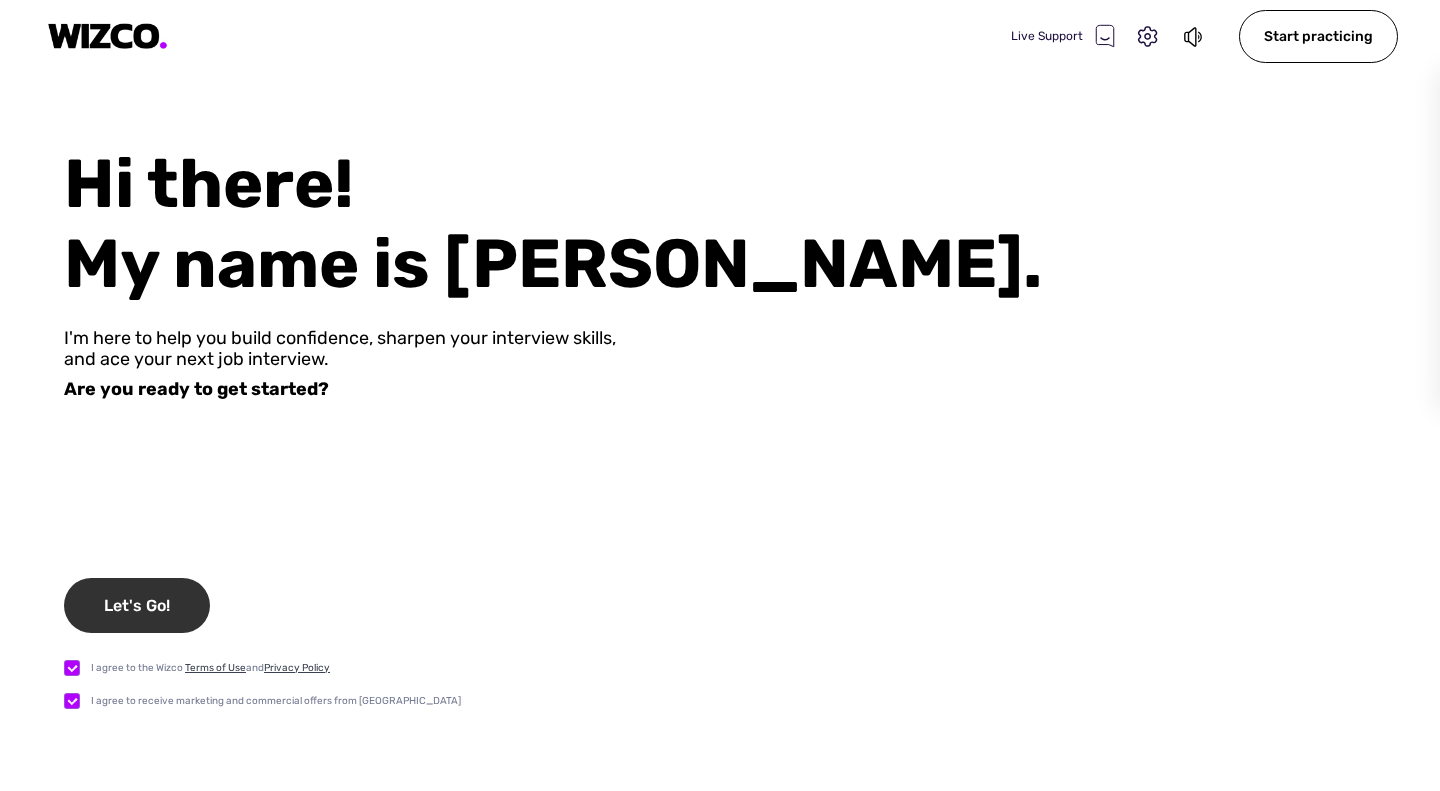 click on "Let's Go!" at bounding box center (137, 605) 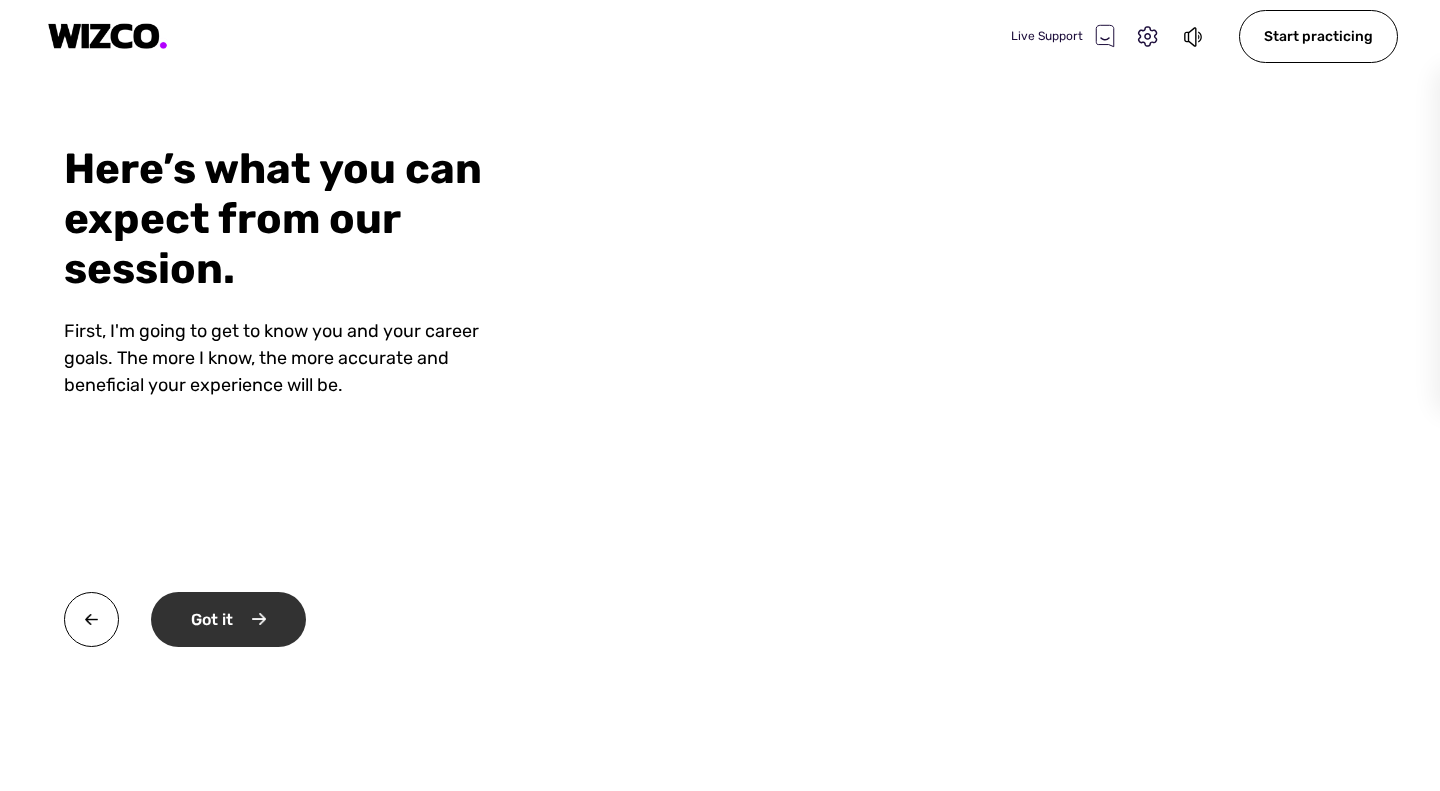 click on "Got it" at bounding box center (228, 619) 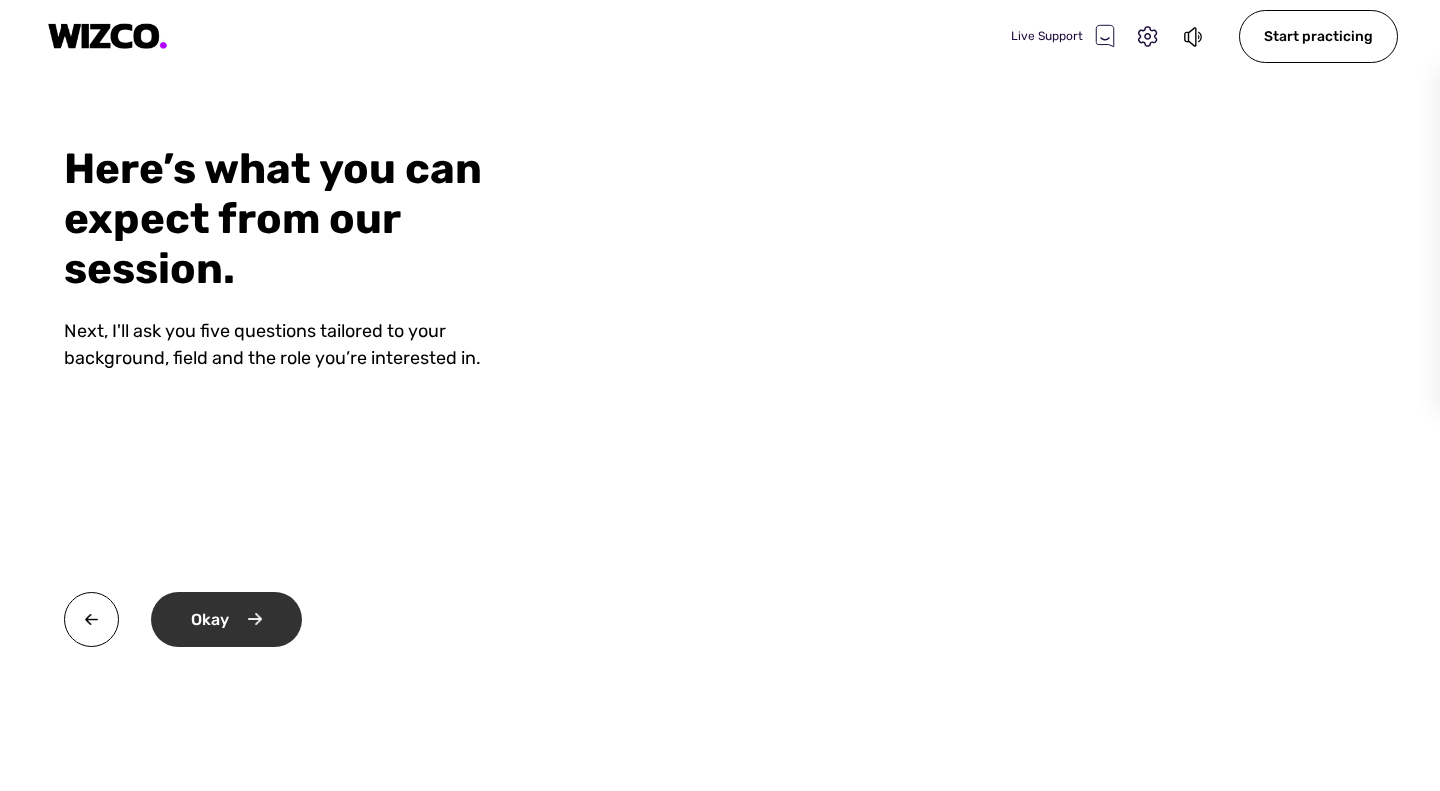 click on "Okay" at bounding box center [226, 619] 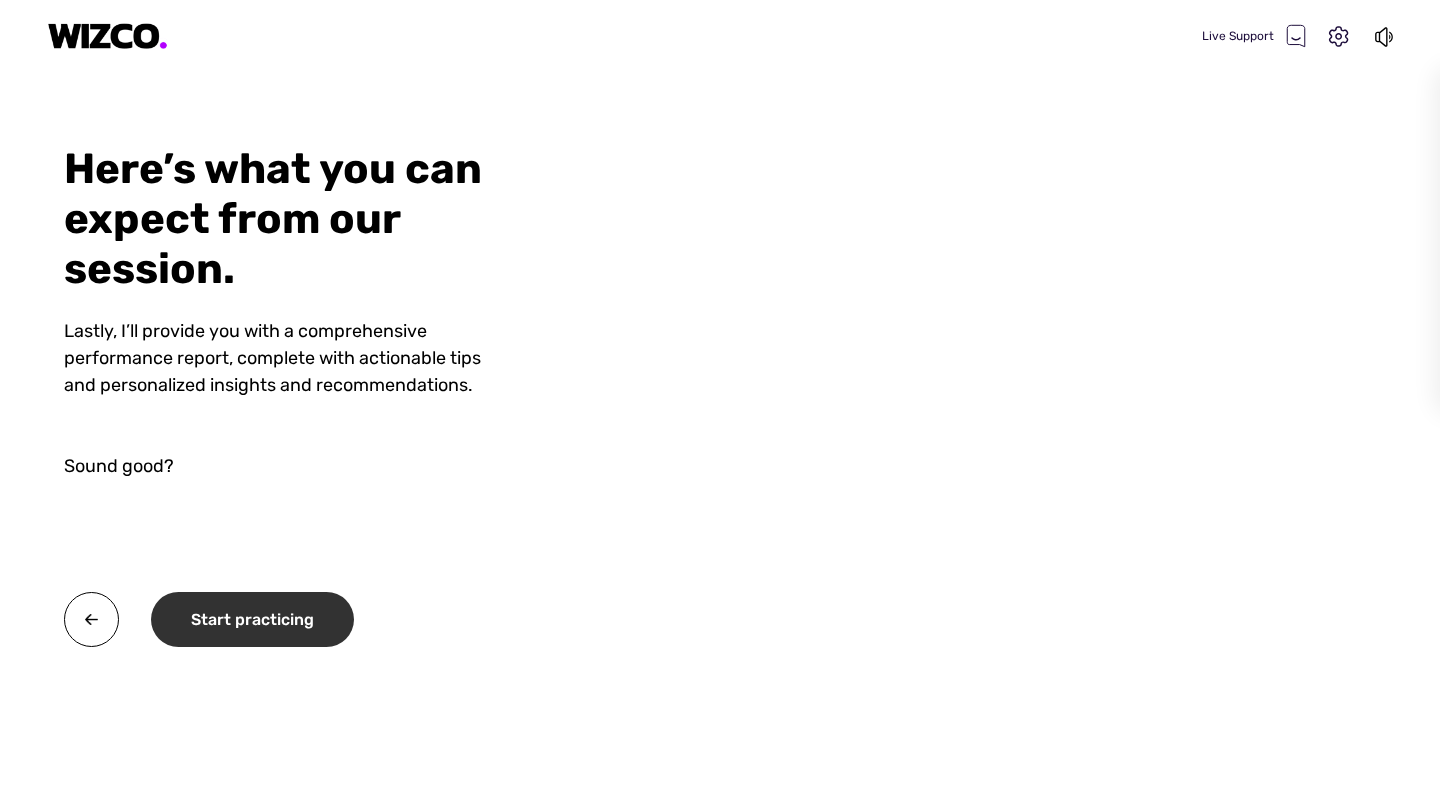 click on "Start practicing" at bounding box center (252, 619) 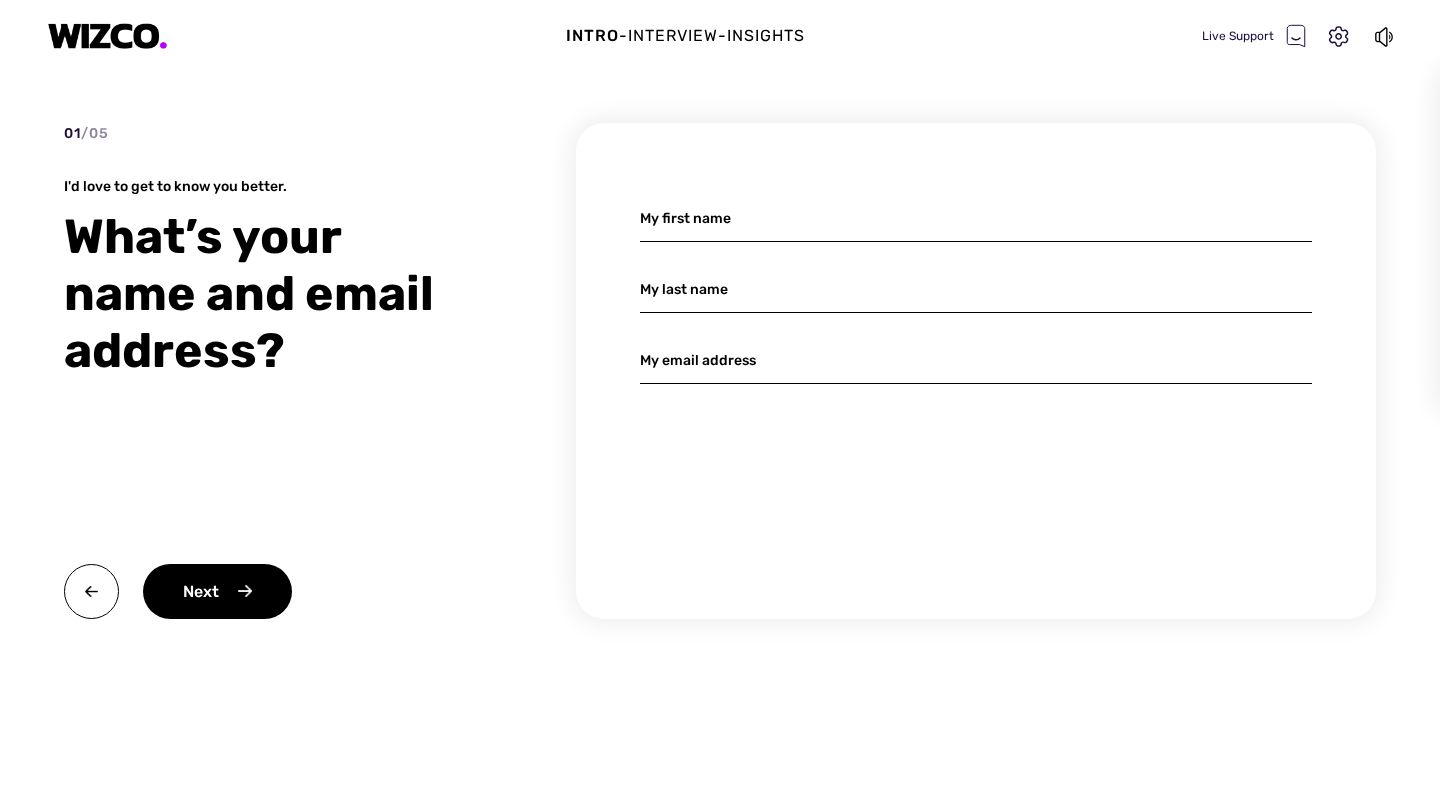 click at bounding box center (976, 218) 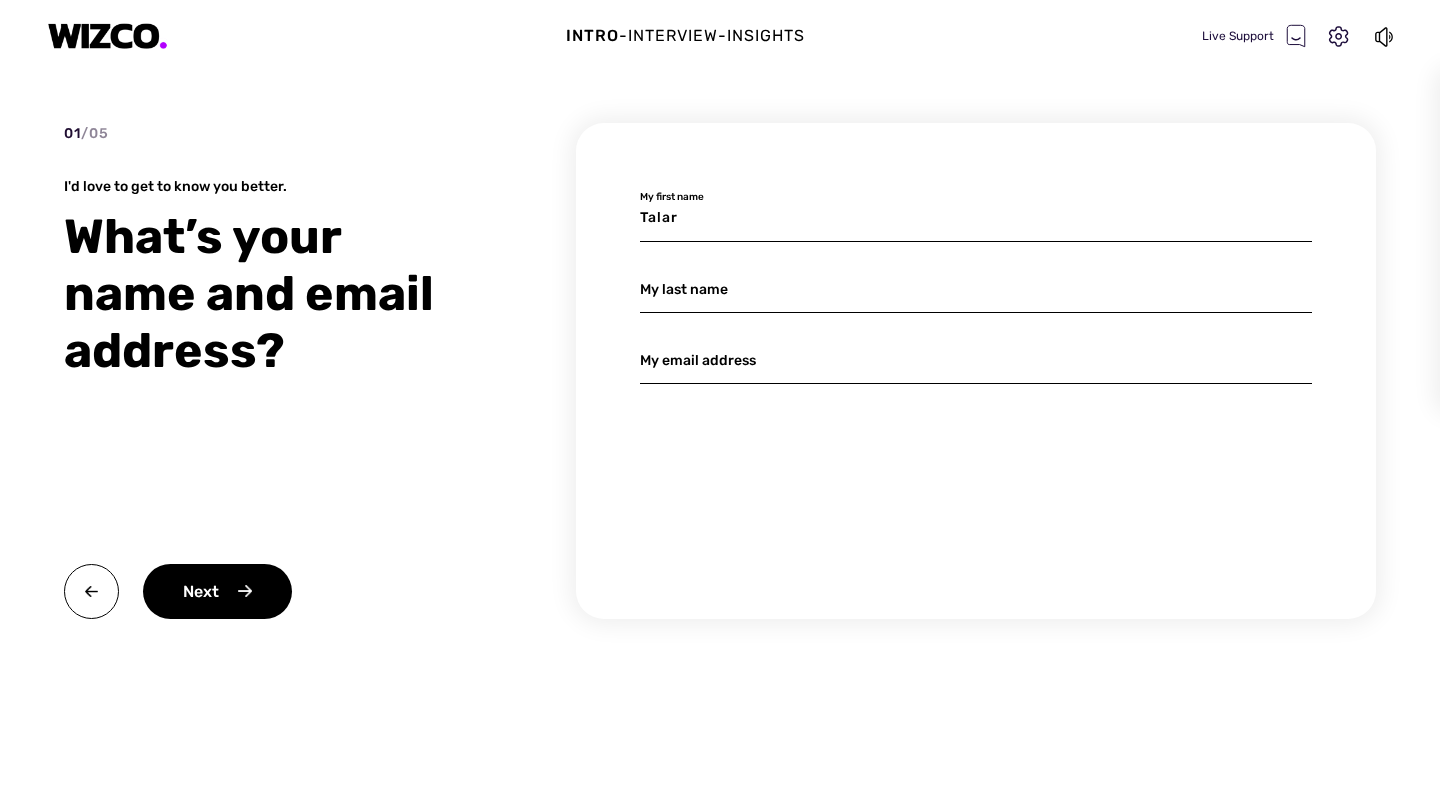 type on "Talar" 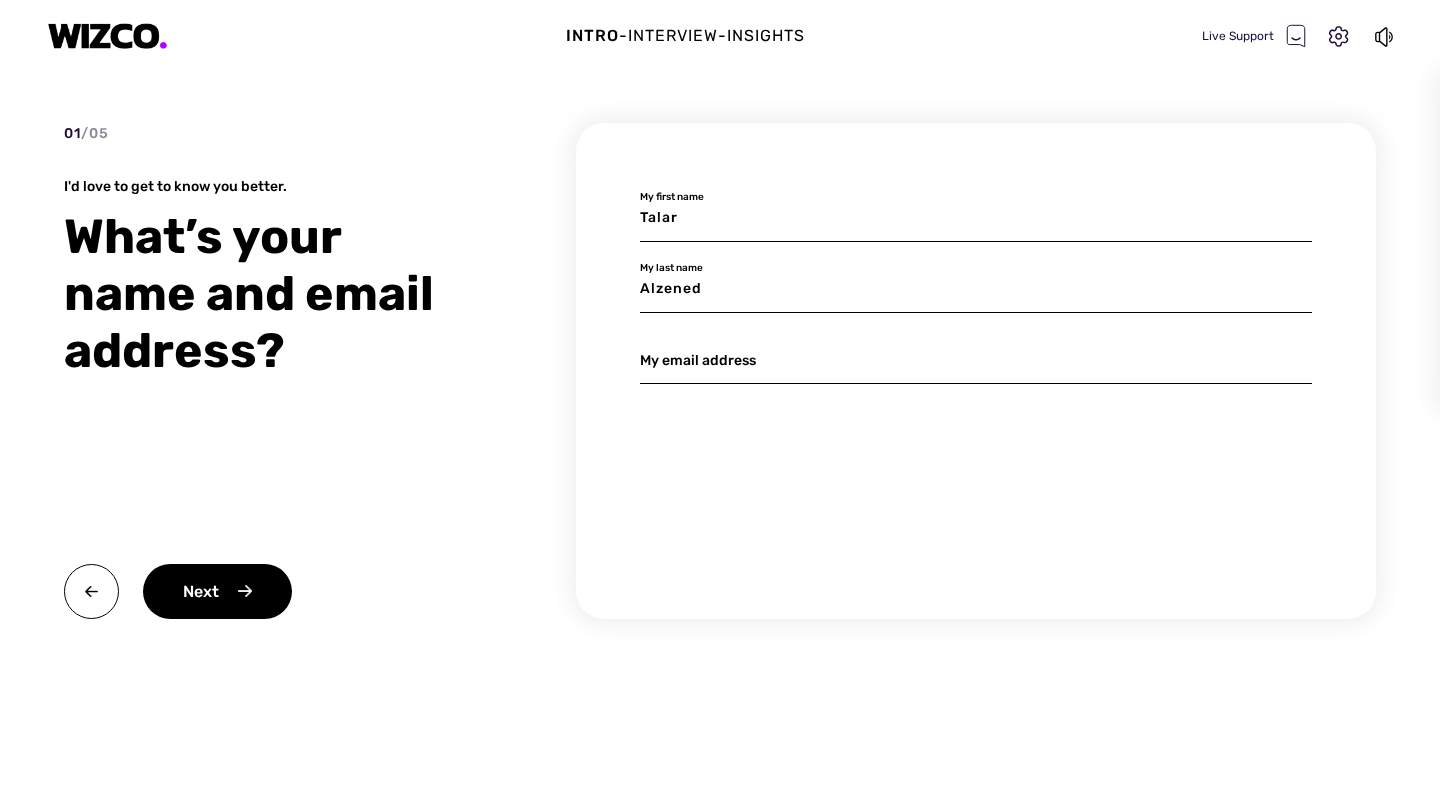 type on "Alzened" 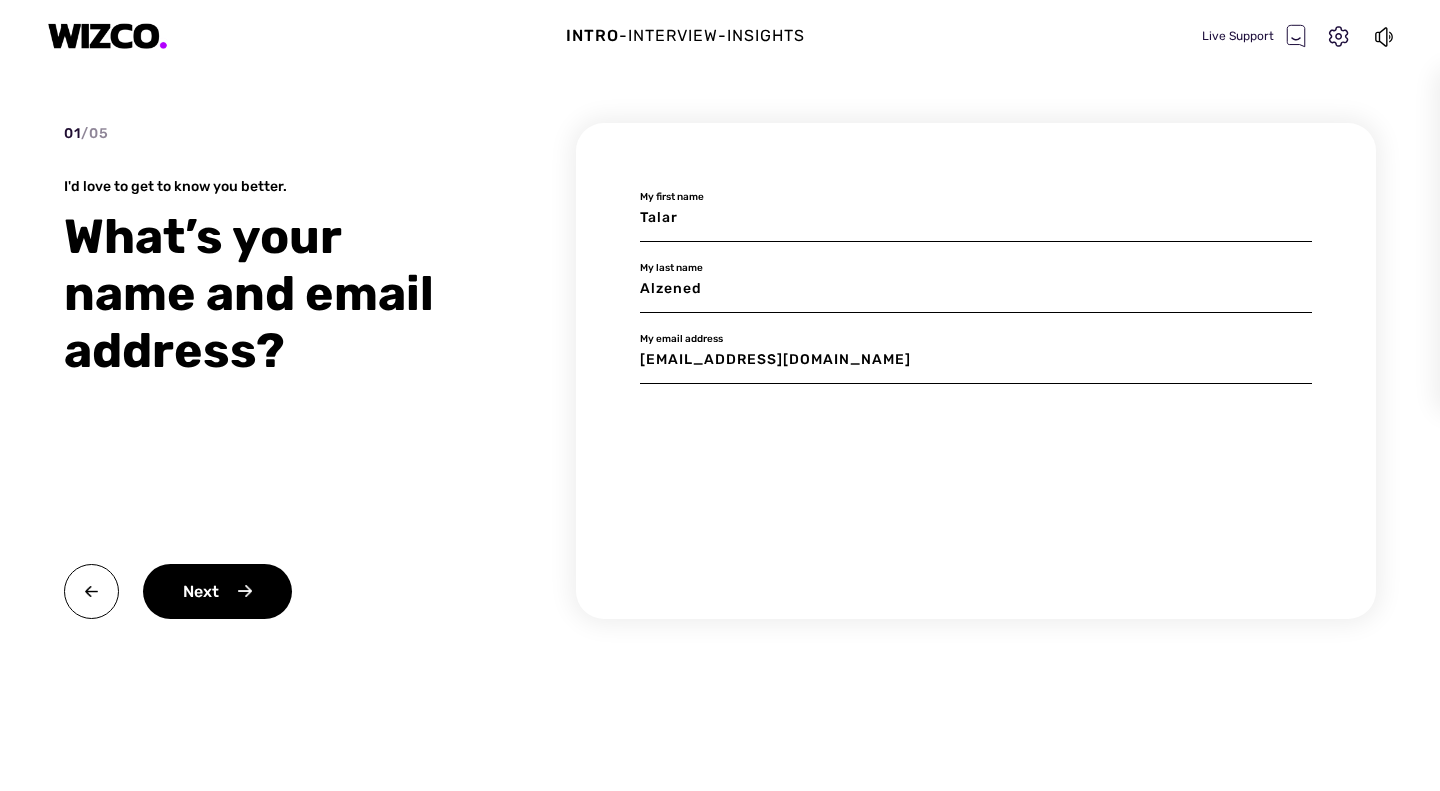 type on "[EMAIL_ADDRESS][DOMAIN_NAME]" 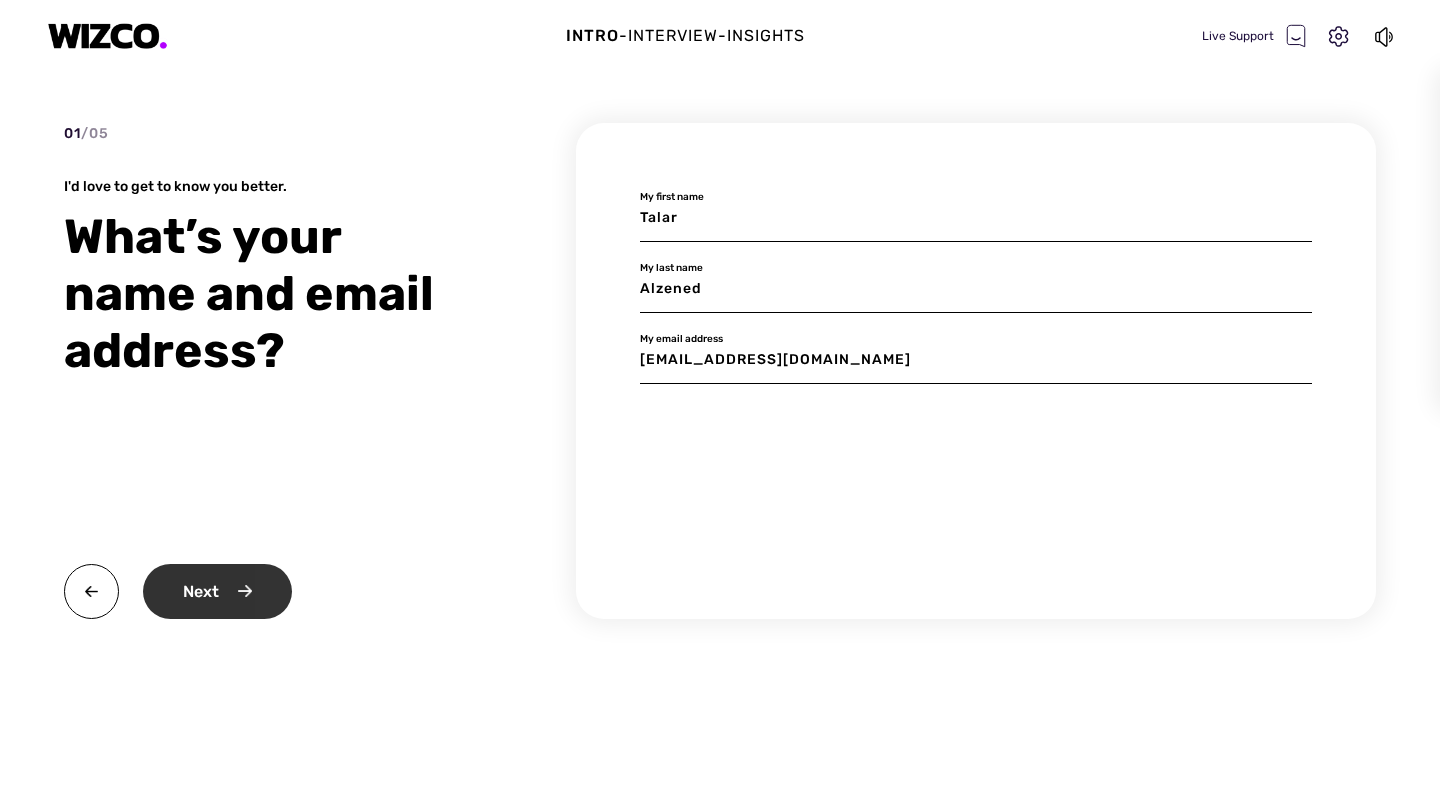 click on "Next" at bounding box center (217, 591) 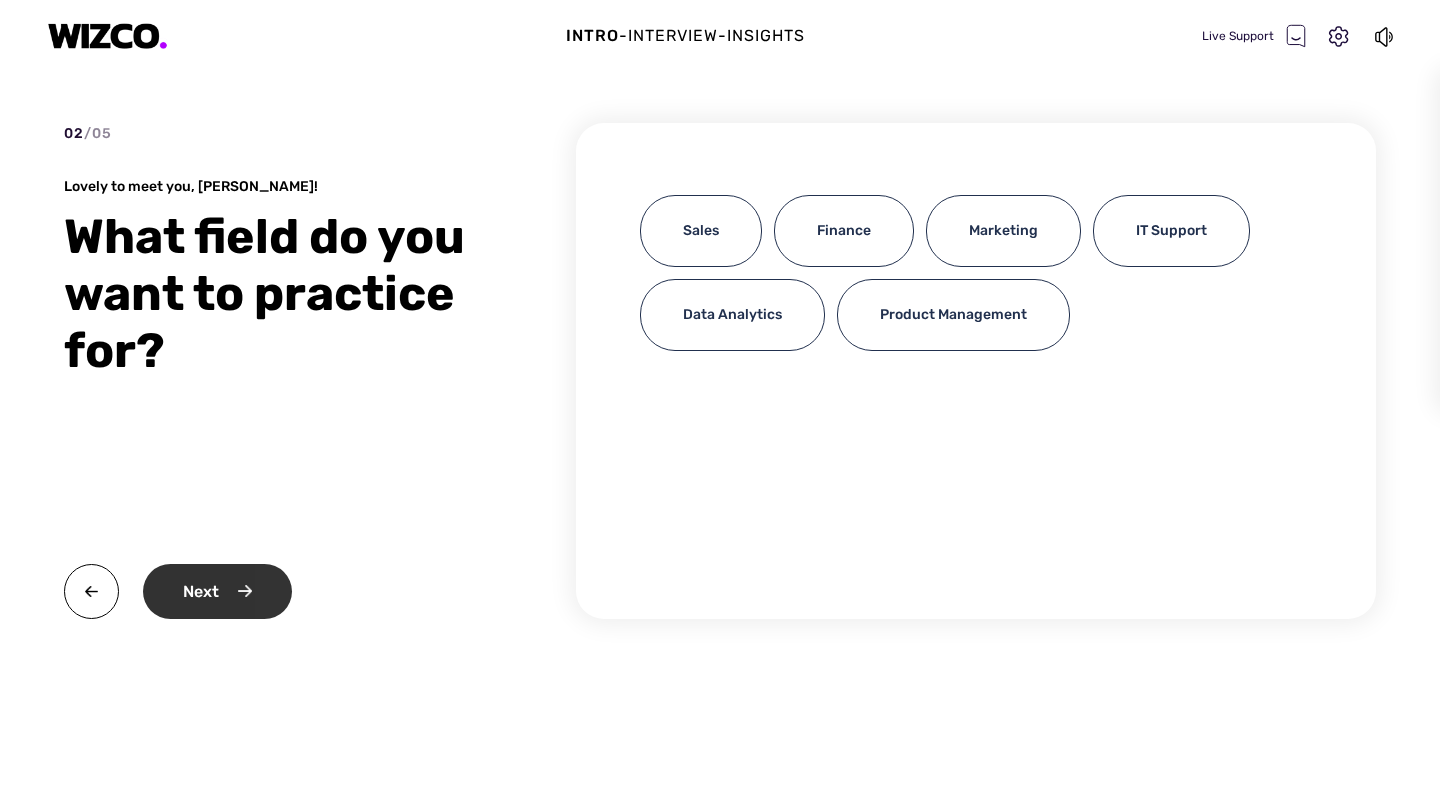 click on "Next" at bounding box center (217, 591) 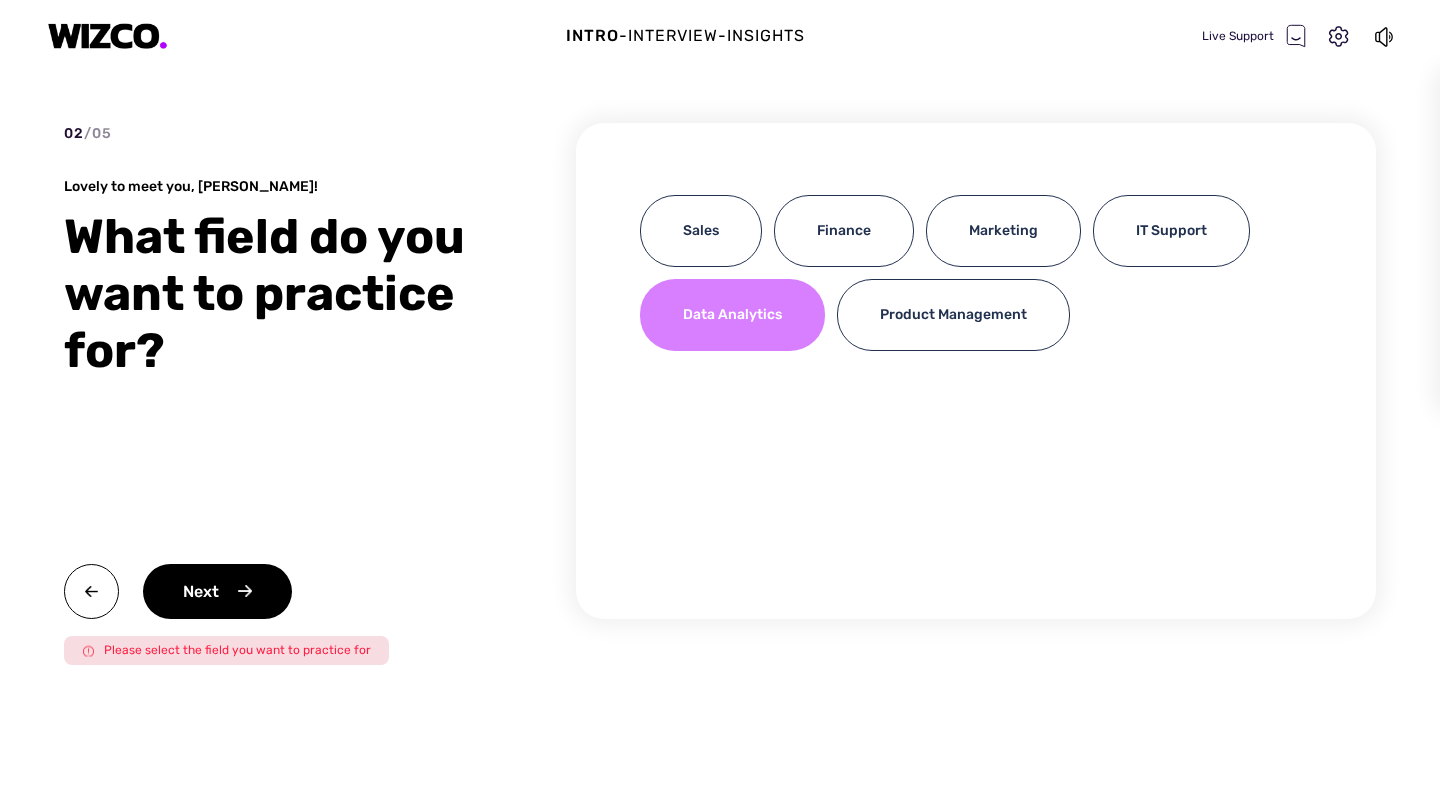 click on "Data Analytics" at bounding box center [732, 315] 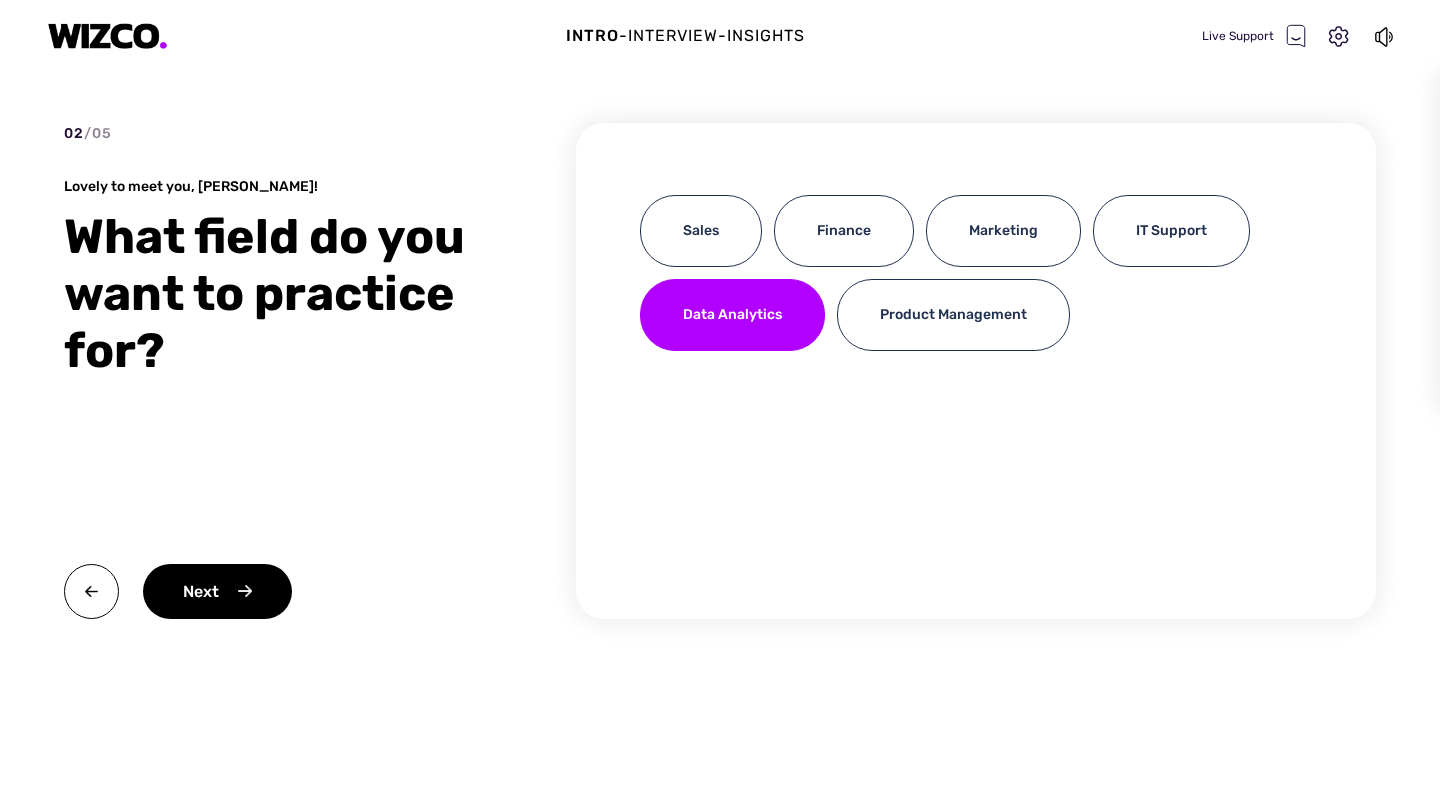 click on "Sales Finance Marketing IT Support Data Analytics Product Management" at bounding box center [976, 371] 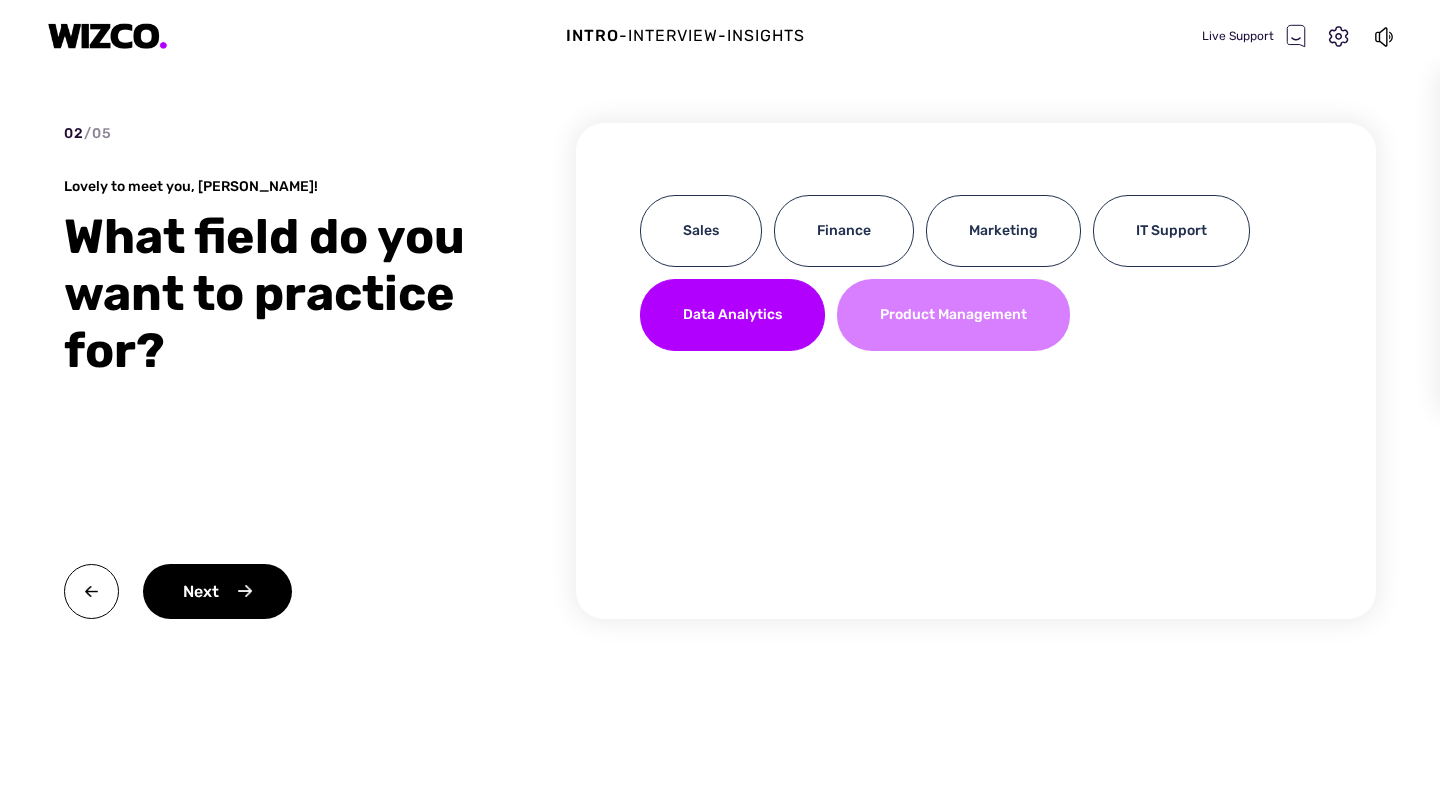click on "Product Management" at bounding box center (953, 315) 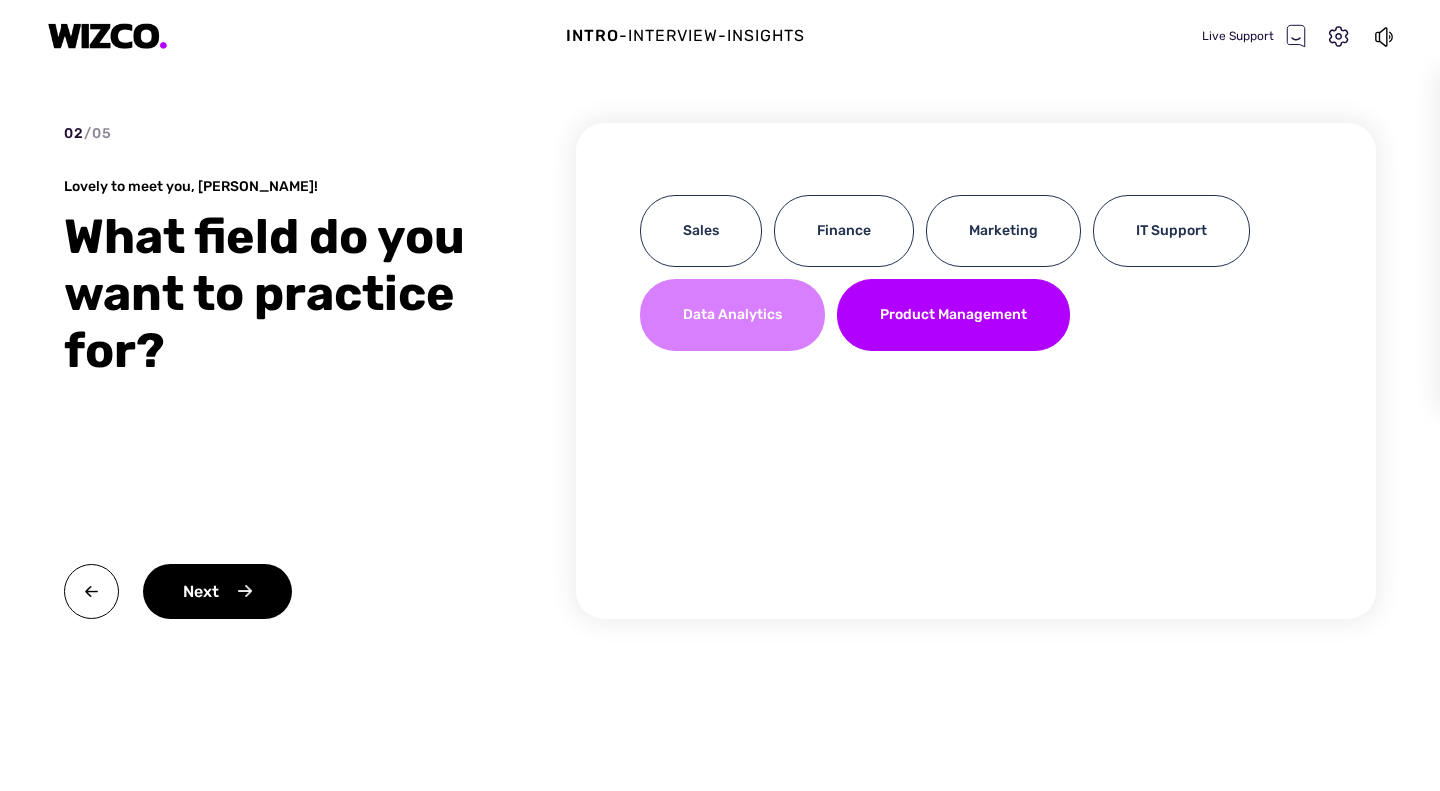 click on "Data Analytics" at bounding box center [732, 315] 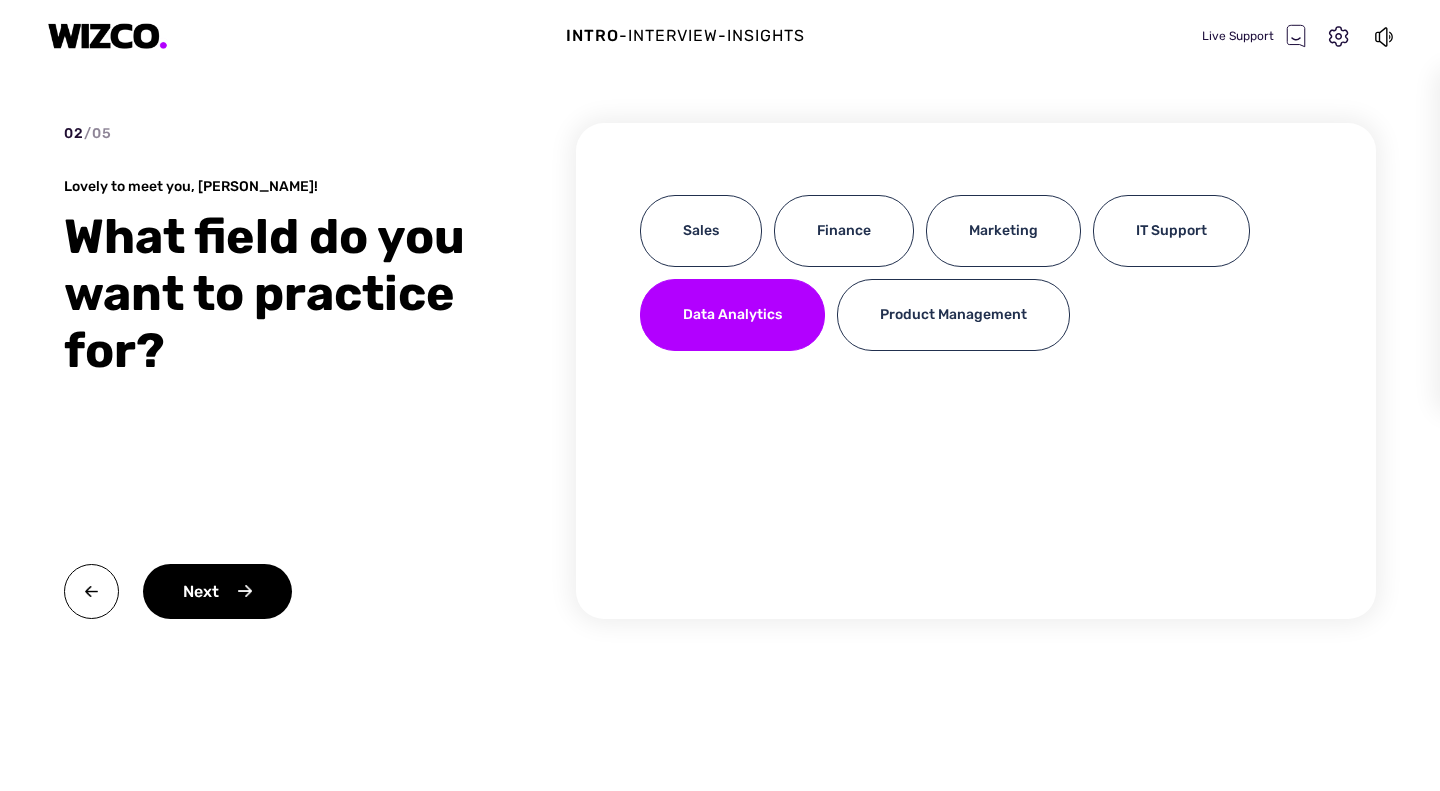 click on "02 / 05 Lovely to meet you, [PERSON_NAME]! What field do you want to practice for? Next" at bounding box center [274, 371] 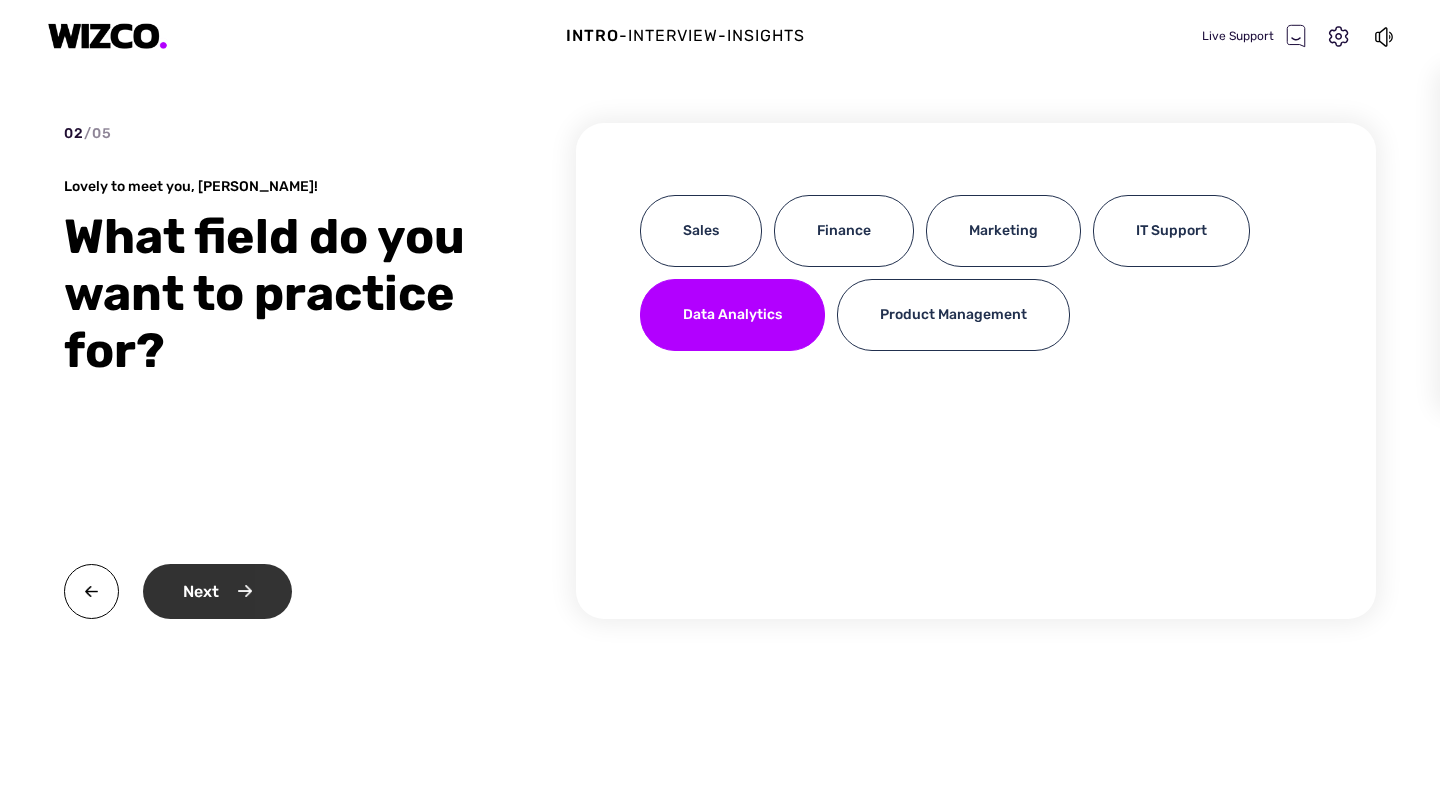 click on "Next" at bounding box center [217, 591] 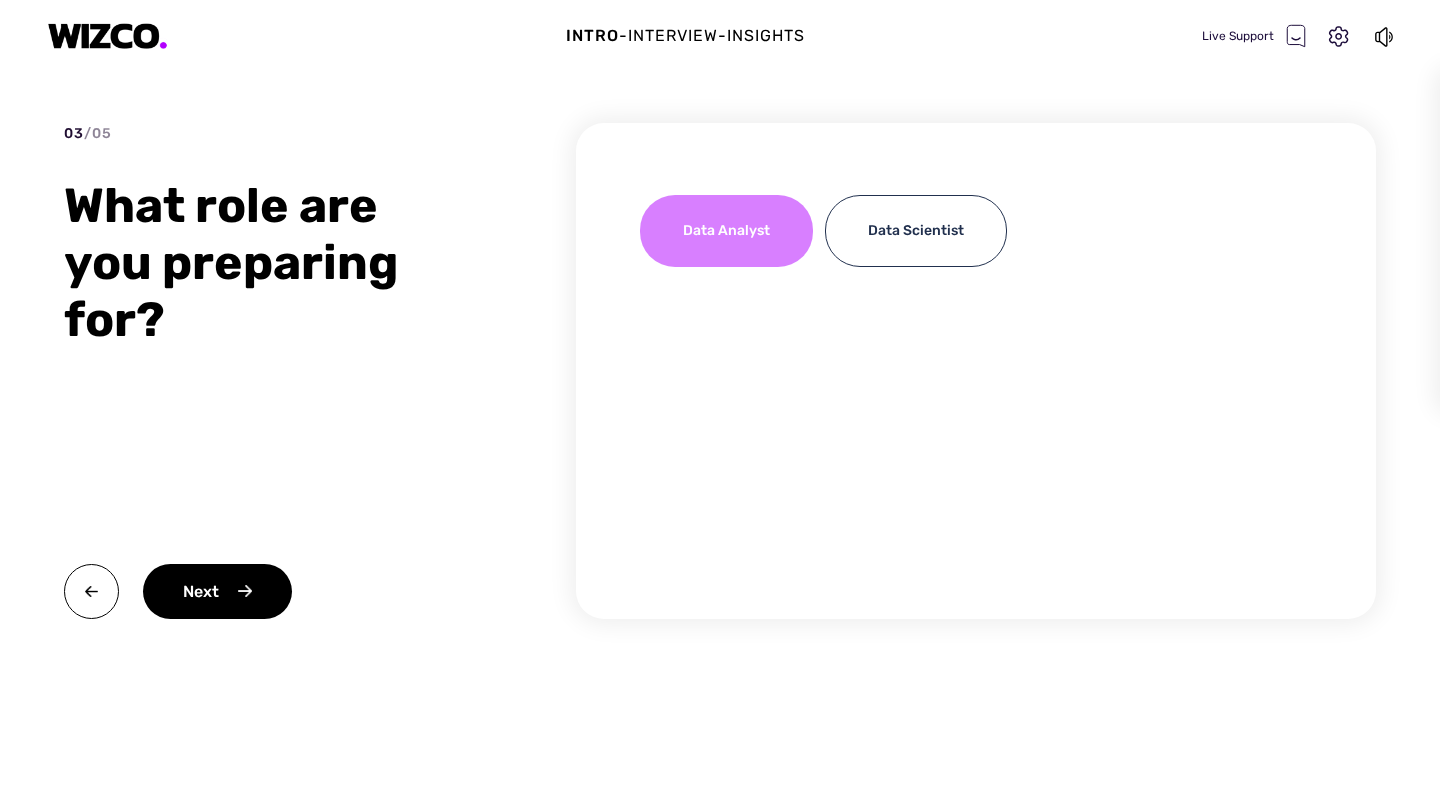 click on "Data Analyst" at bounding box center (726, 231) 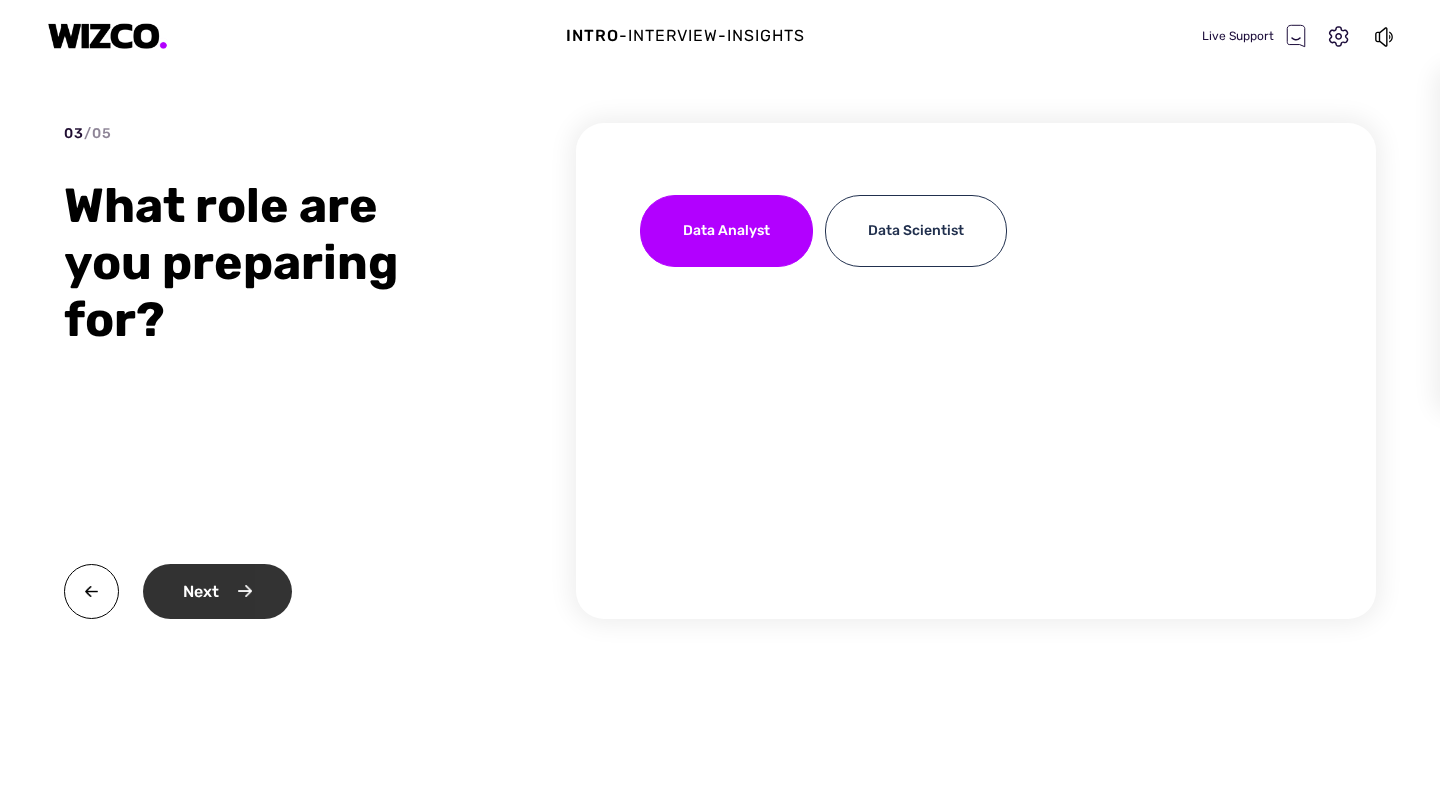click on "Next" at bounding box center (217, 591) 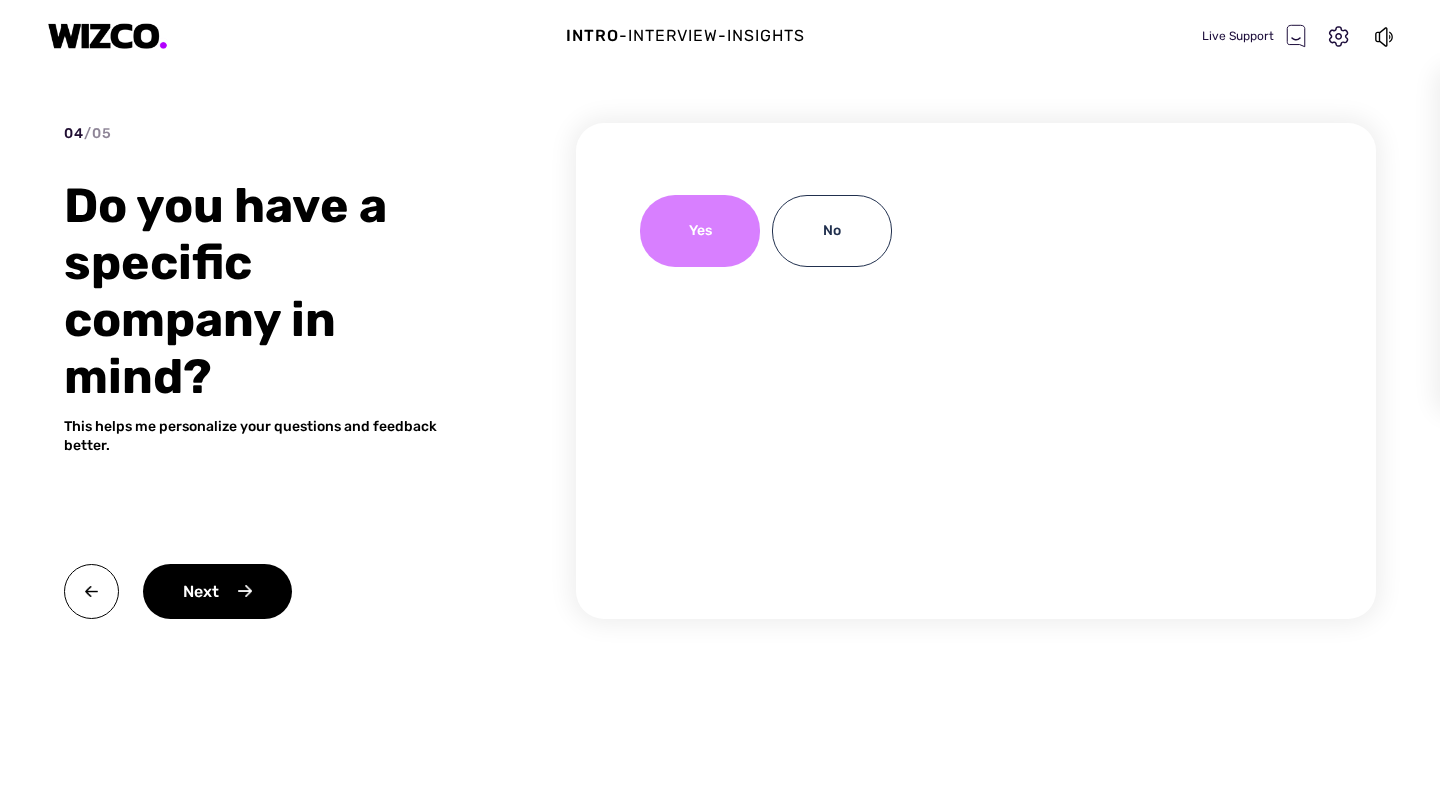 click on "Yes" at bounding box center (700, 231) 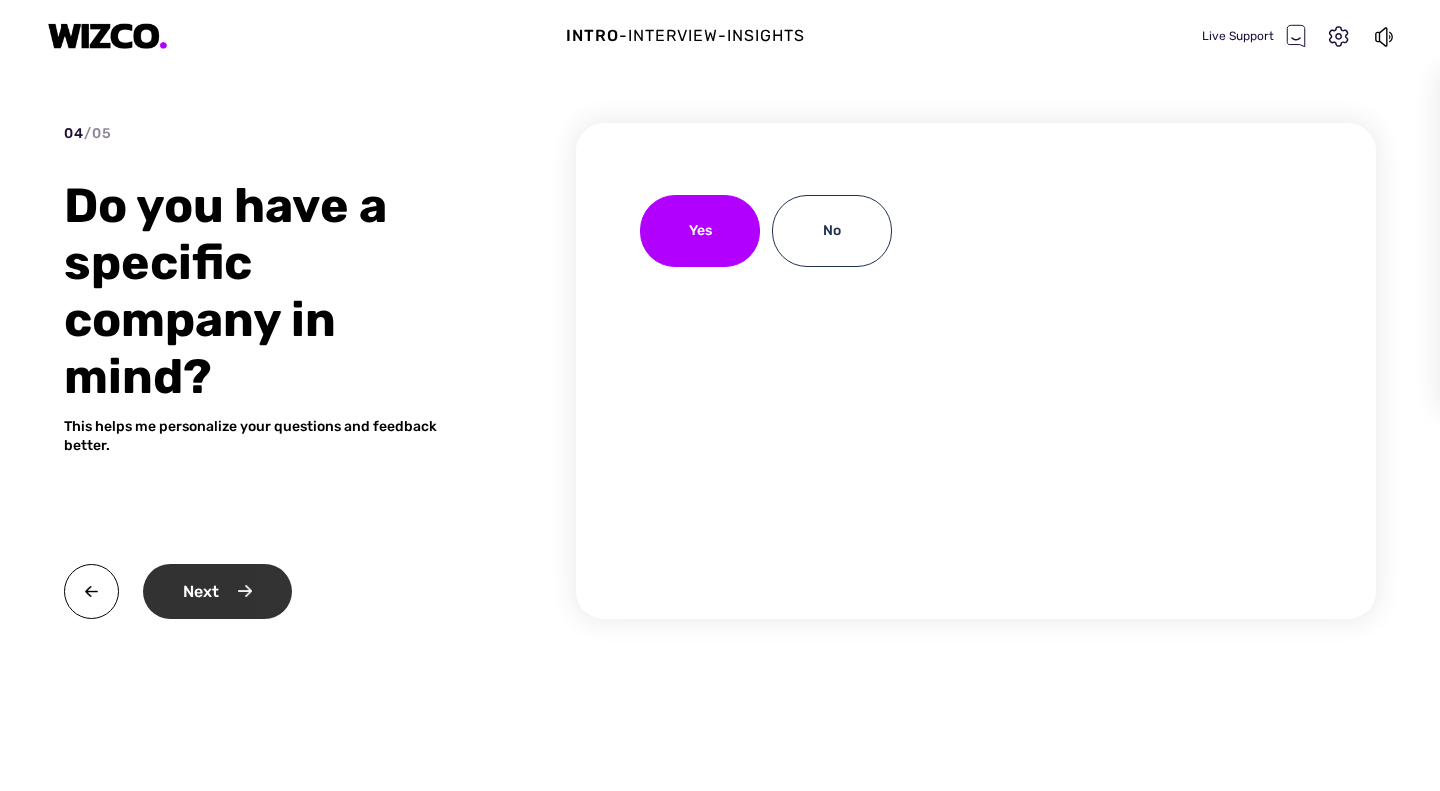 click on "Next" at bounding box center (217, 591) 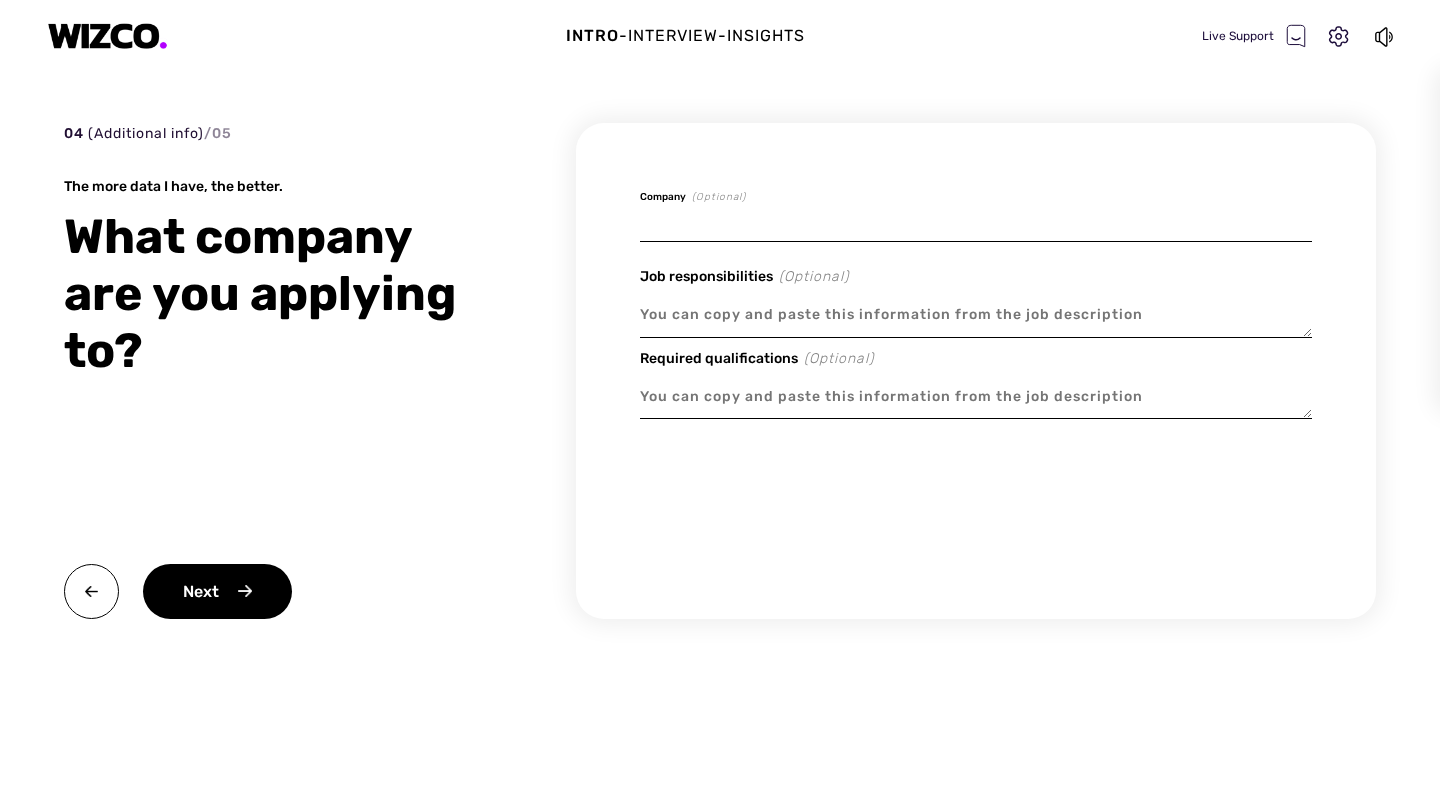 click at bounding box center [976, 218] 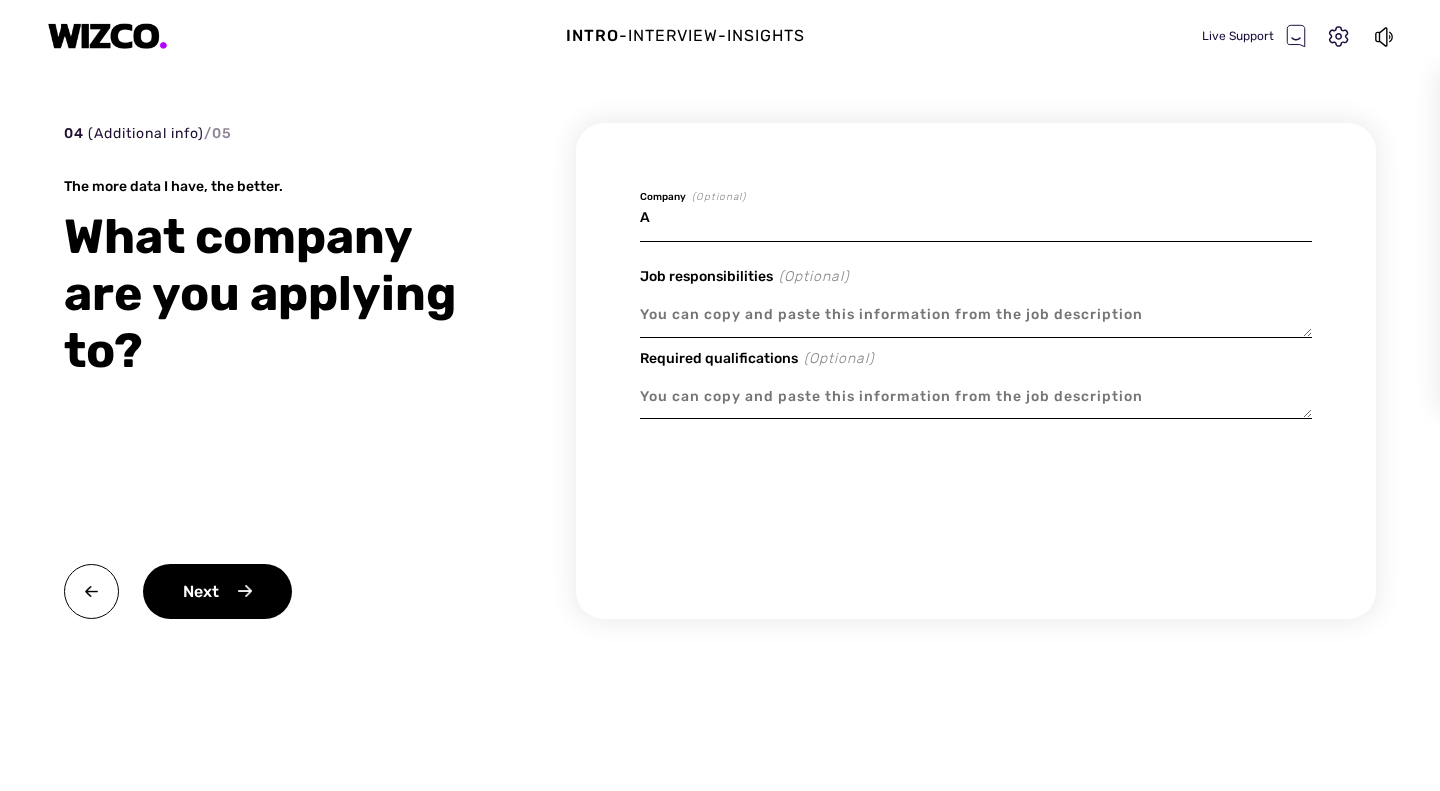 type on "x" 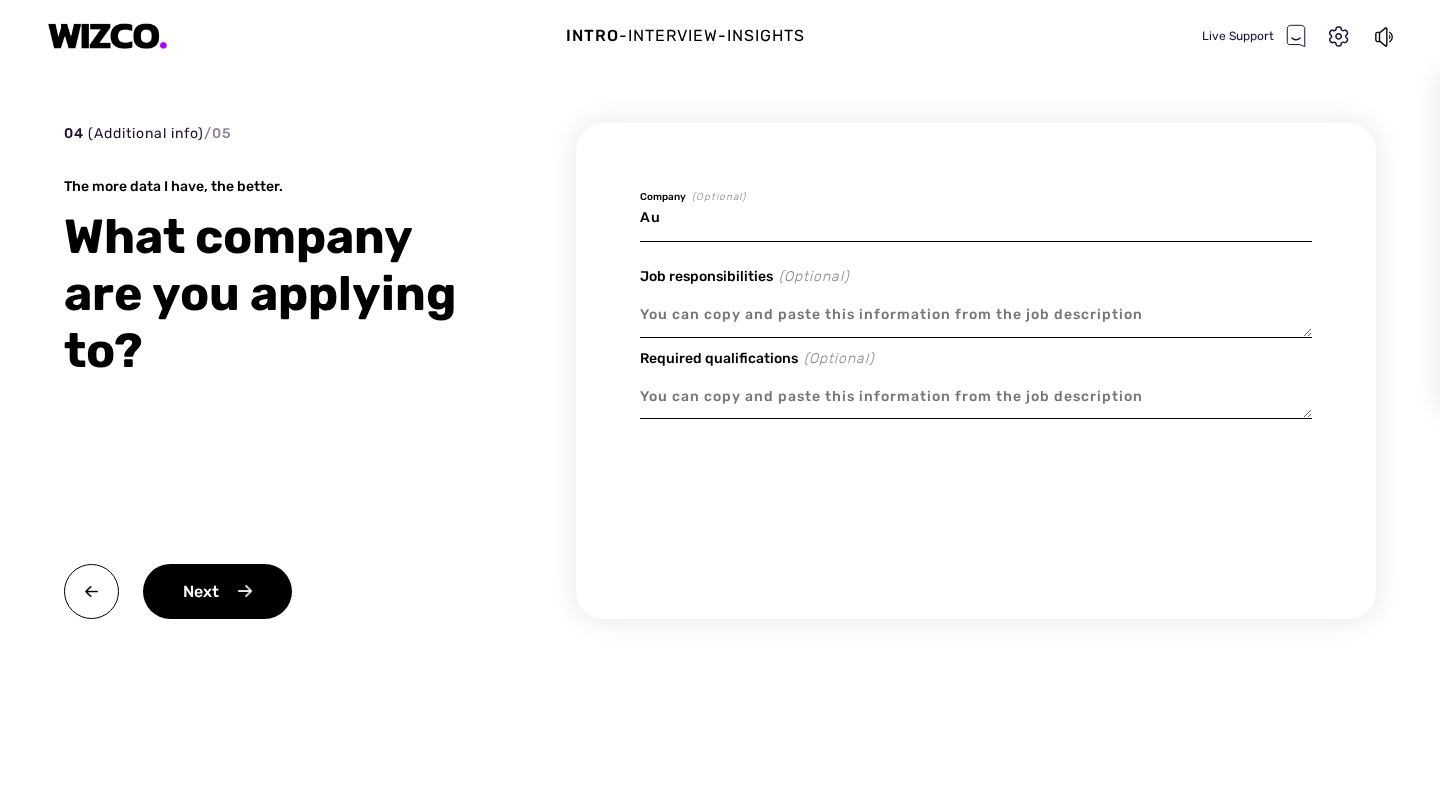 type on "Aus" 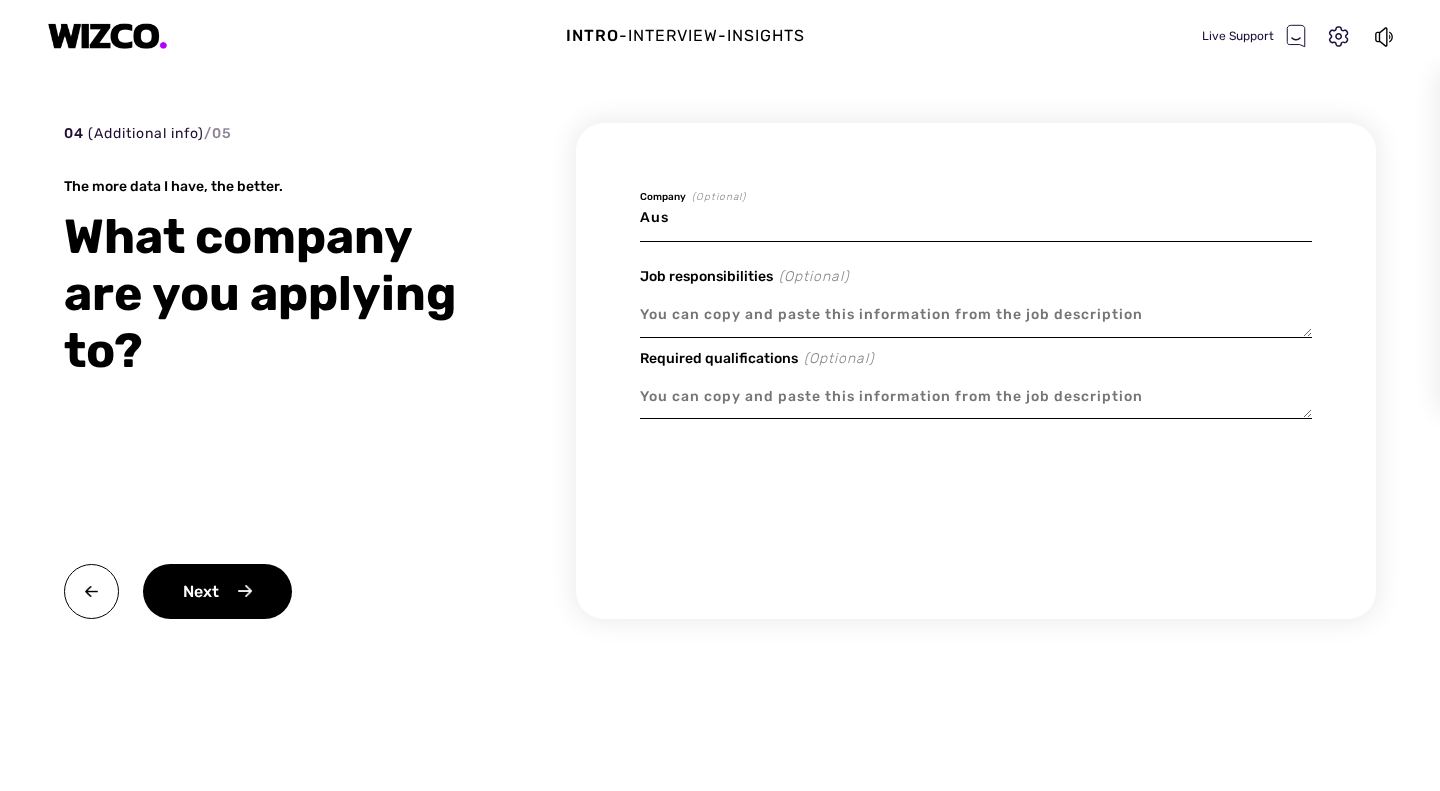 type on "x" 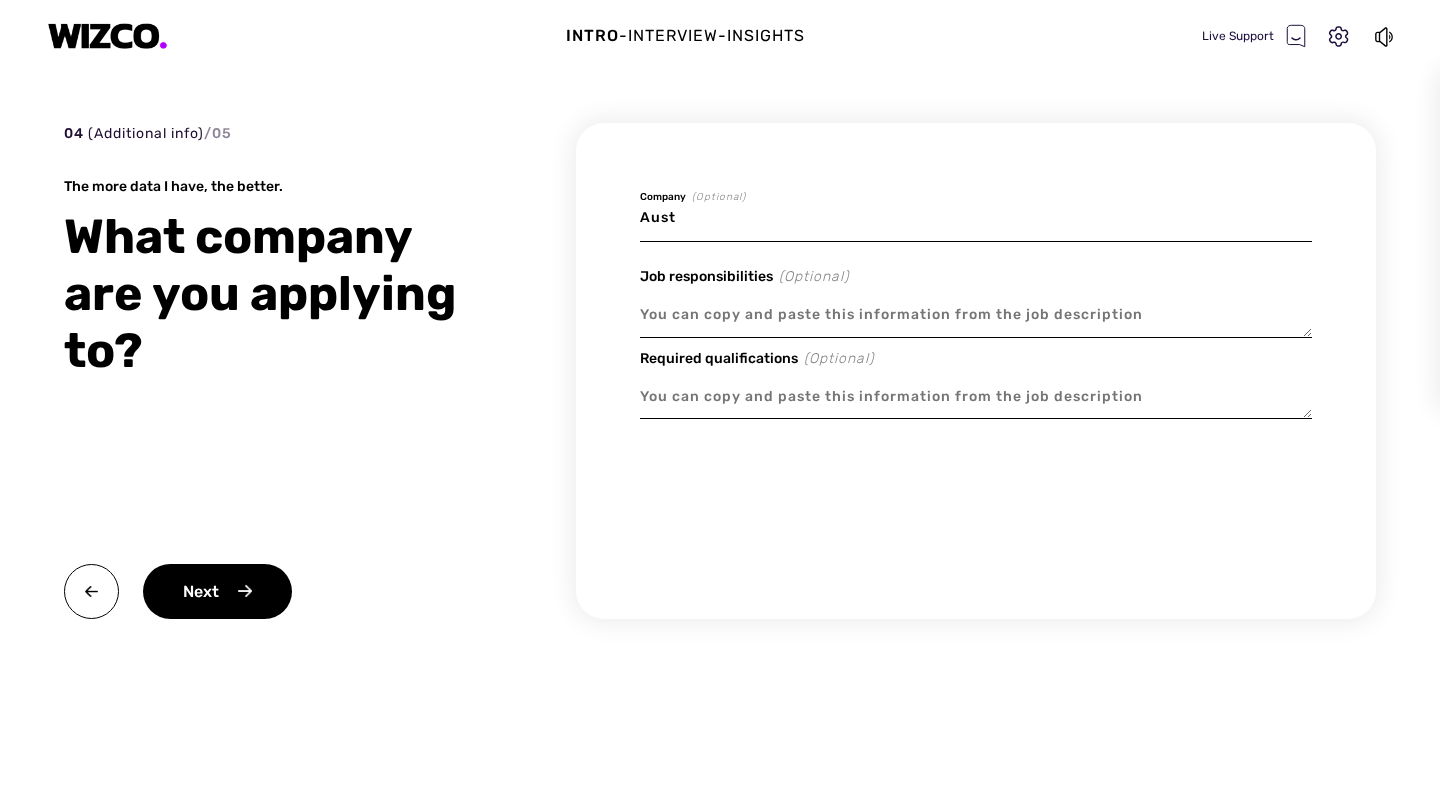 type on "x" 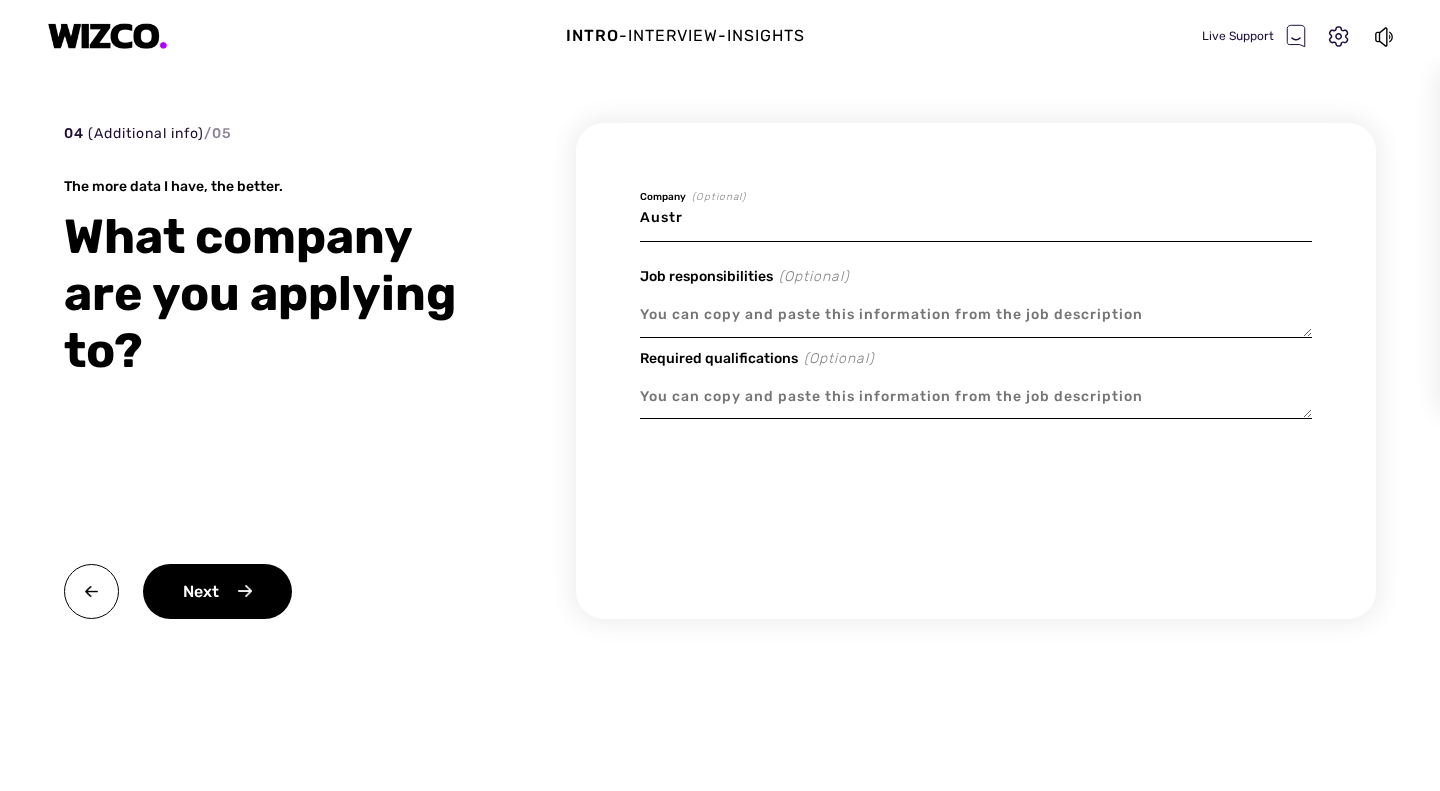 type on "x" 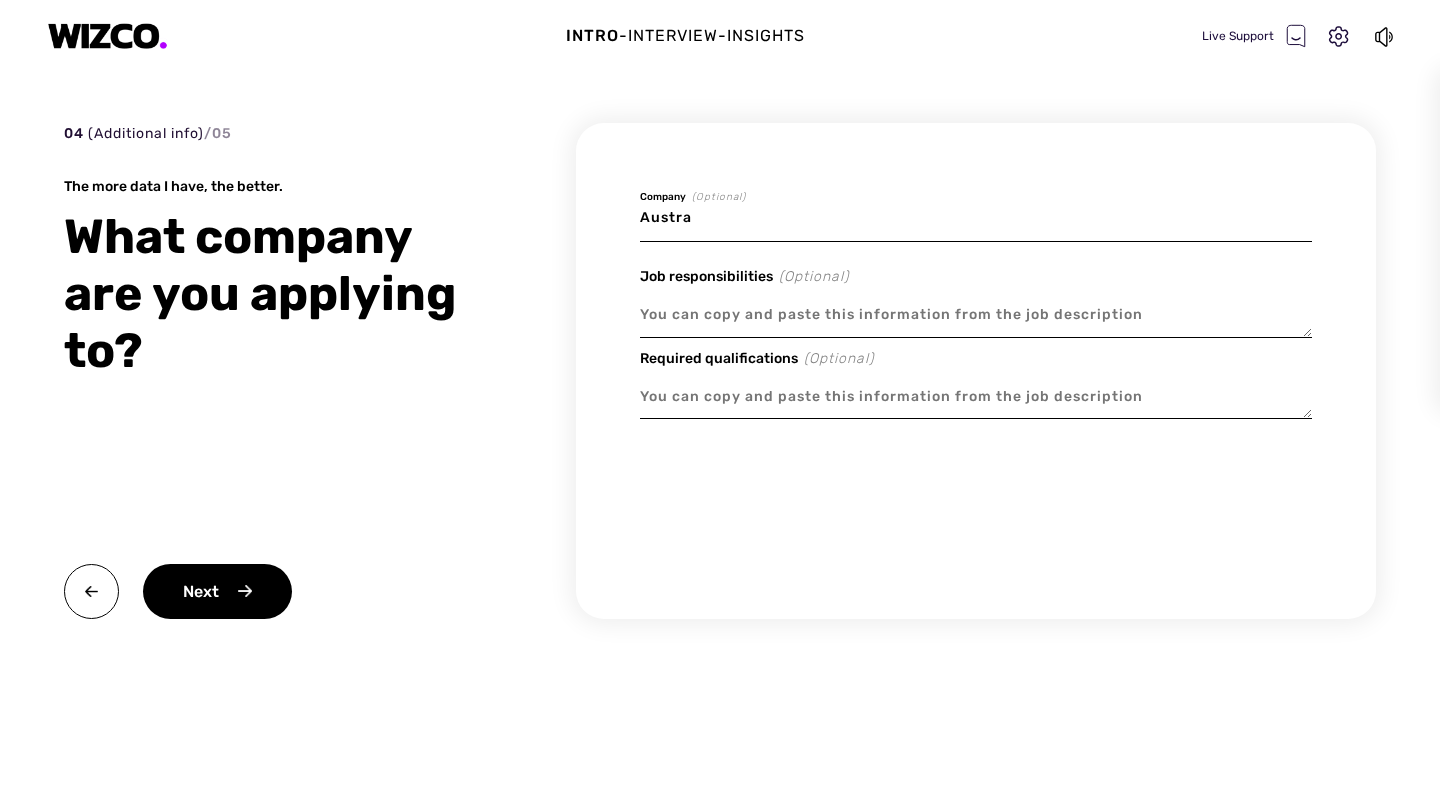 type on "x" 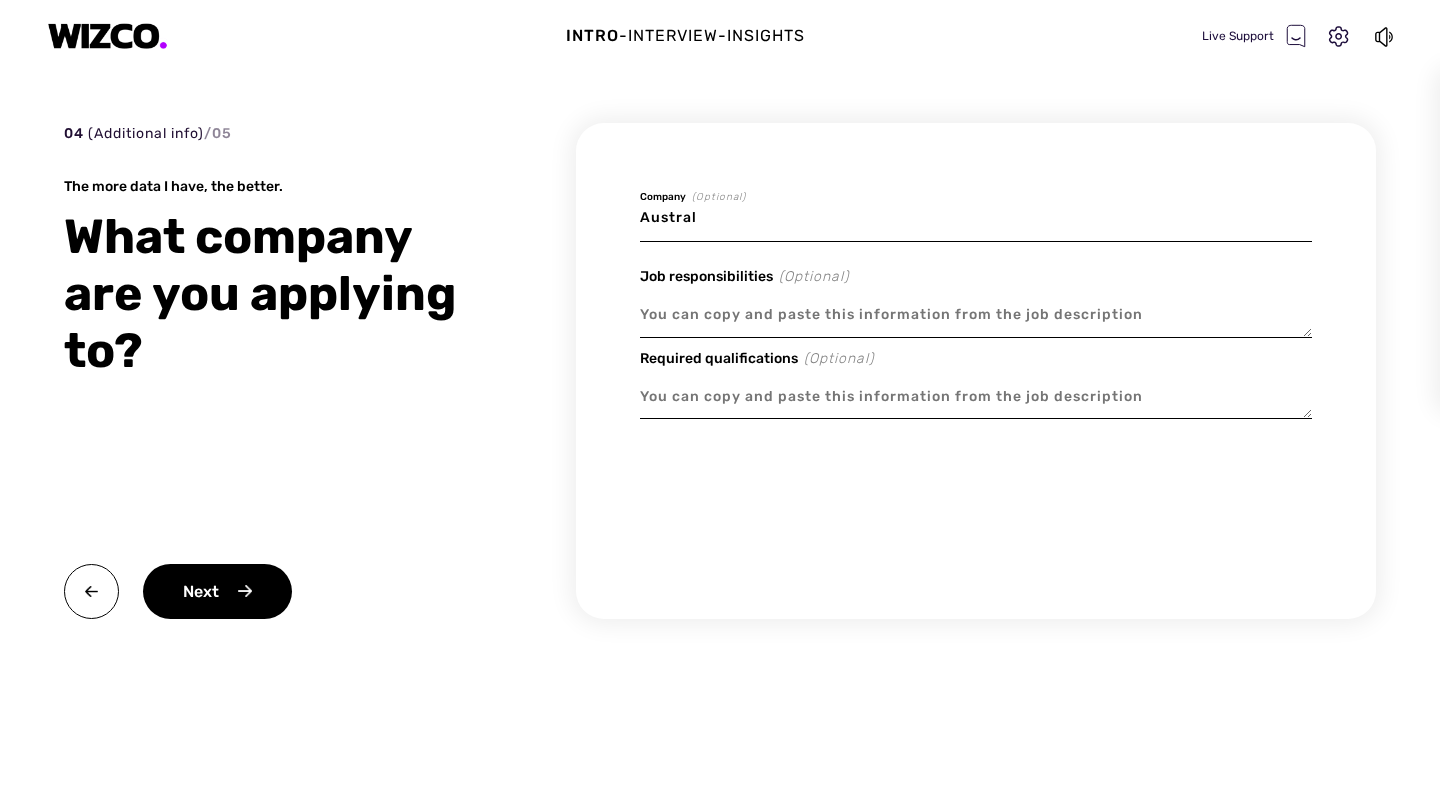 type on "x" 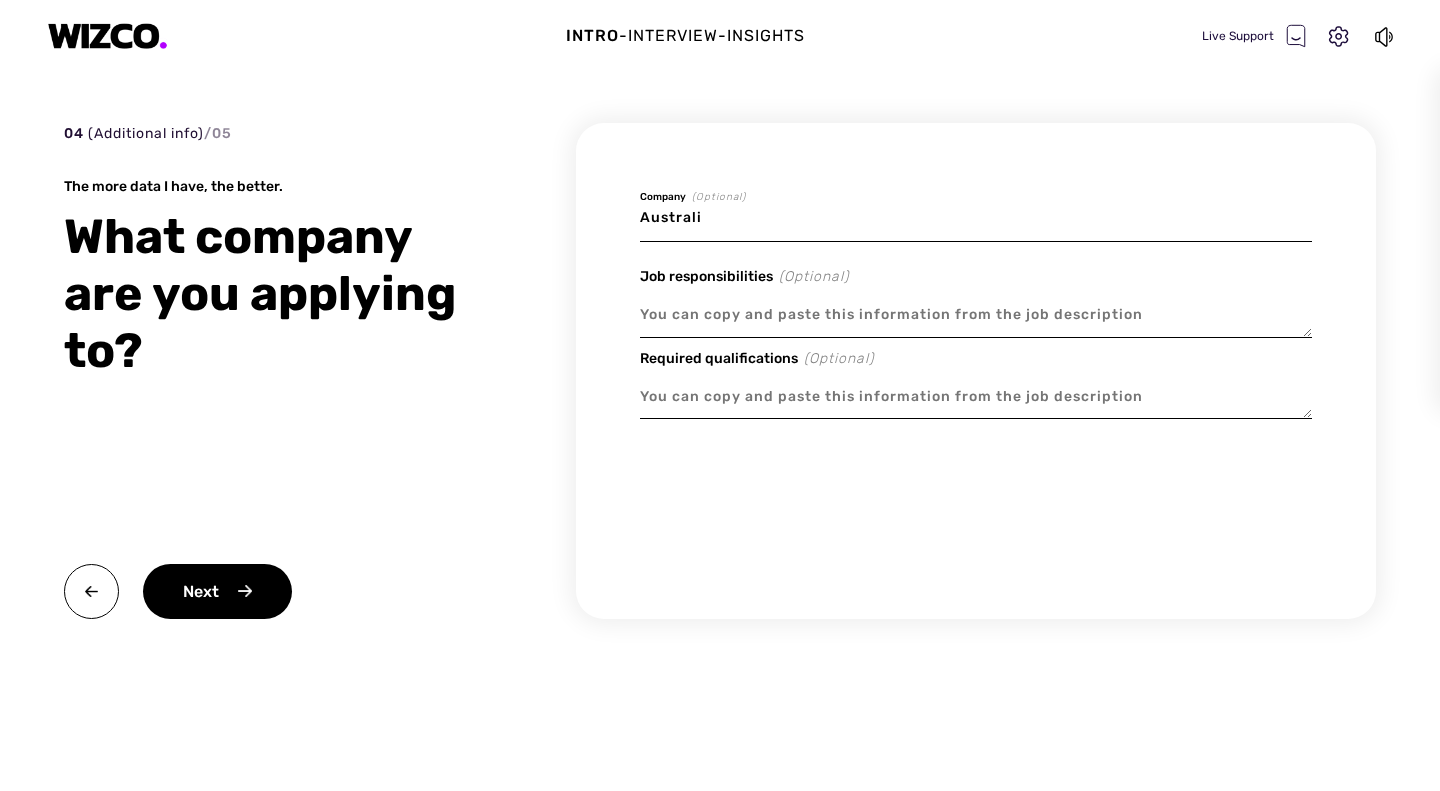 type on "x" 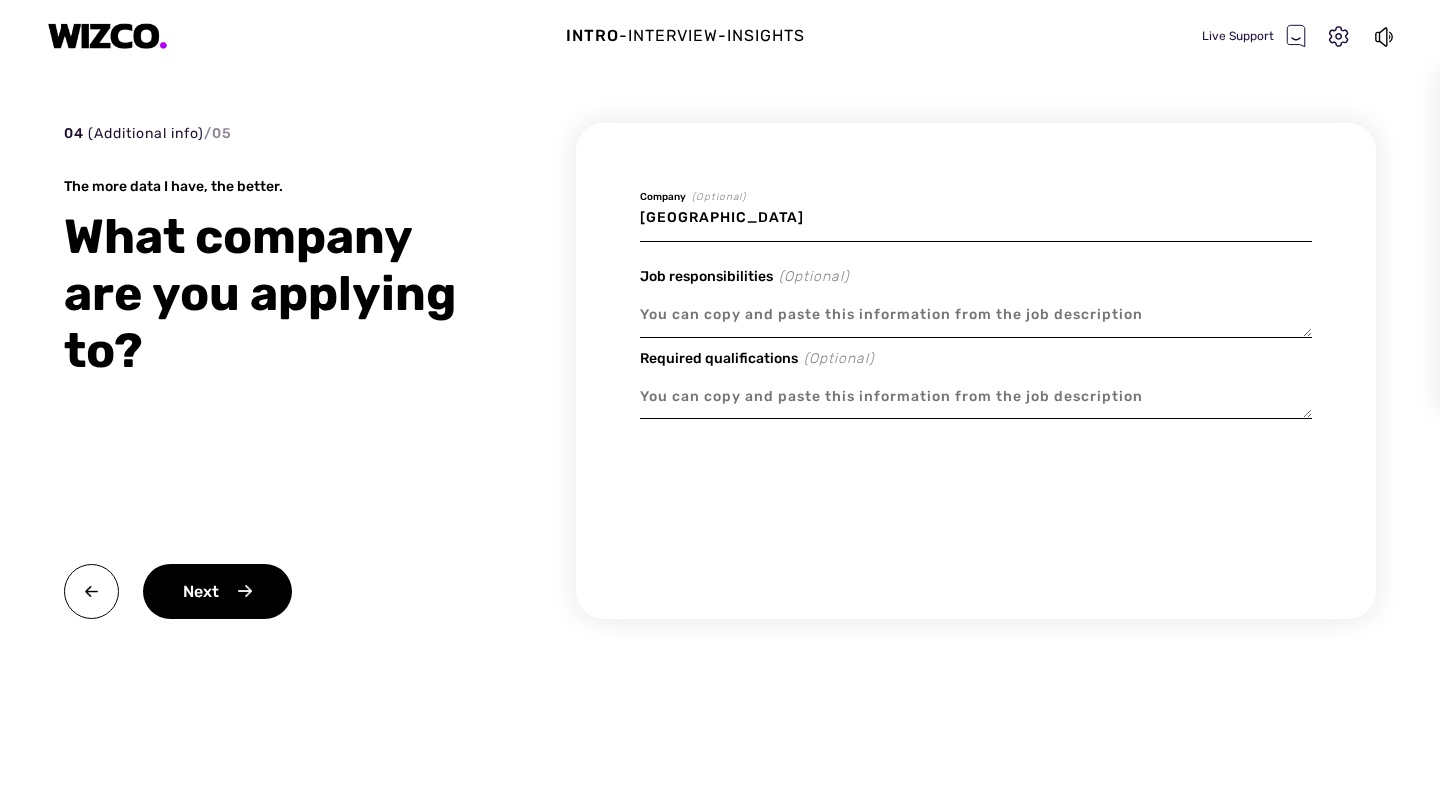type on "x" 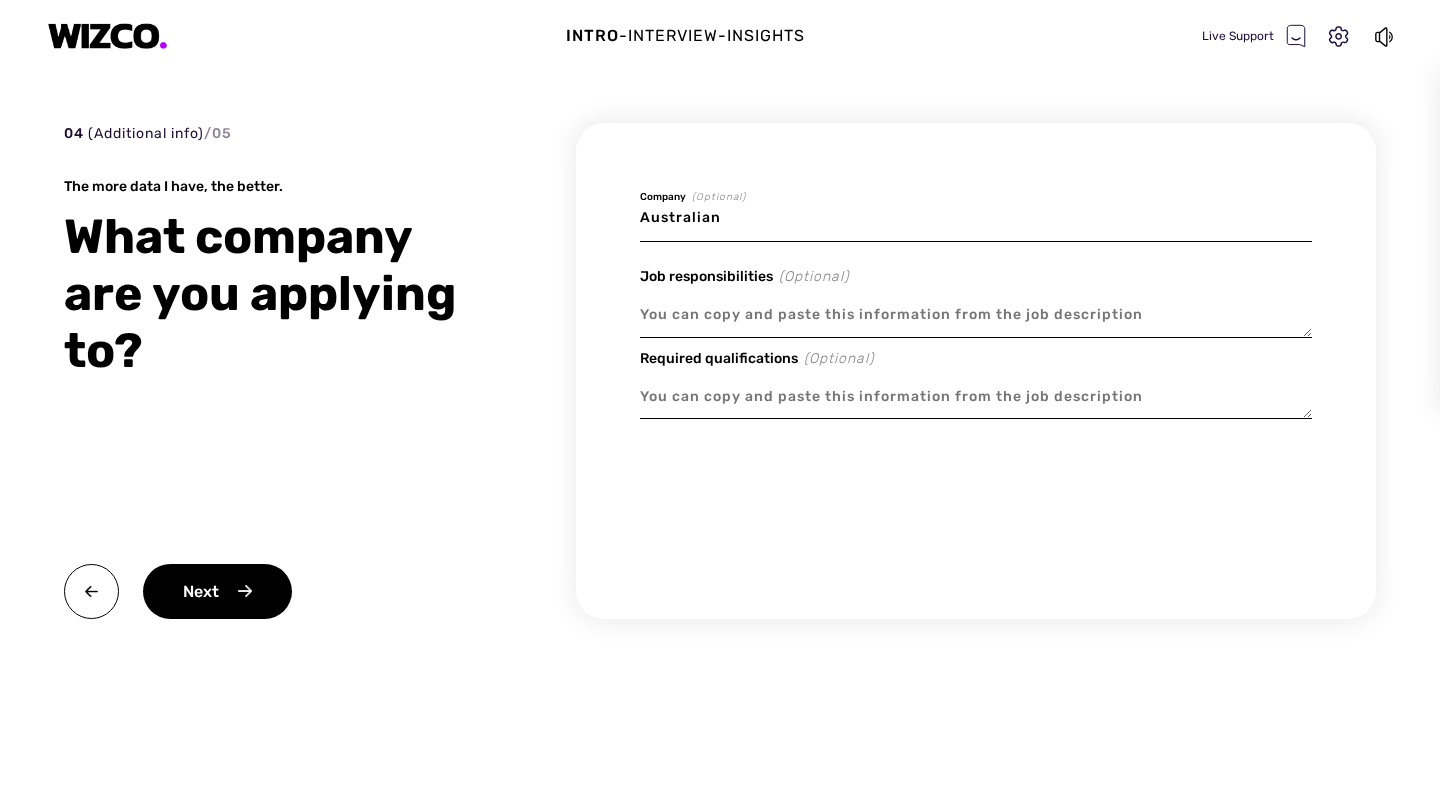 type on "x" 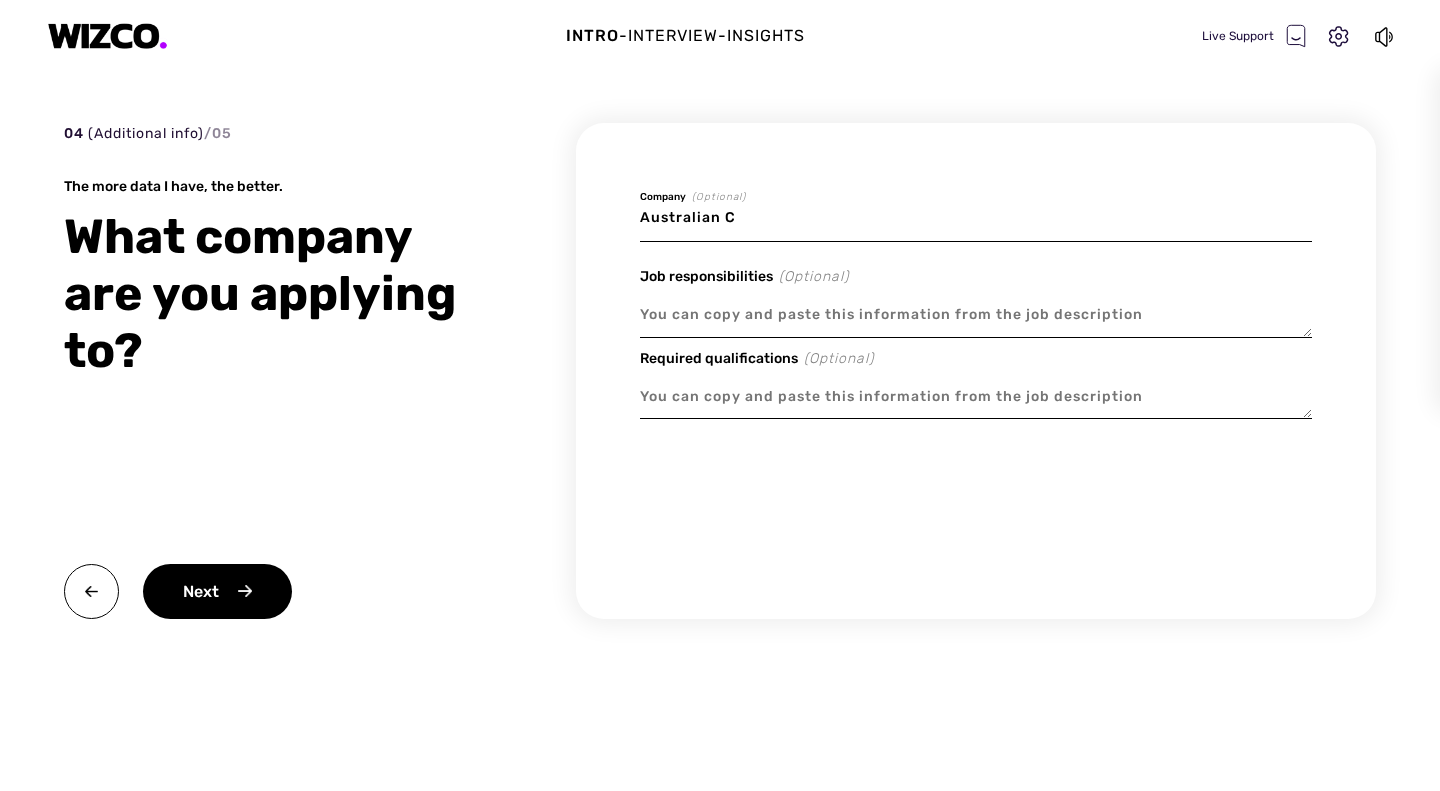 type on "x" 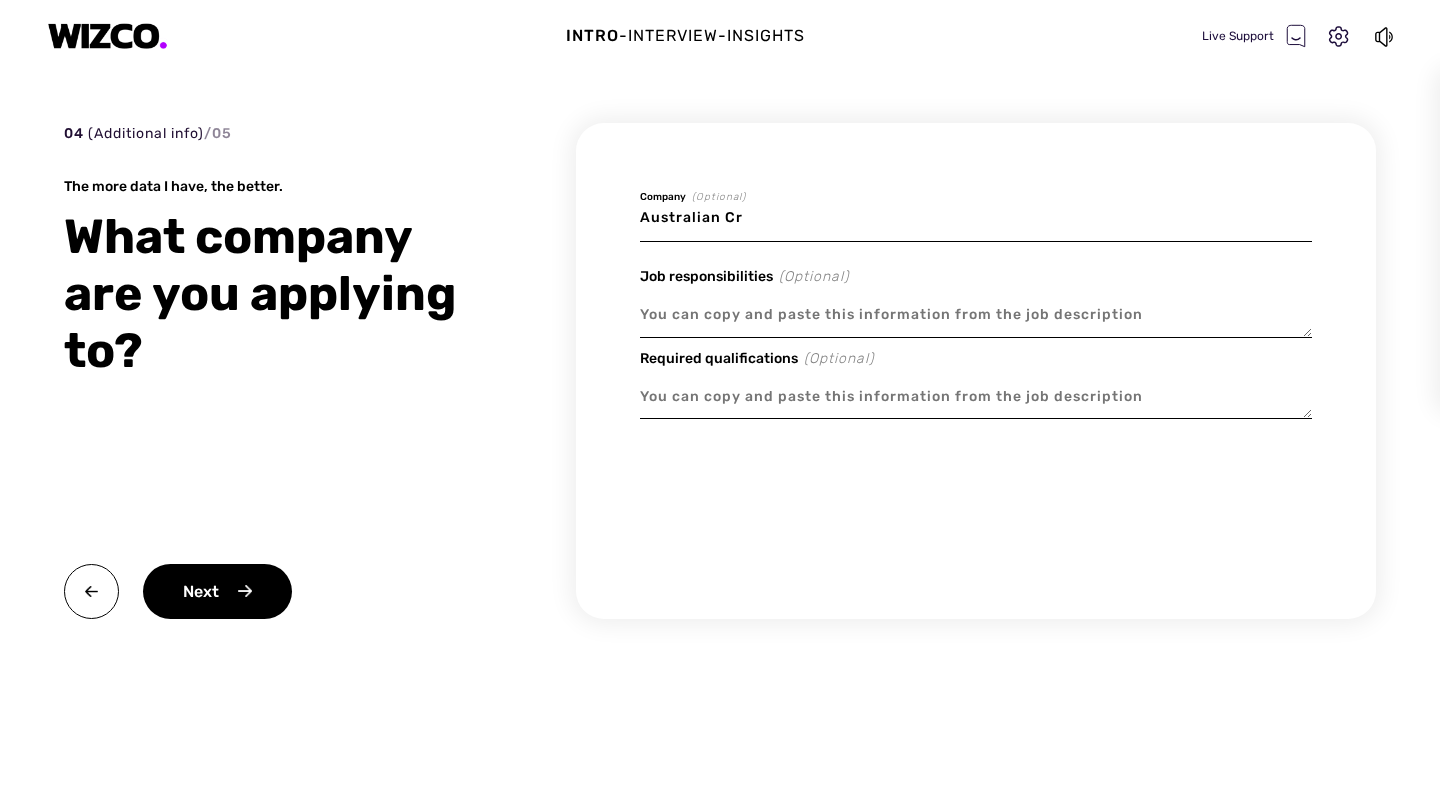 type on "x" 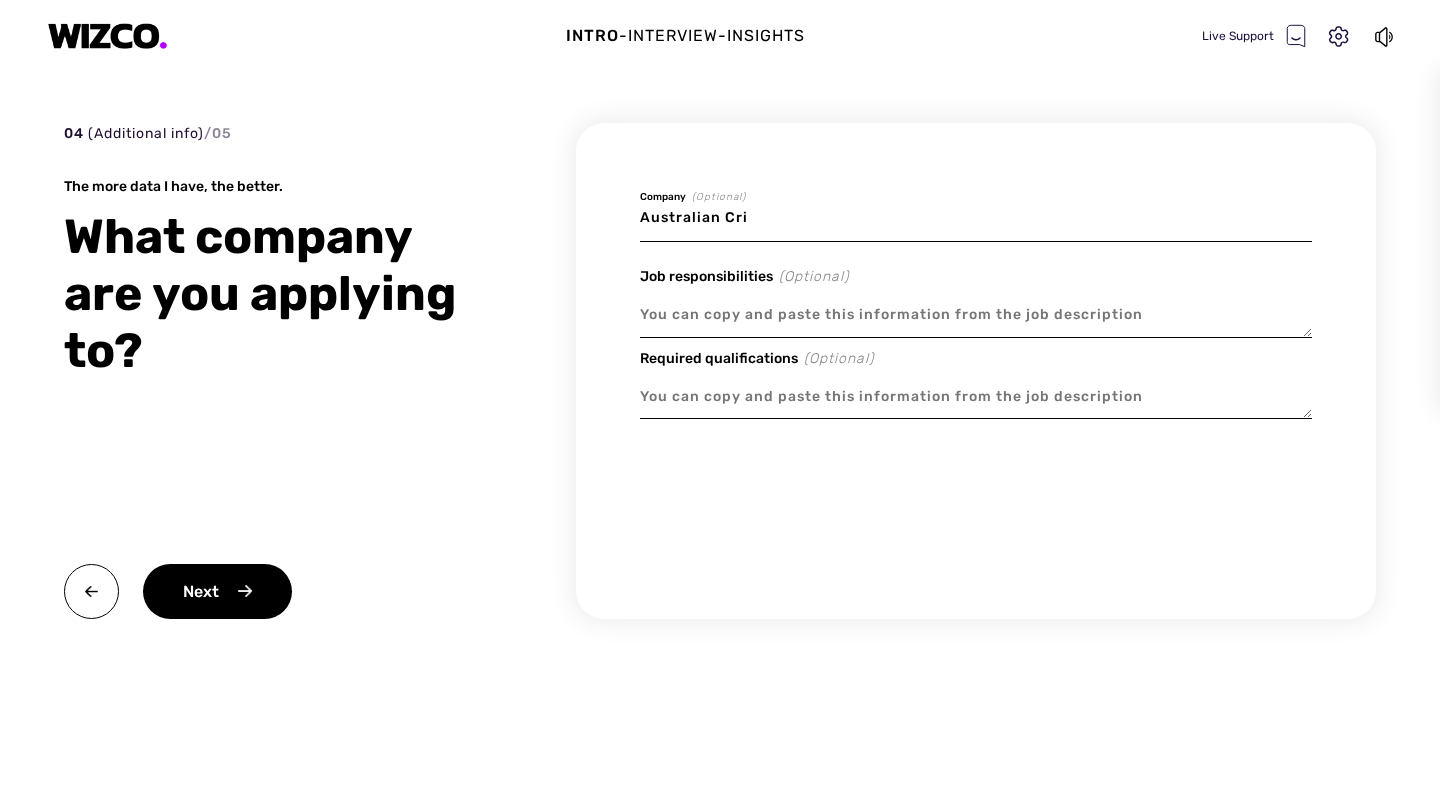 type on "x" 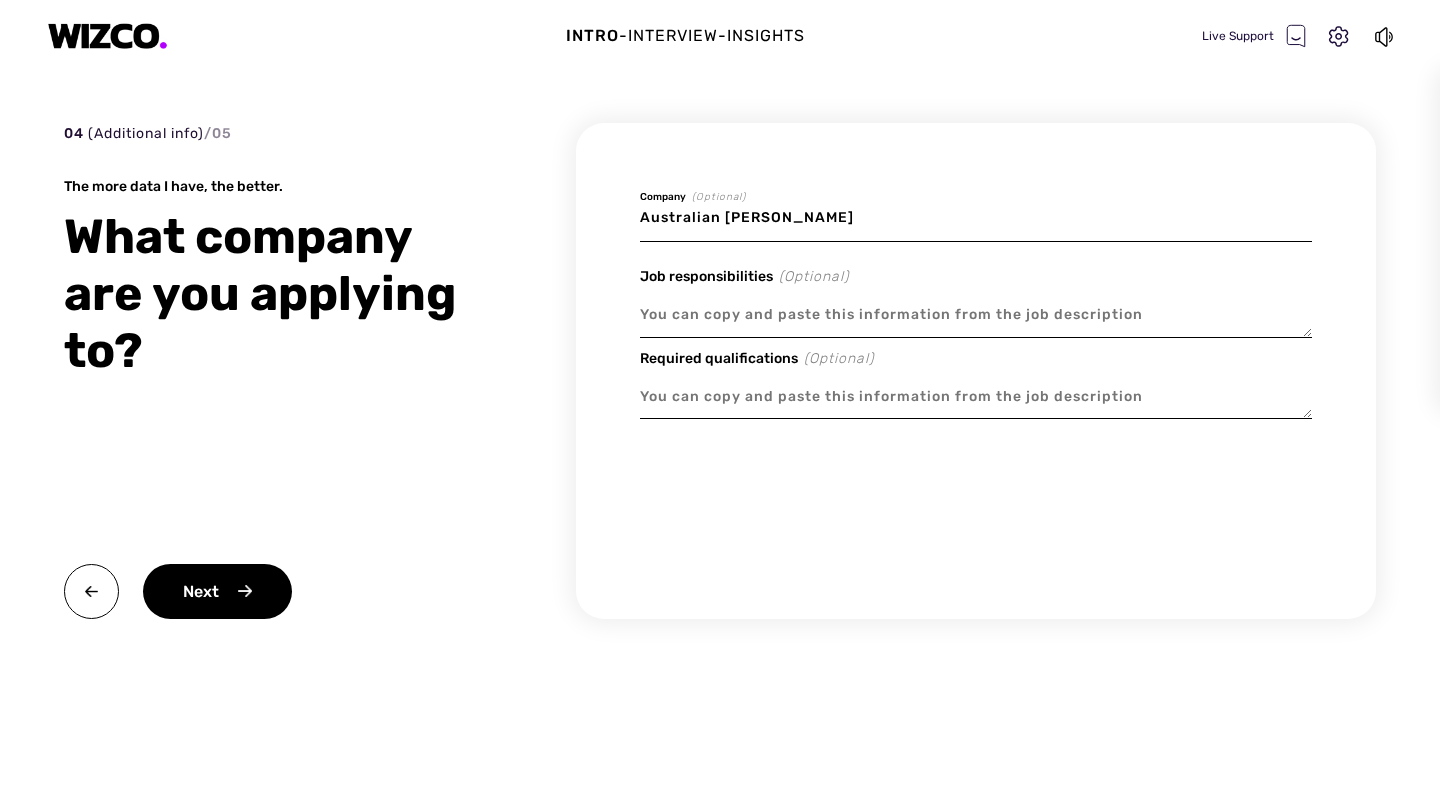 type on "x" 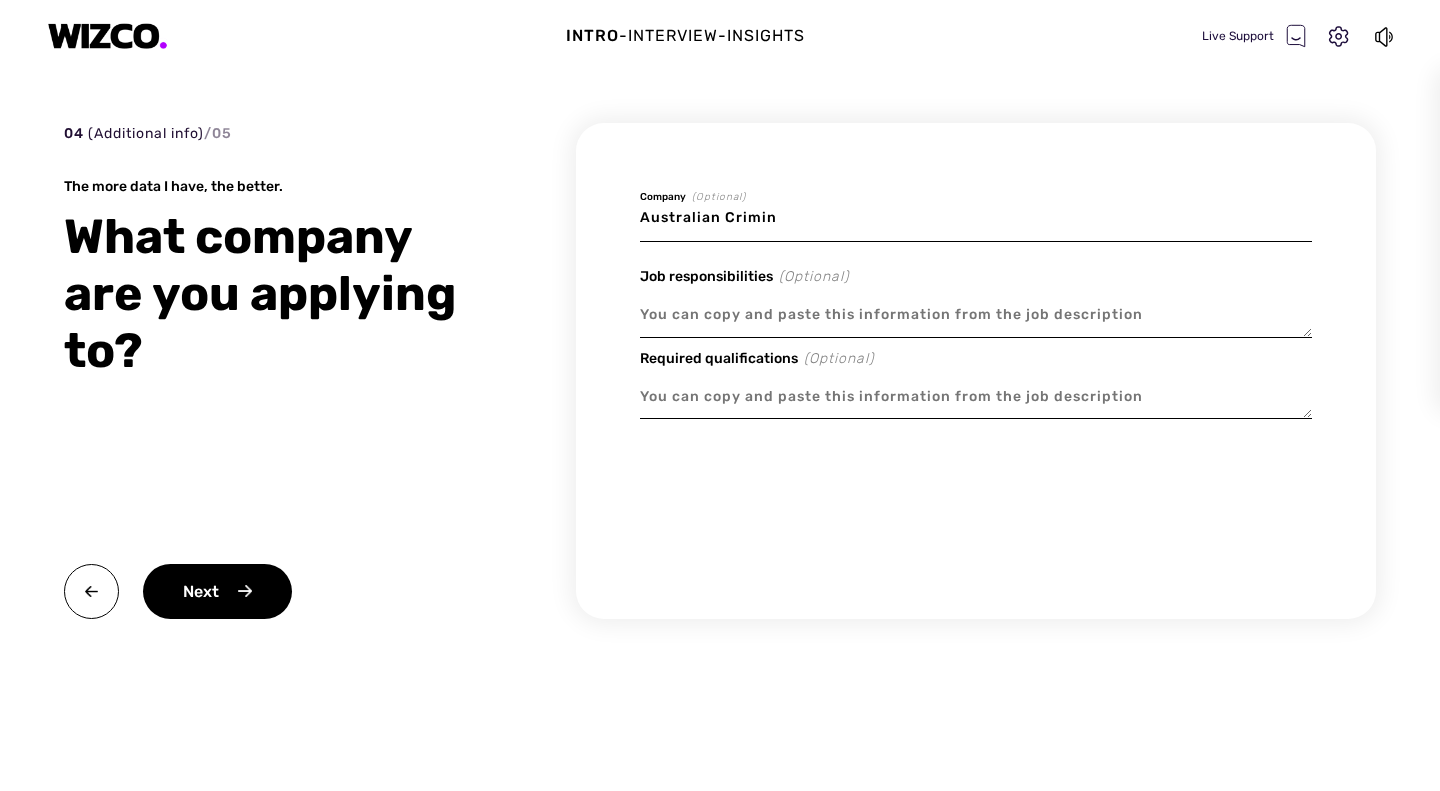 type on "x" 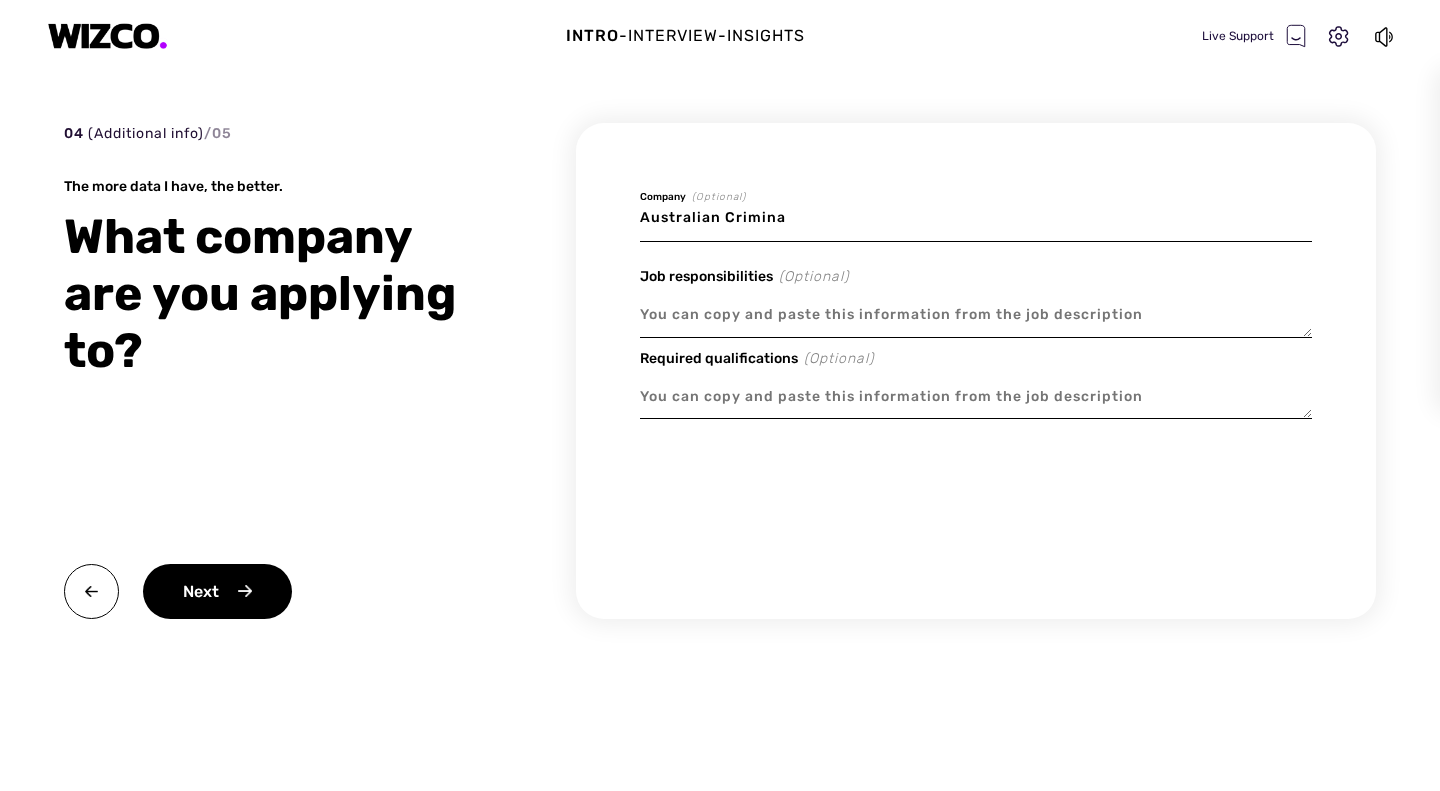 type on "x" 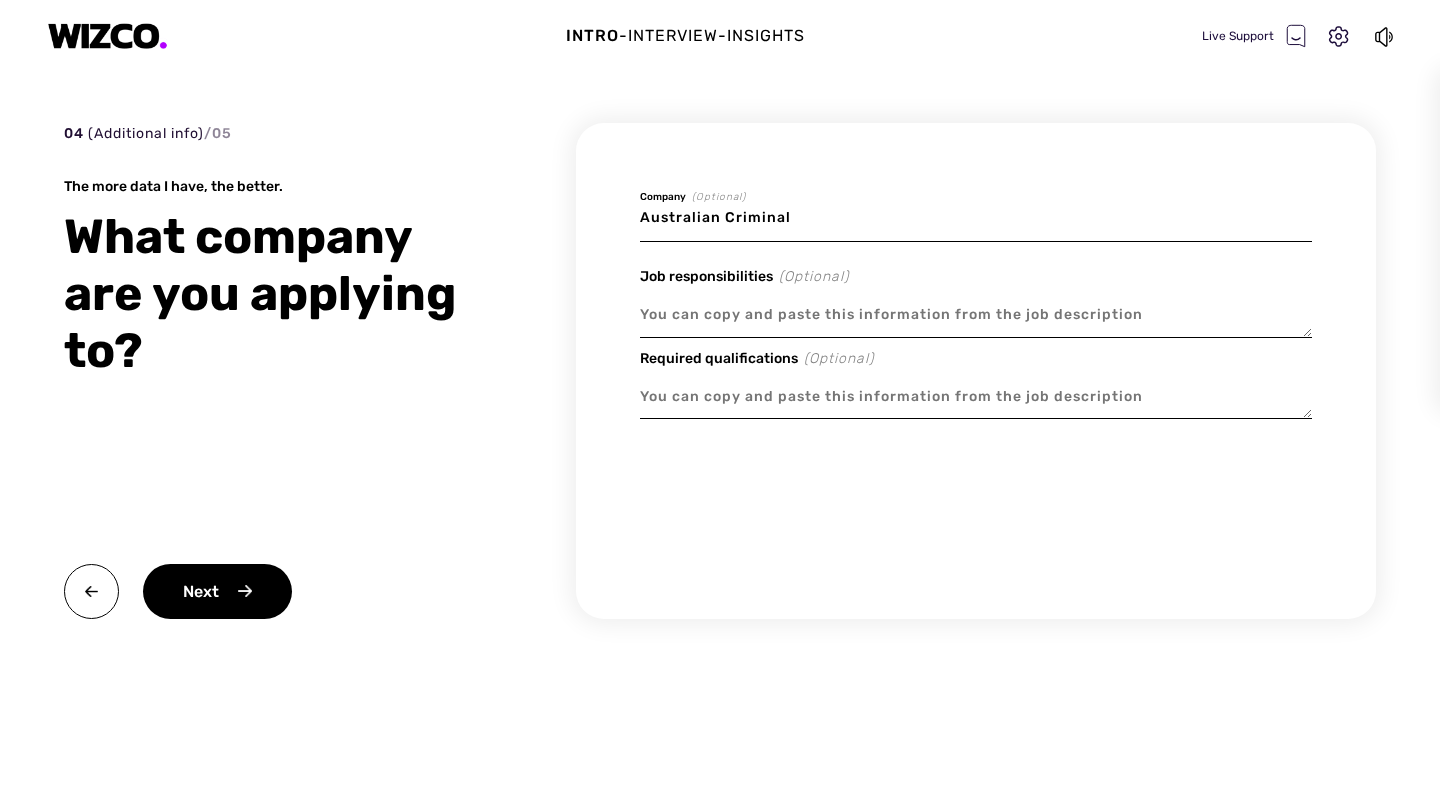 type on "x" 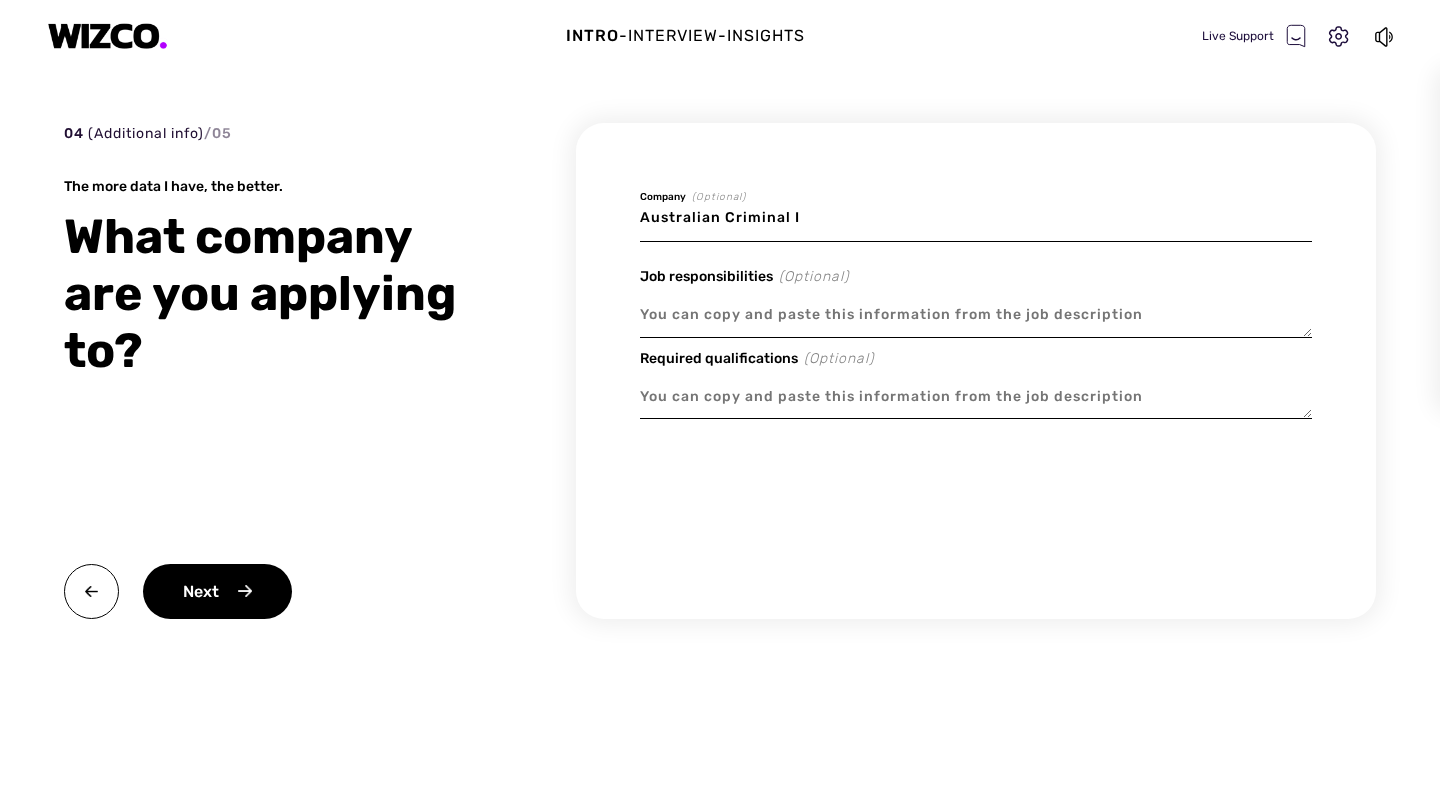 type on "x" 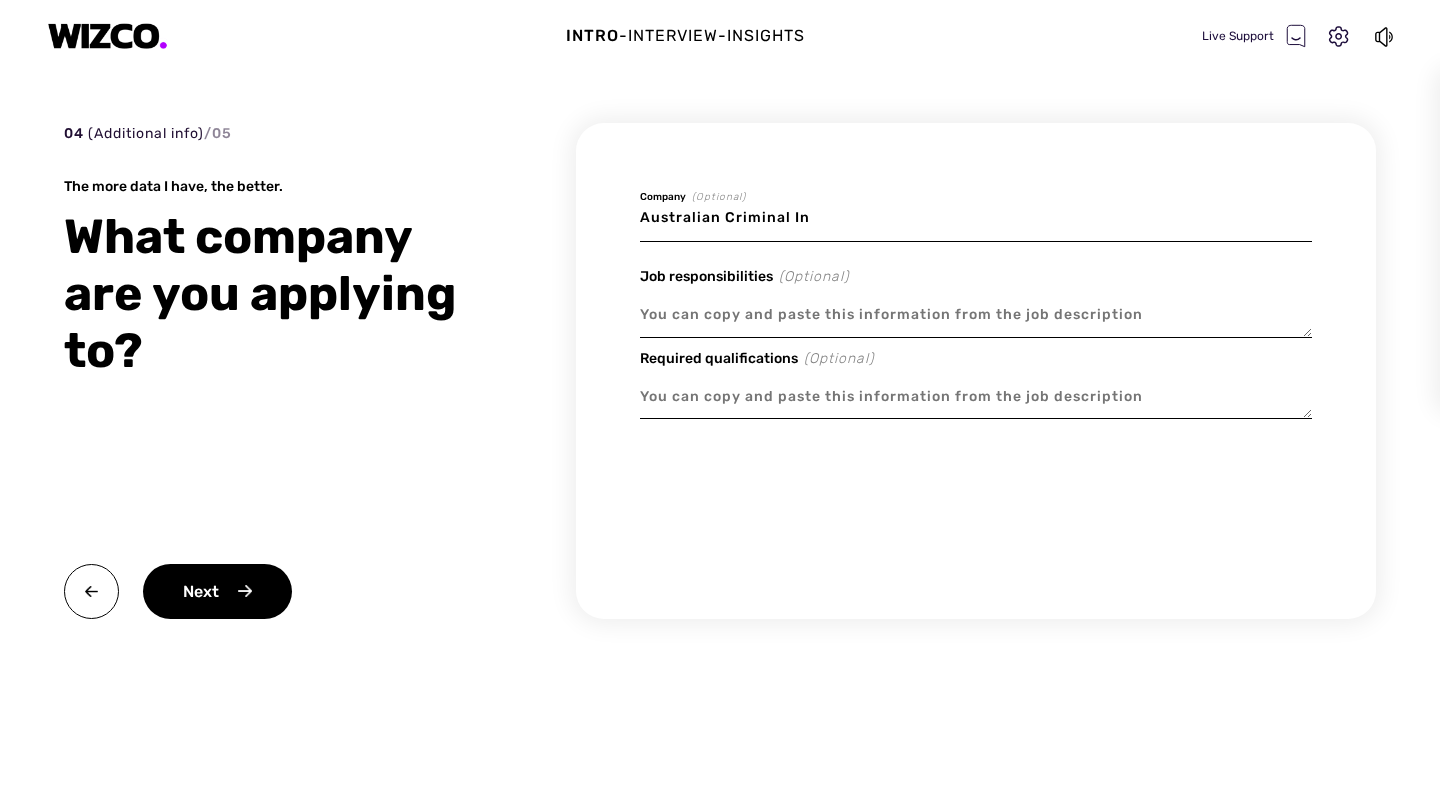 type on "x" 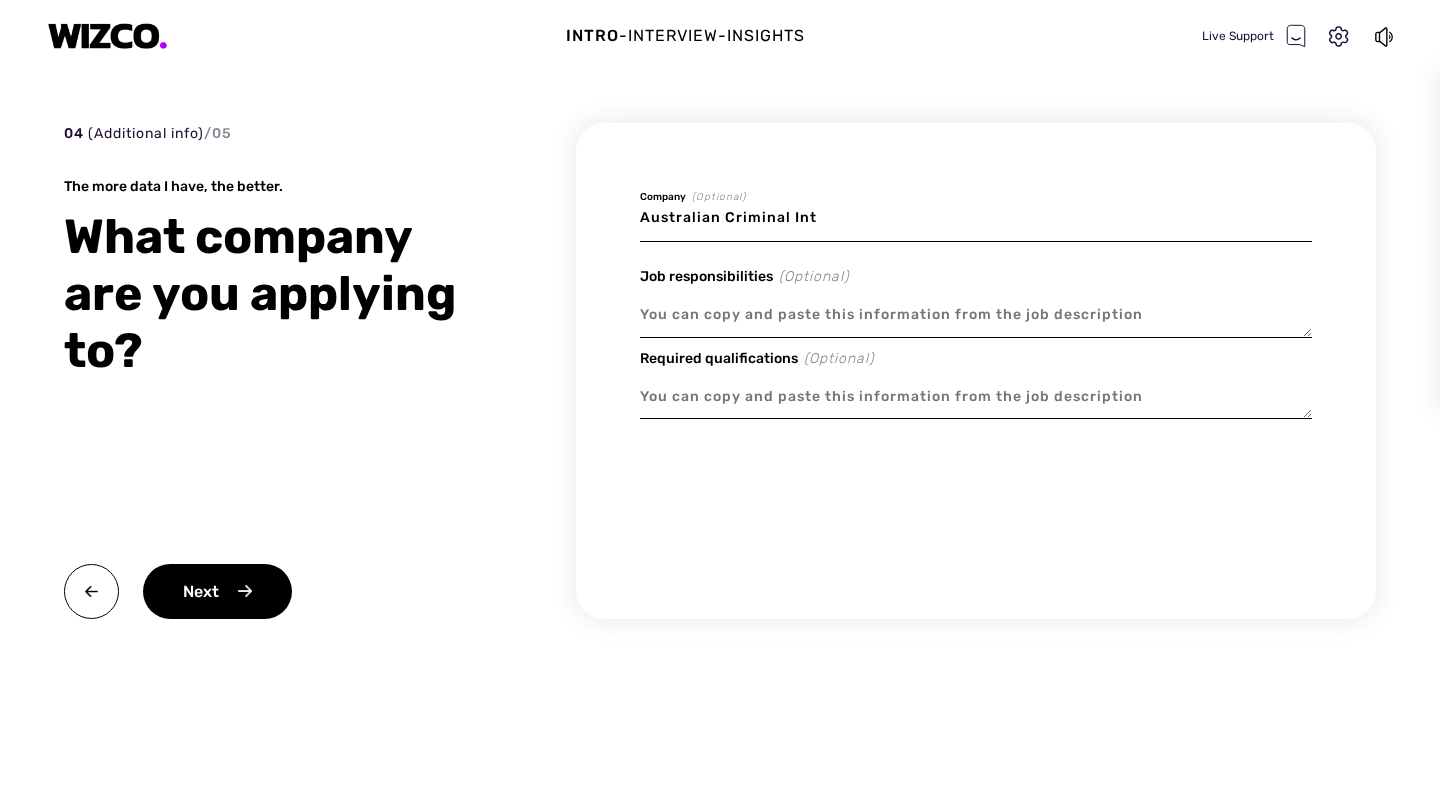type on "x" 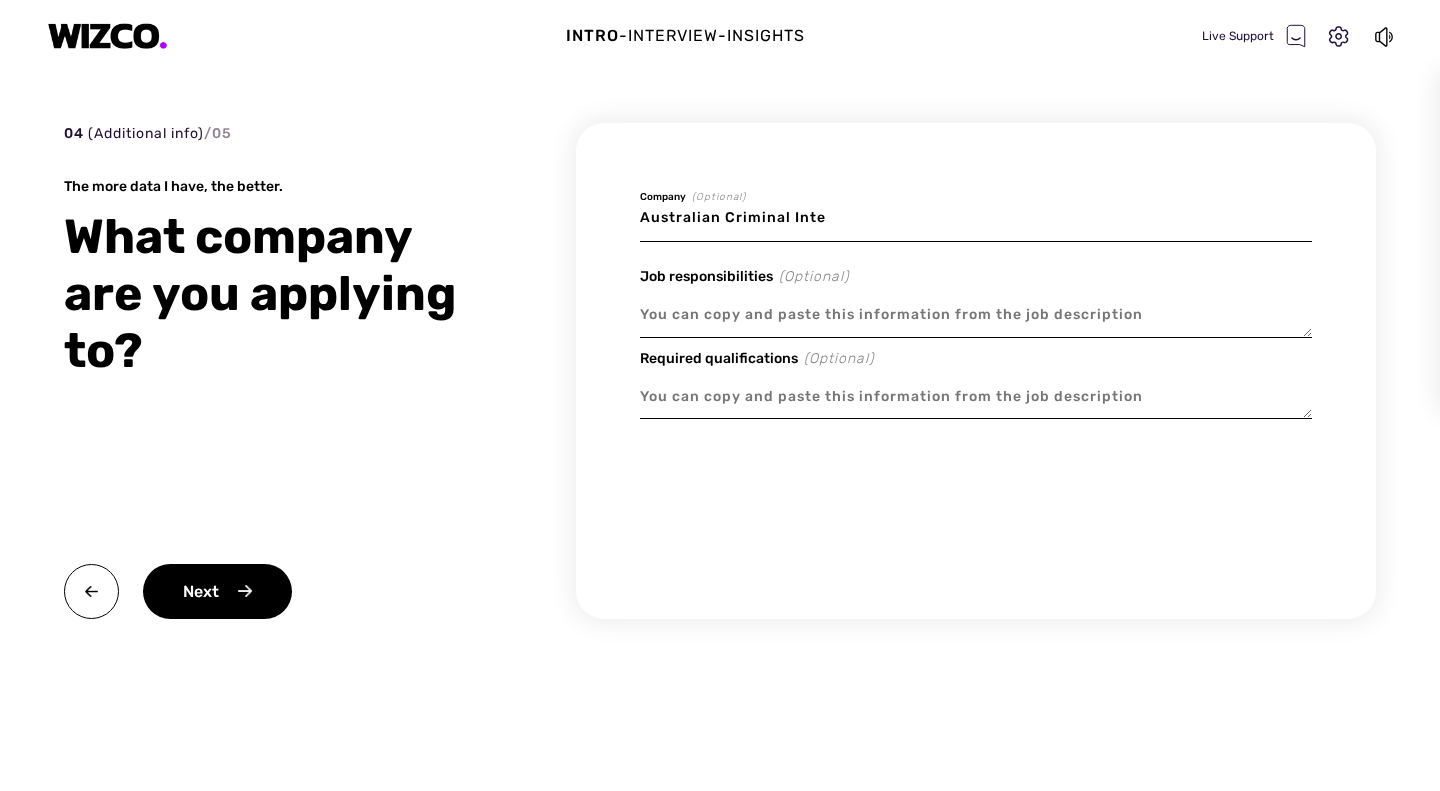 type on "x" 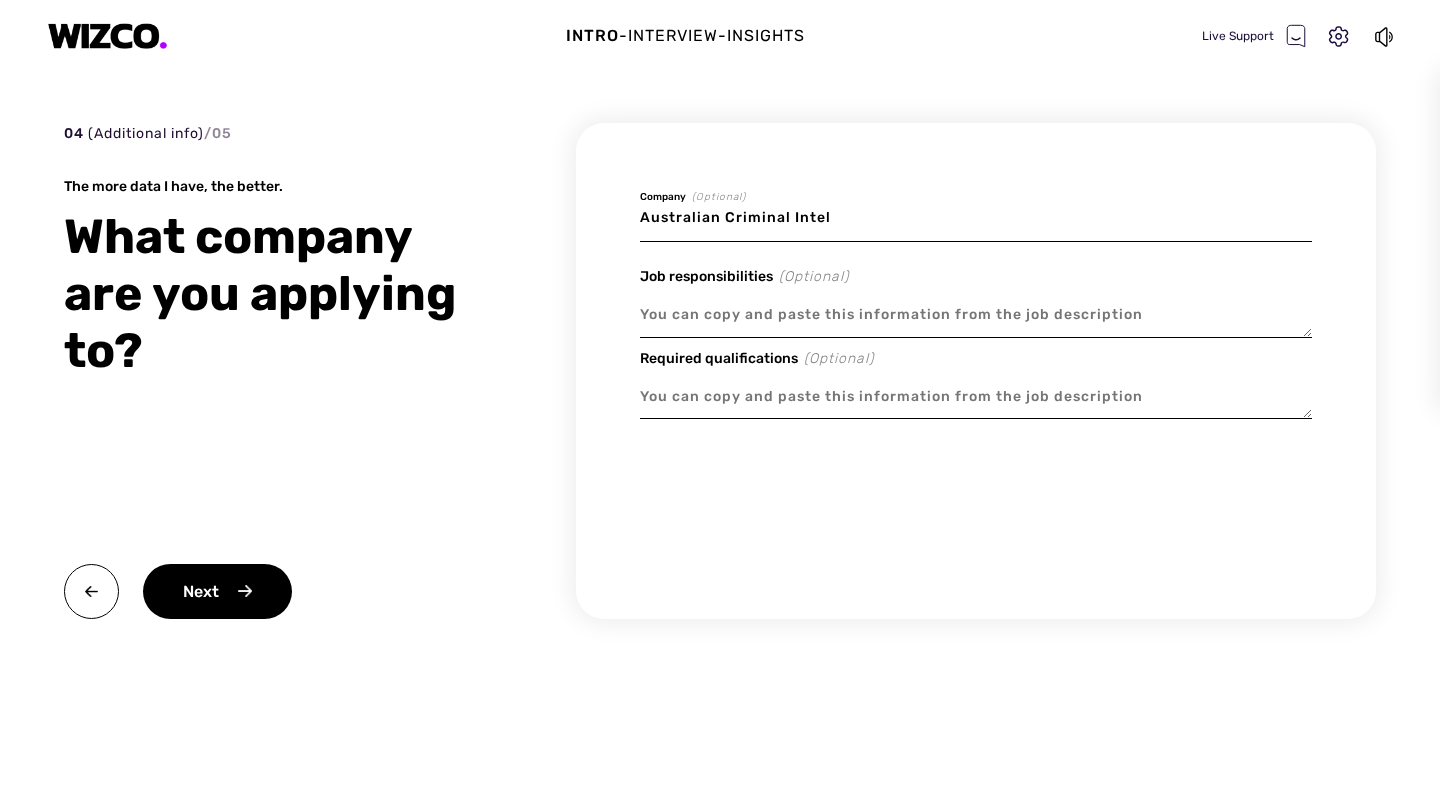 type on "x" 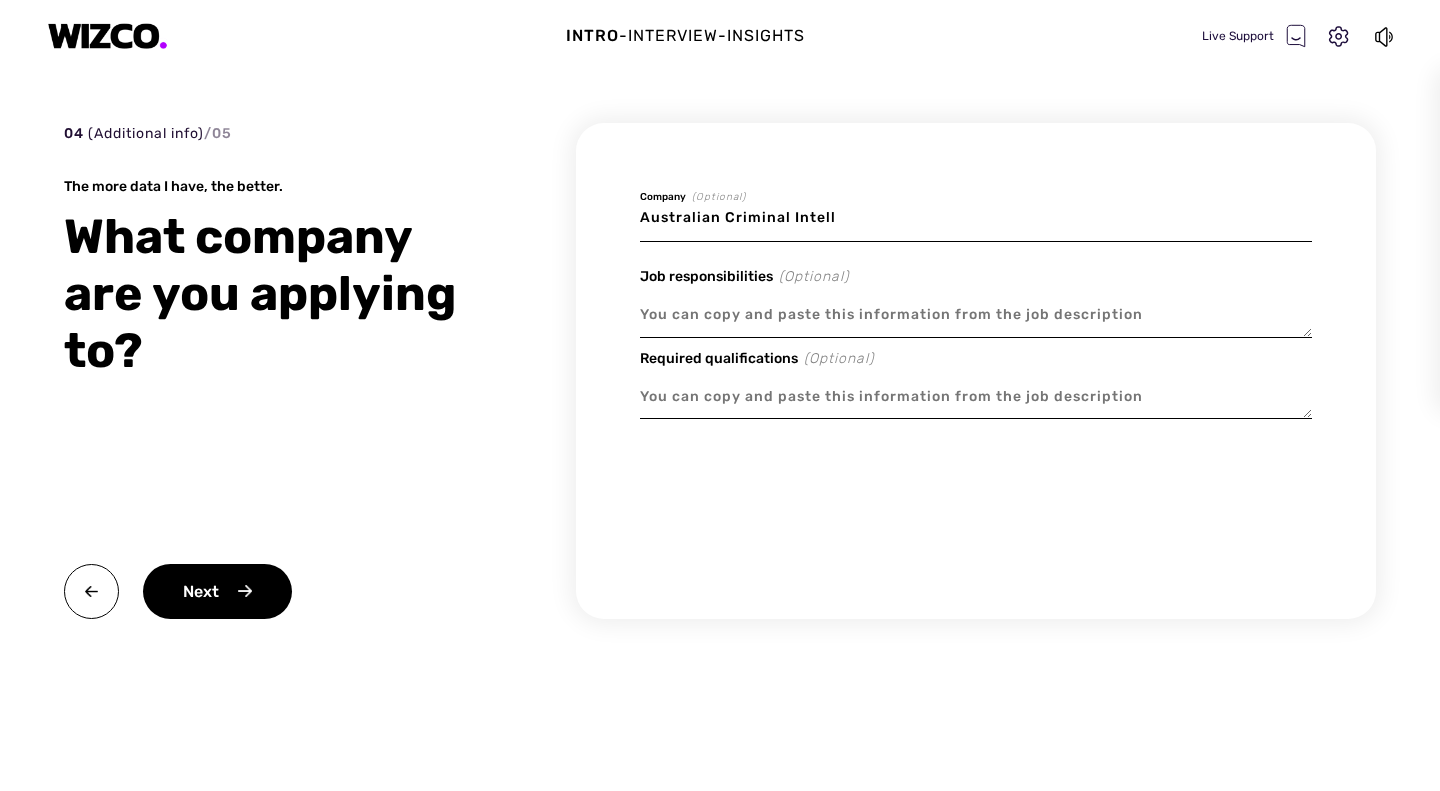 type on "x" 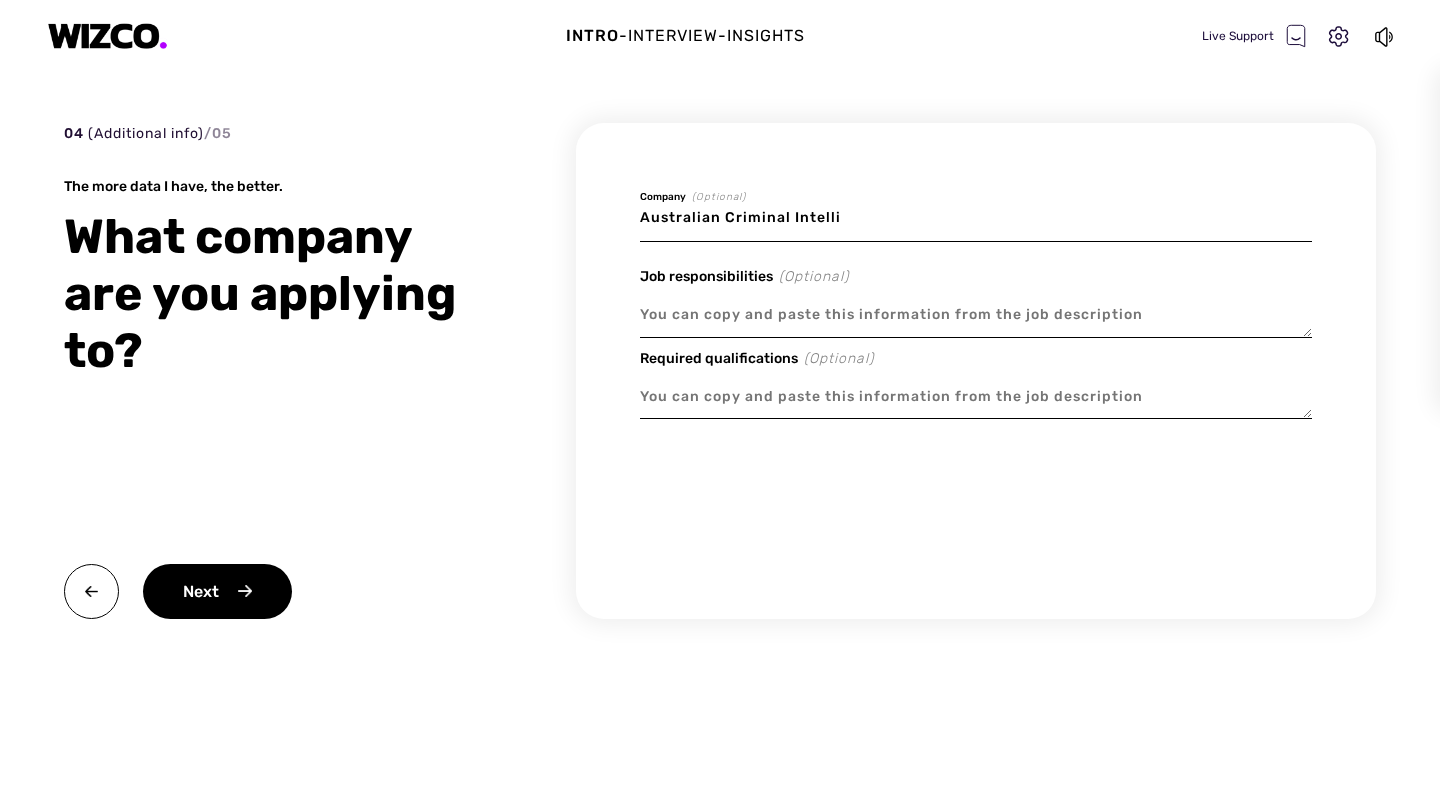 type on "x" 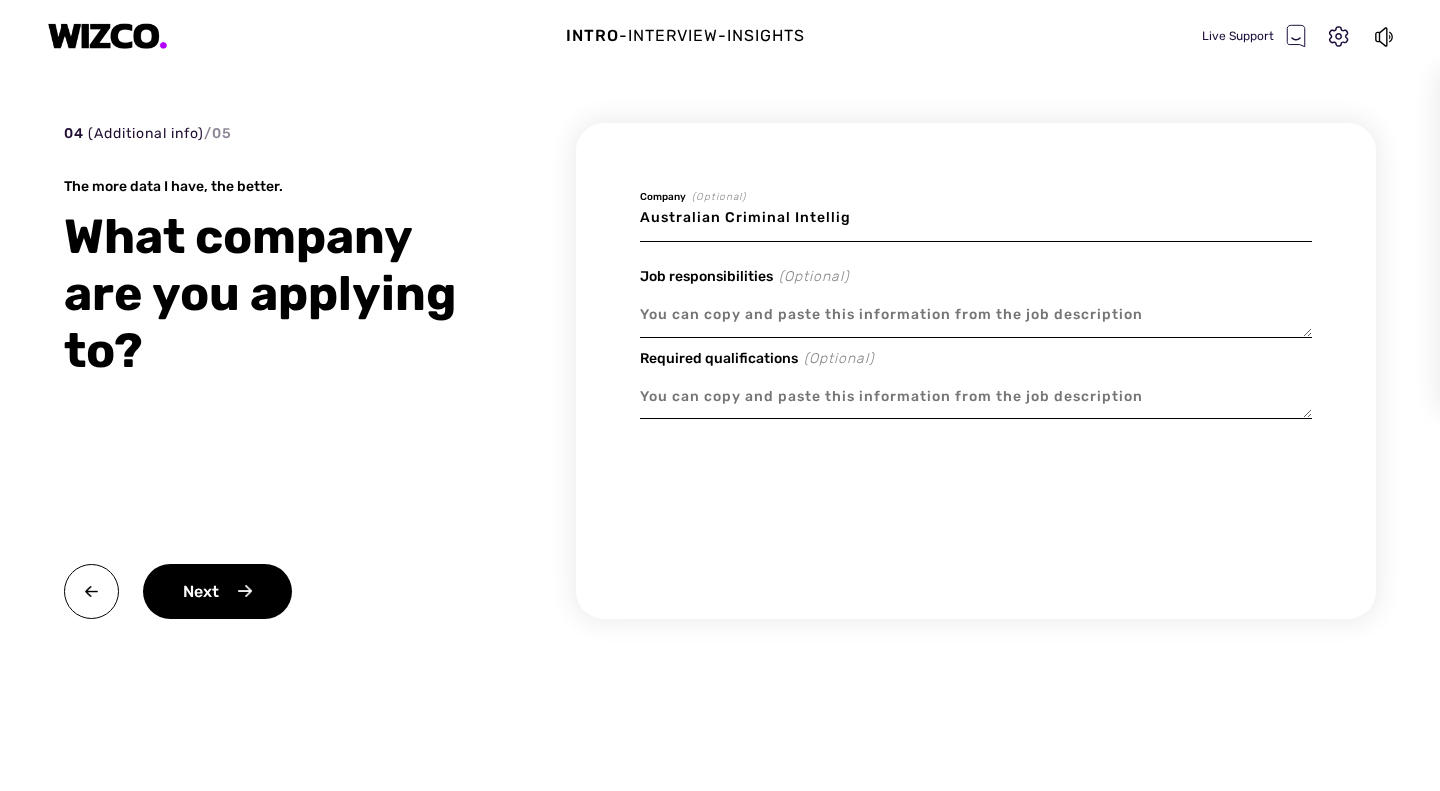 type on "x" 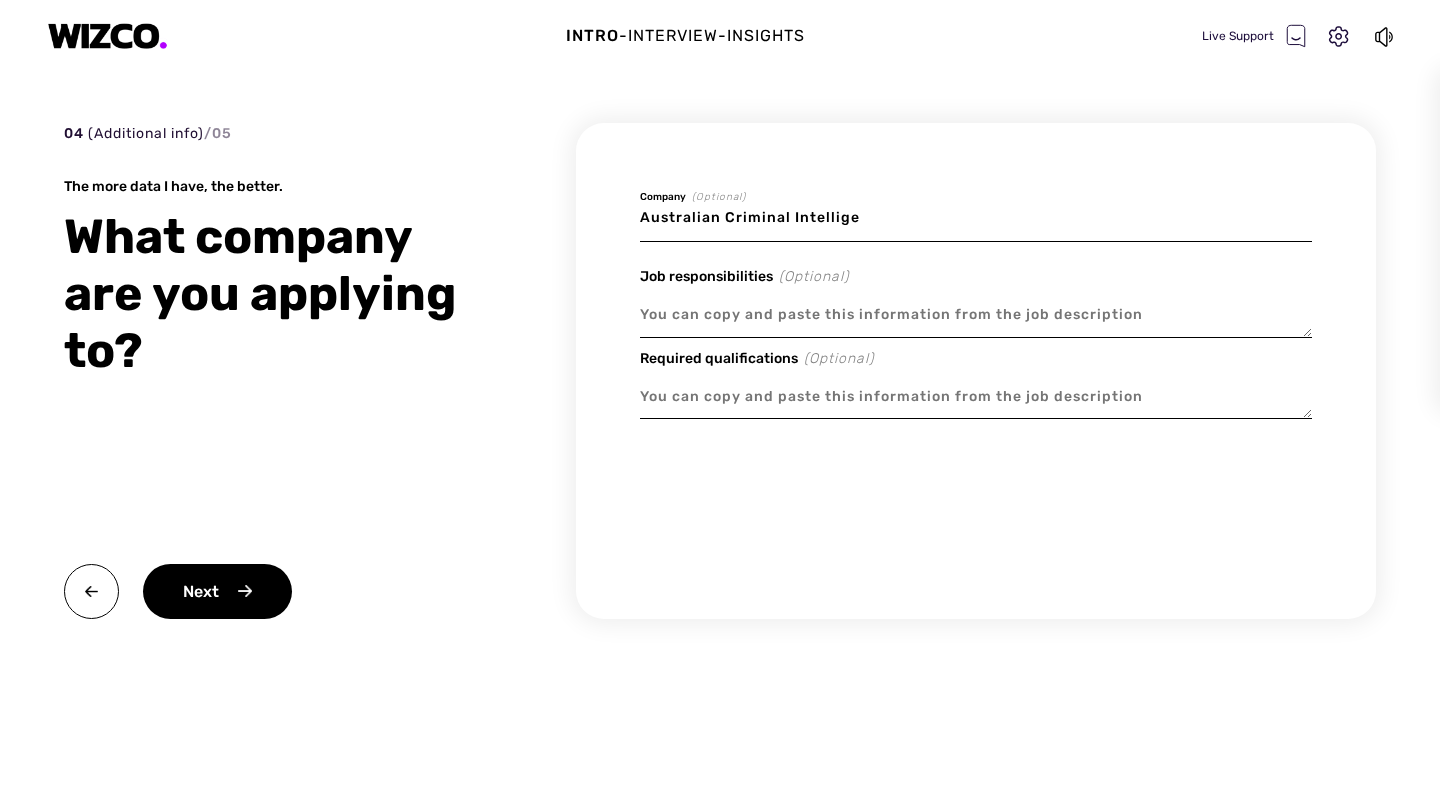 type on "Australian Criminal Intelligen" 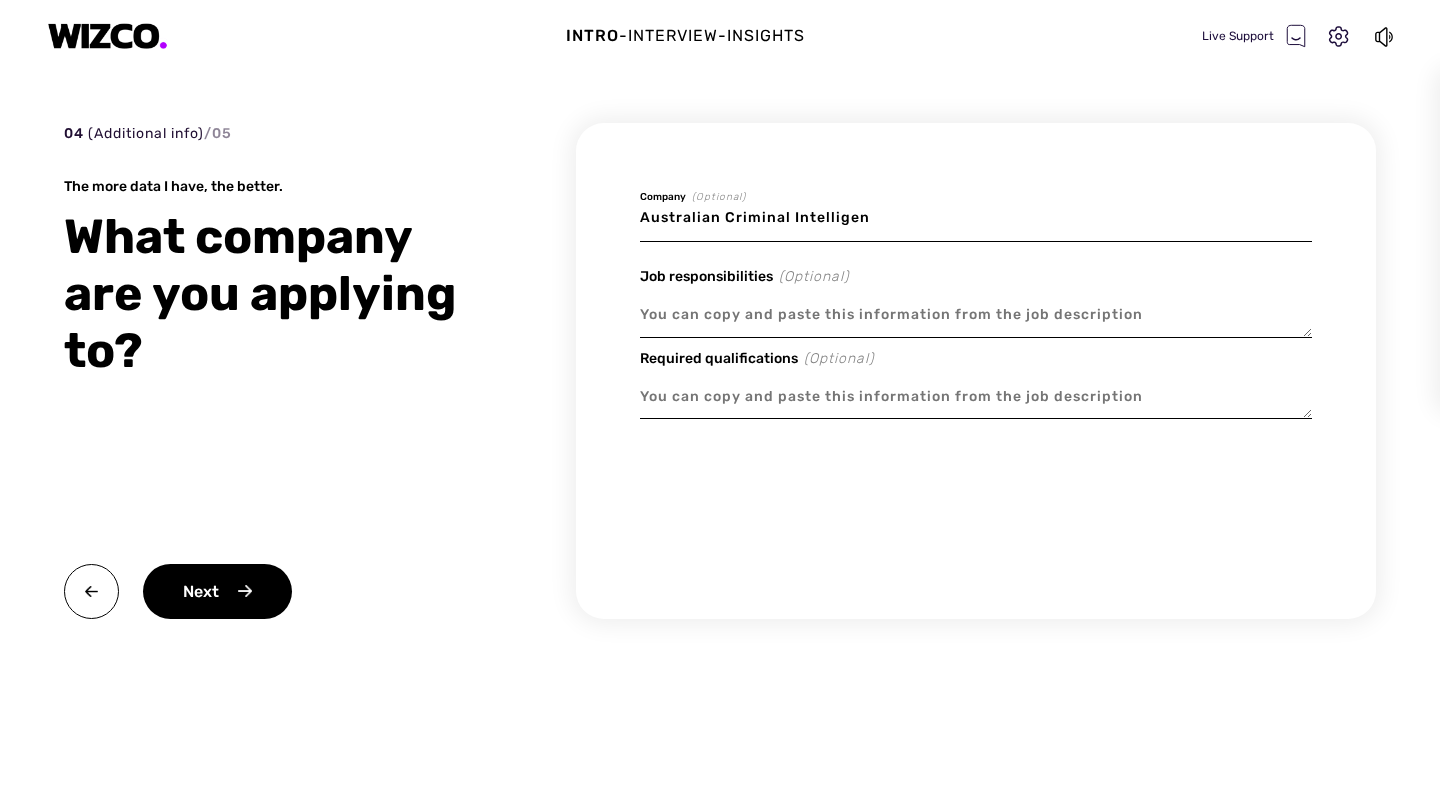 type on "x" 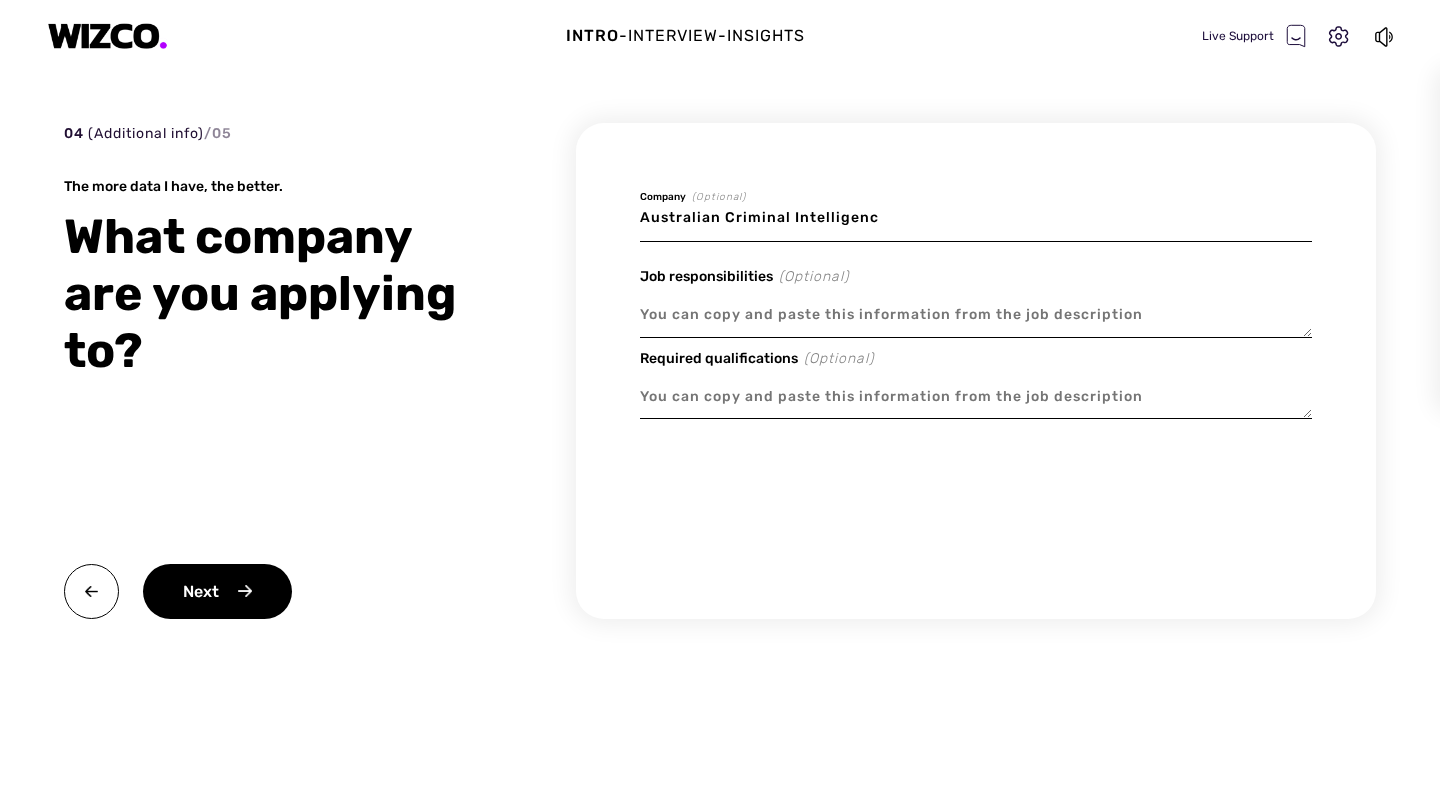 type on "x" 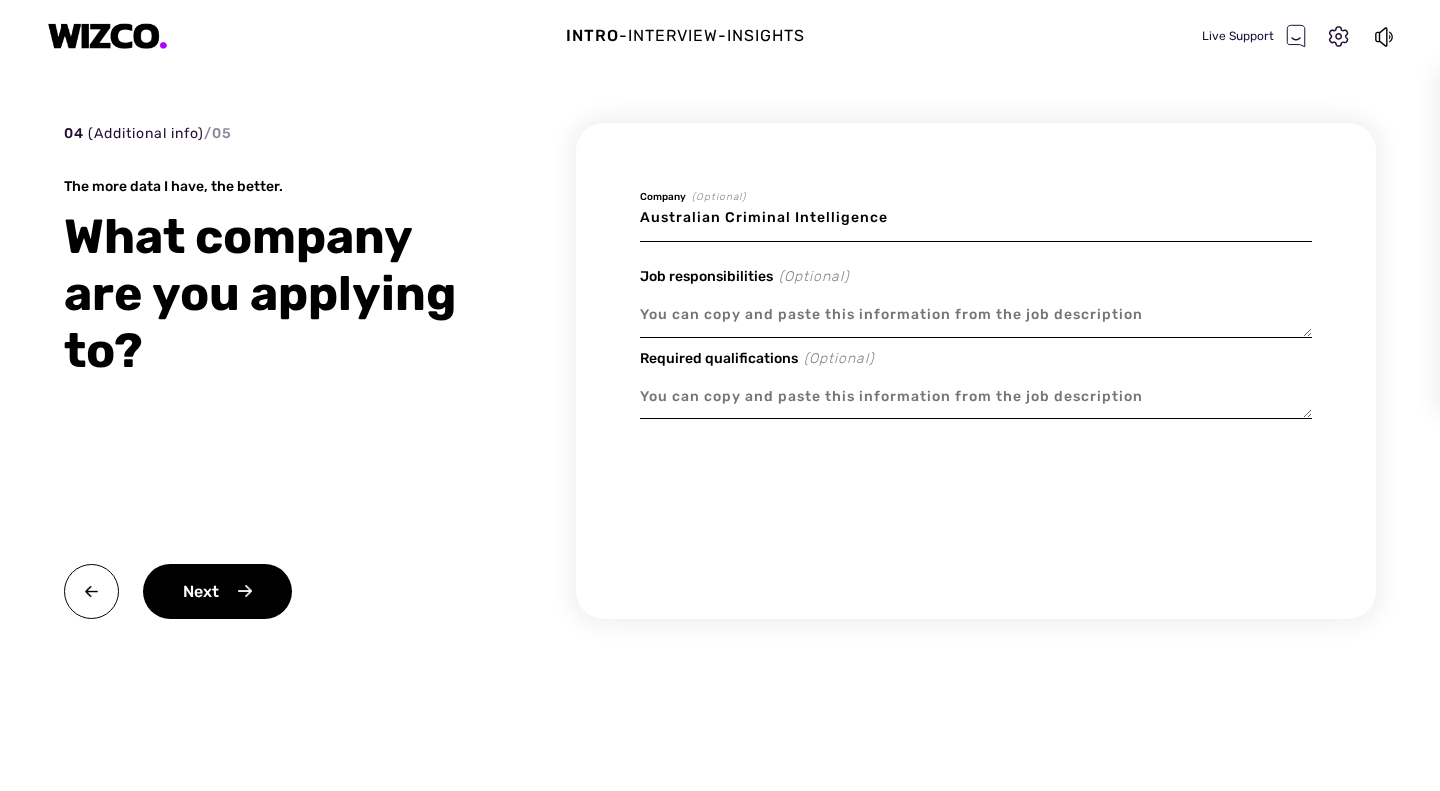 type on "x" 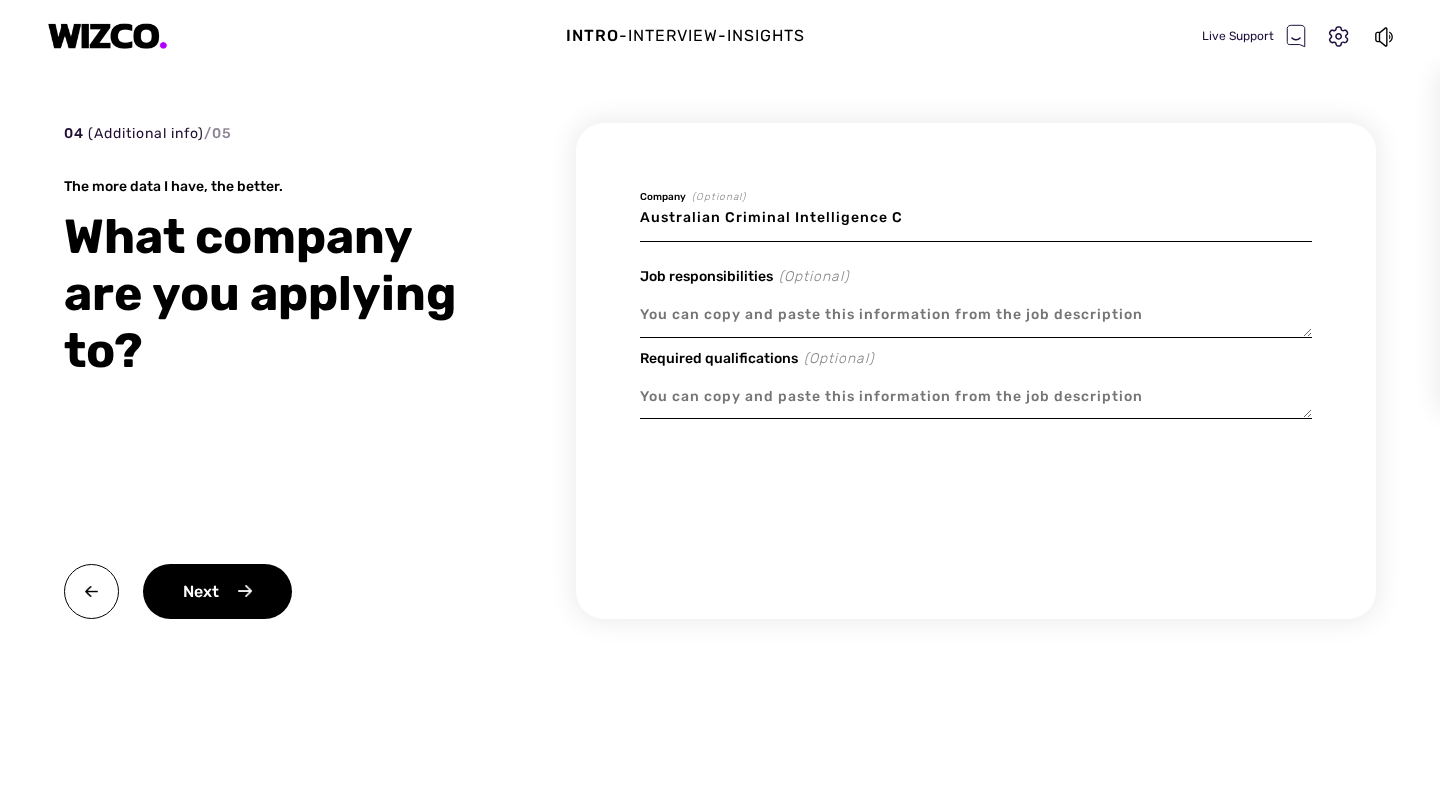 type on "x" 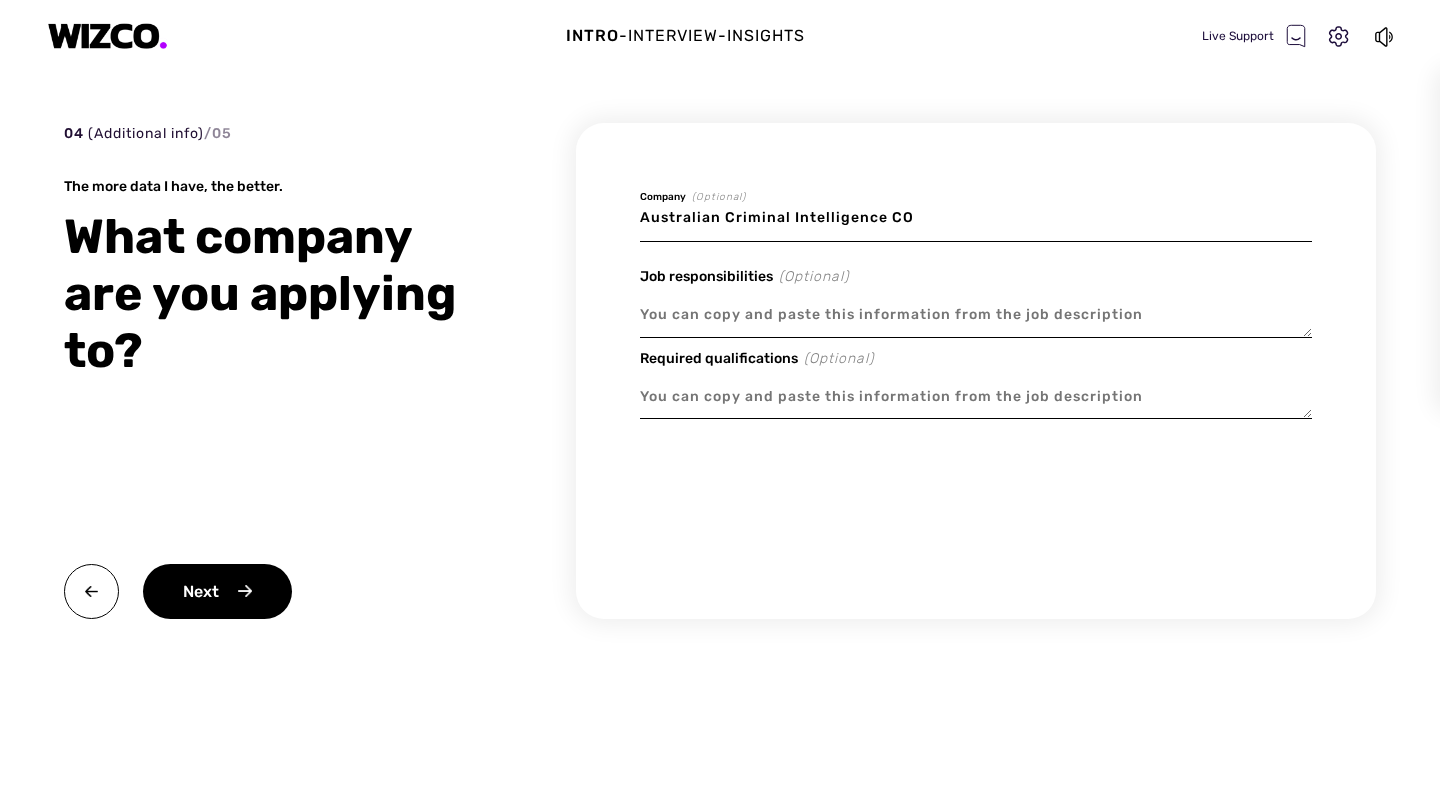 type on "x" 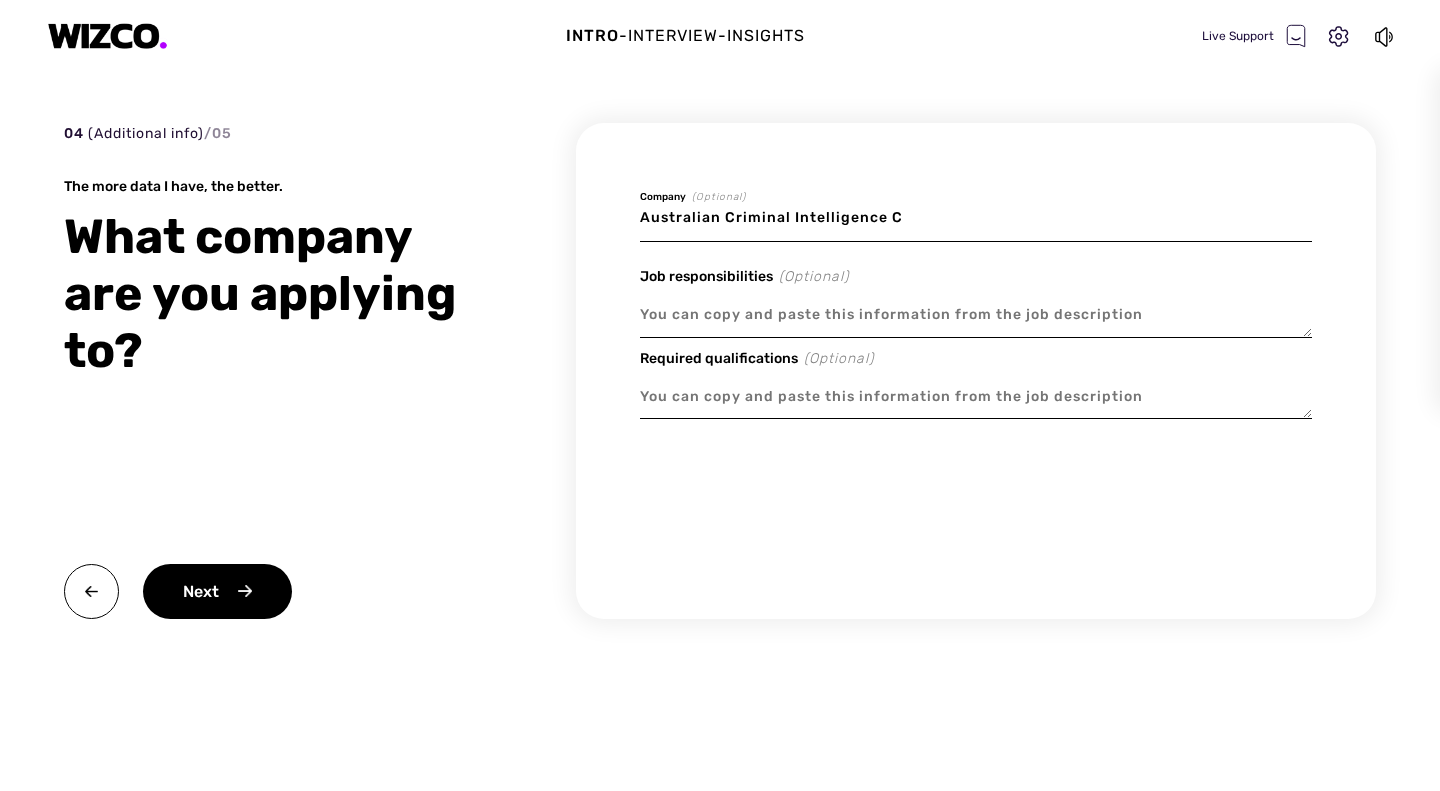 type on "x" 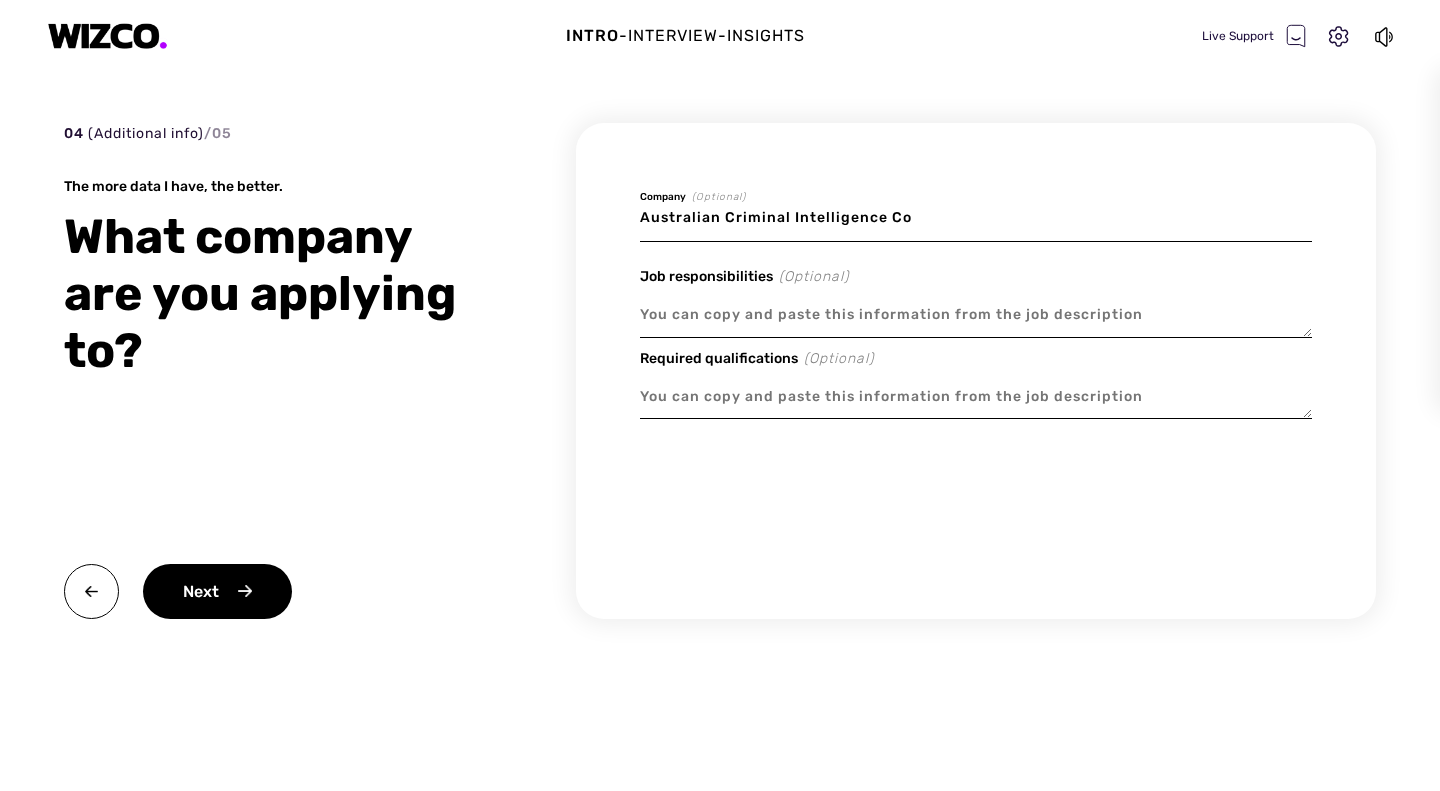 type on "x" 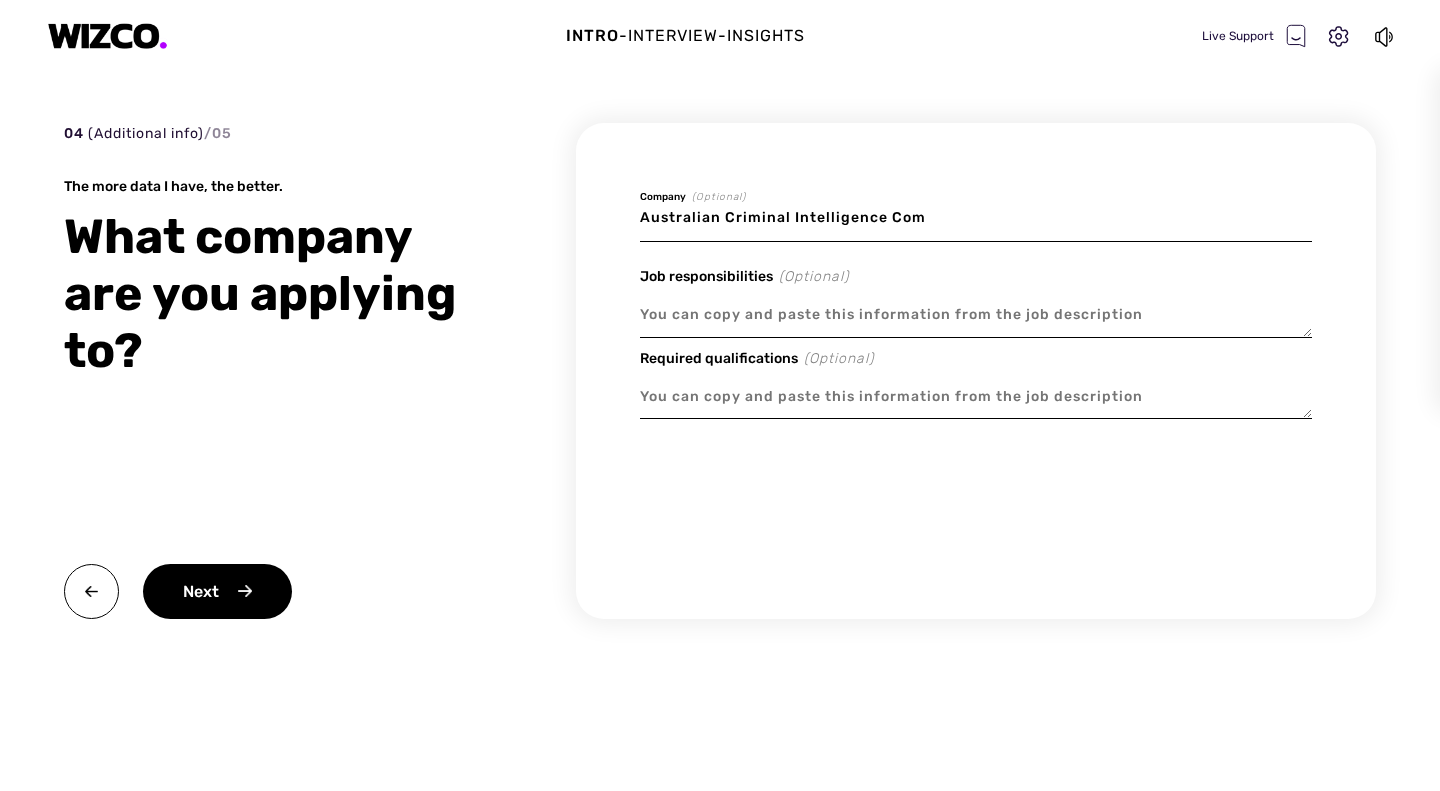 type on "x" 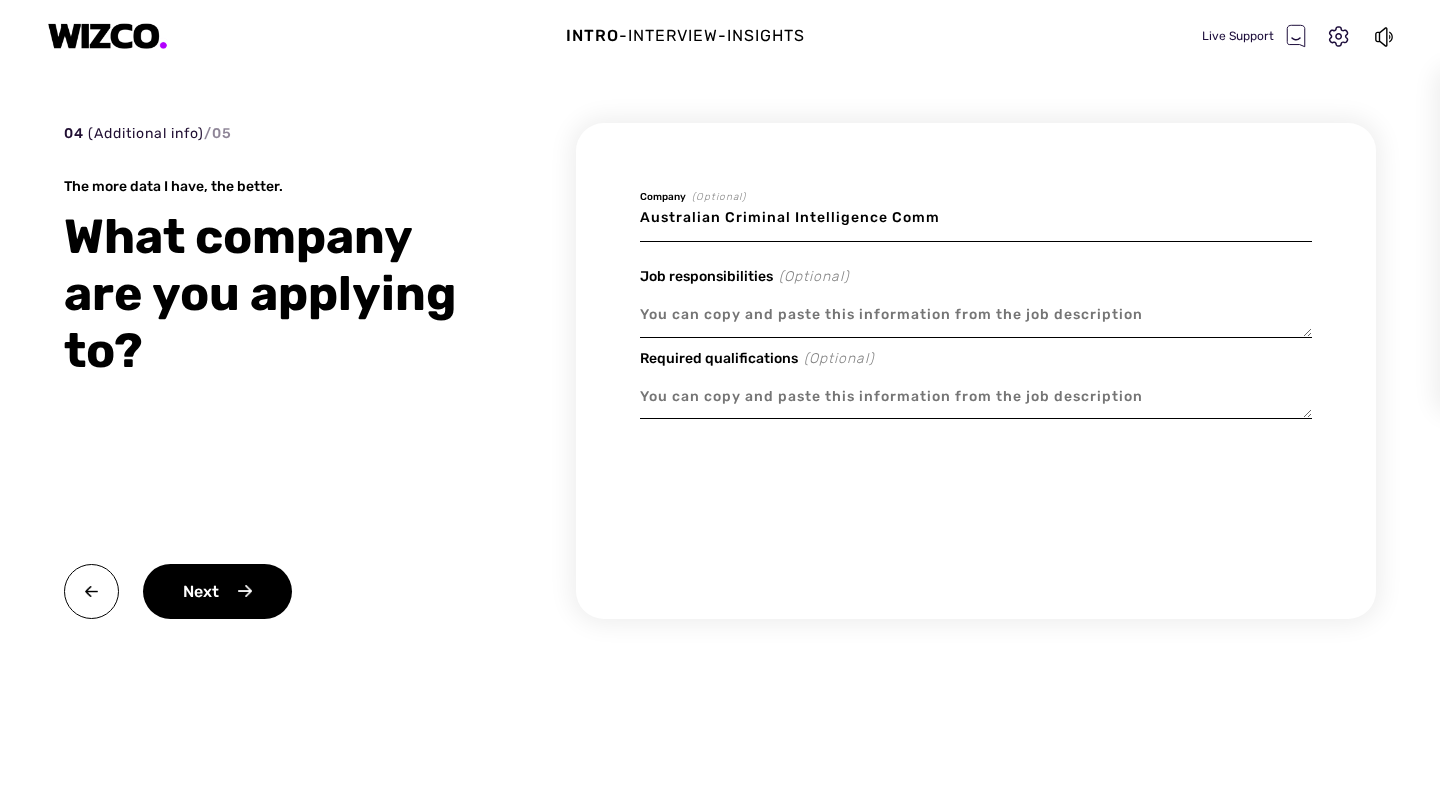 type on "x" 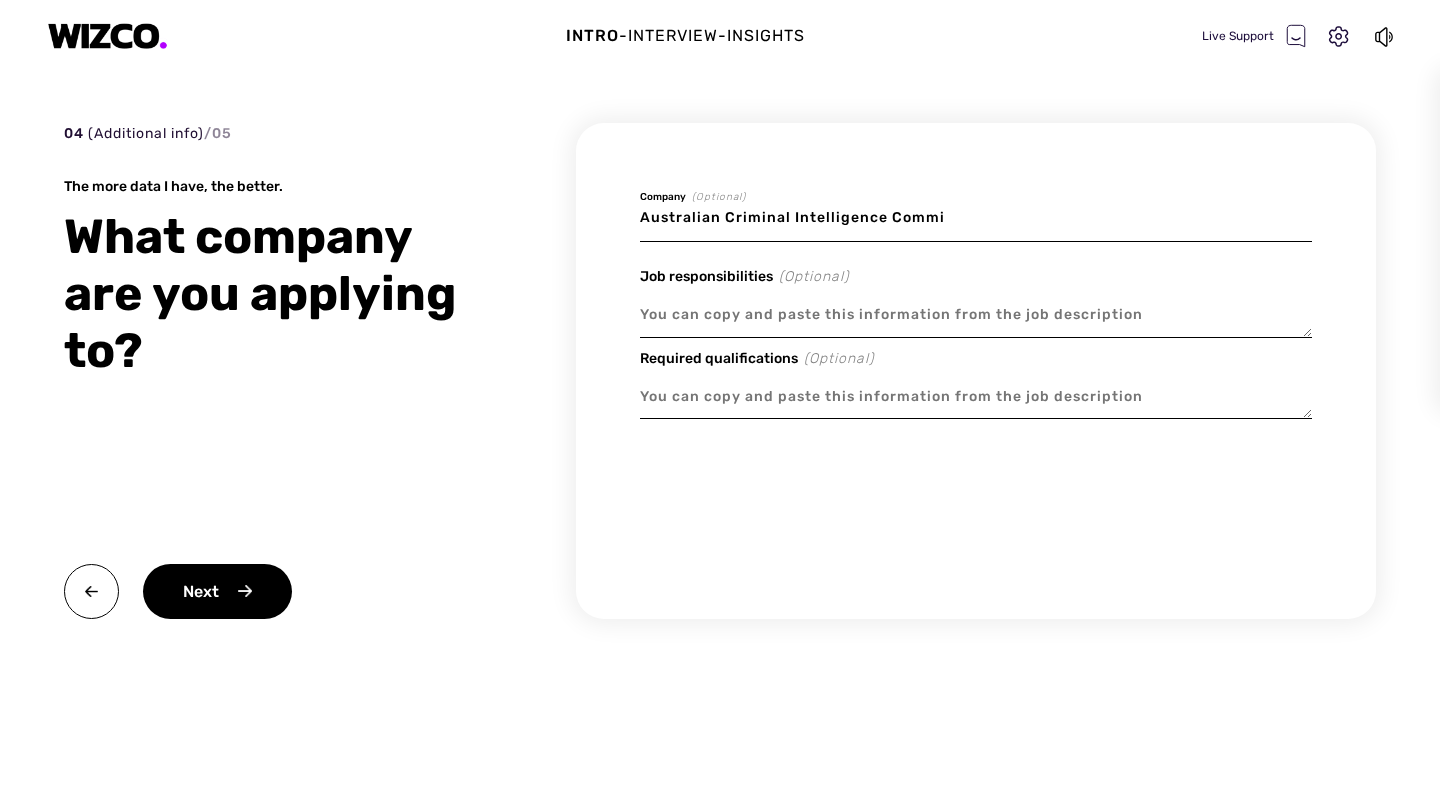 type on "x" 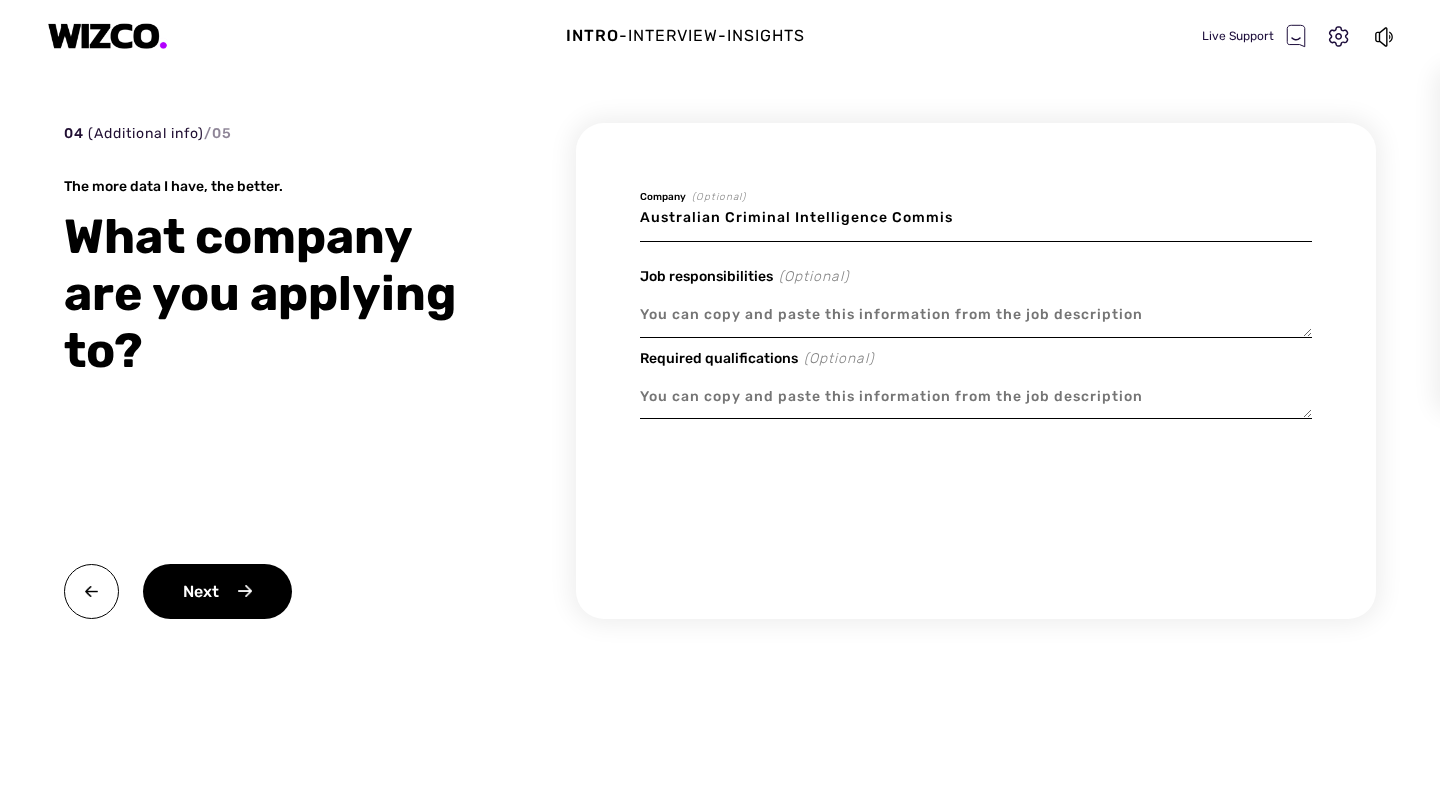 type on "x" 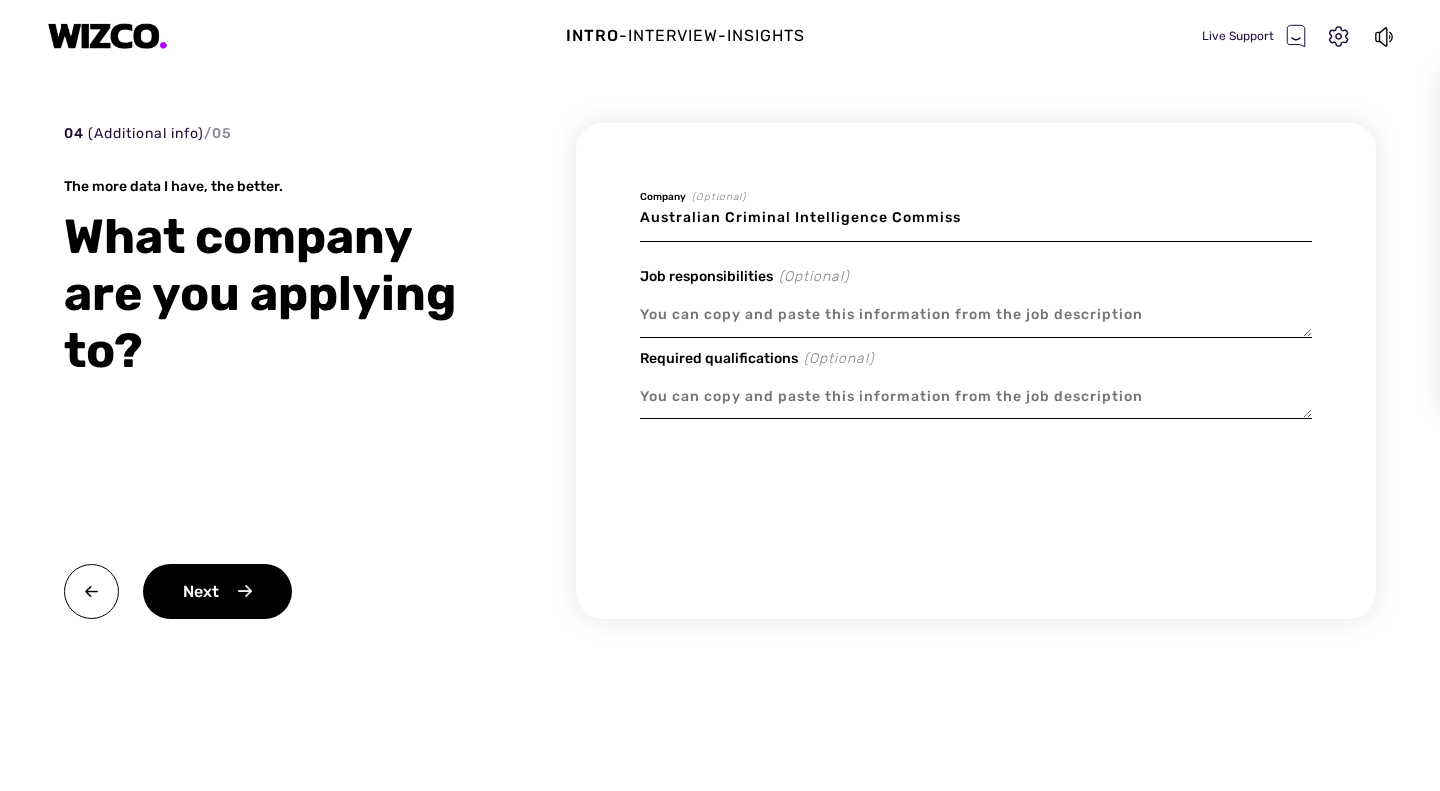 type on "x" 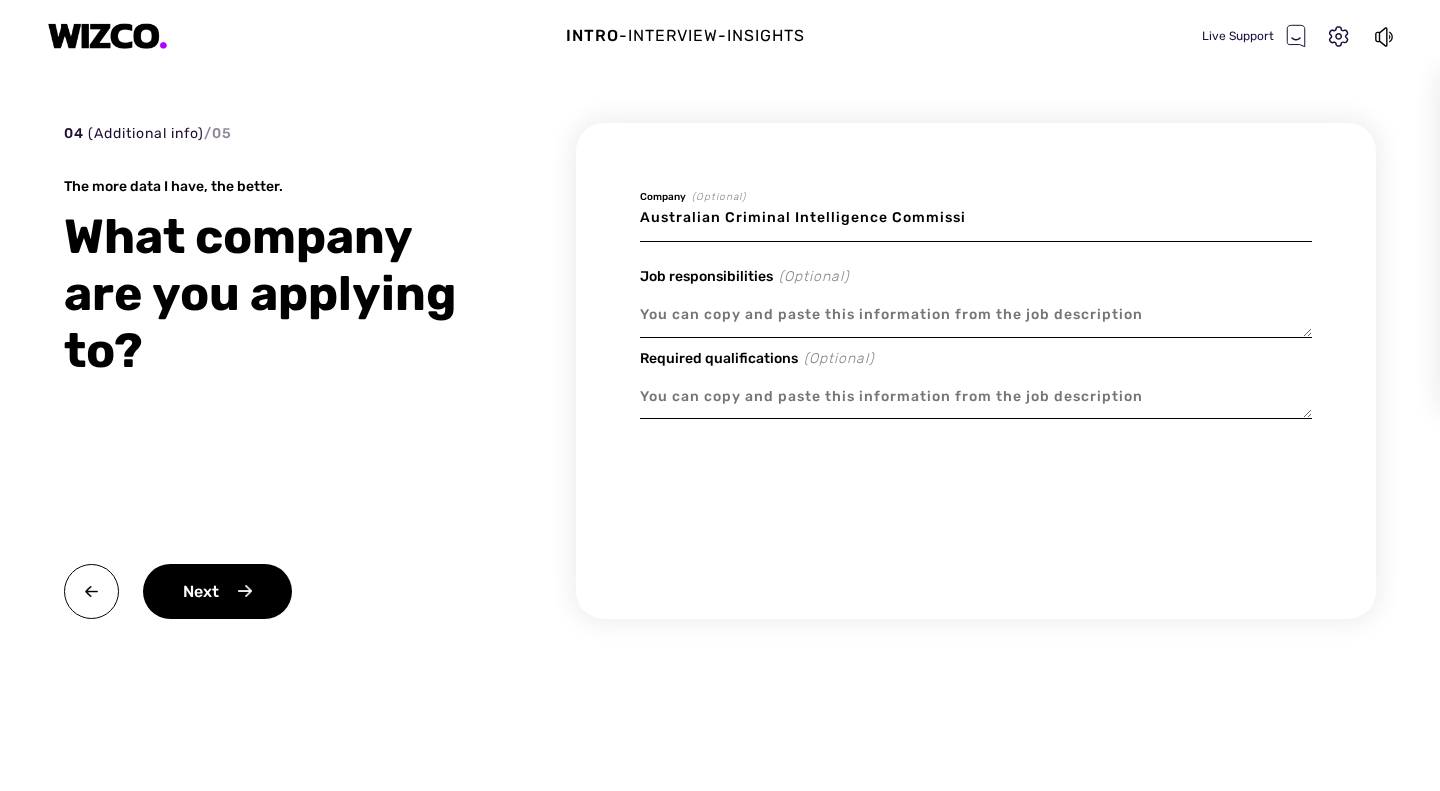 type on "x" 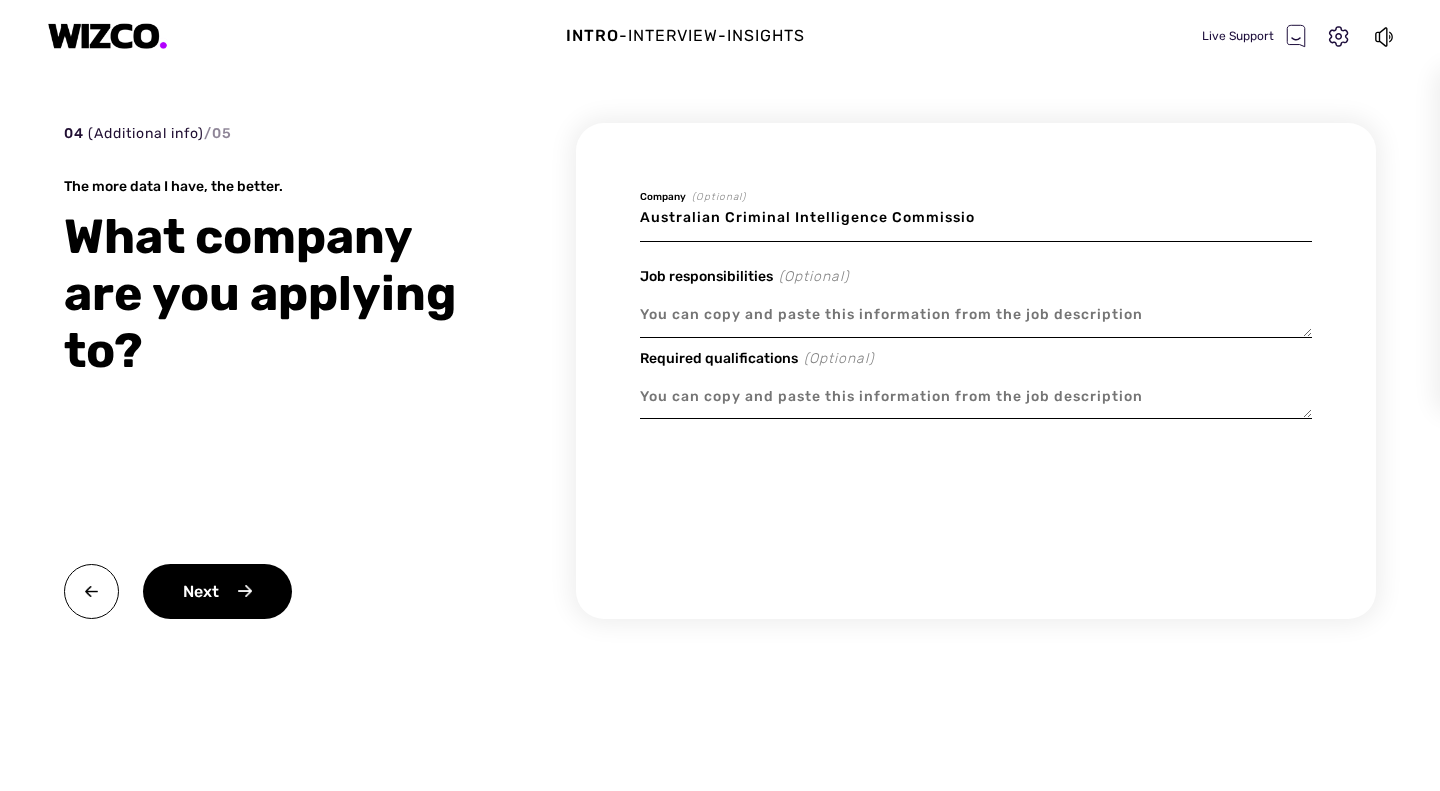 type on "x" 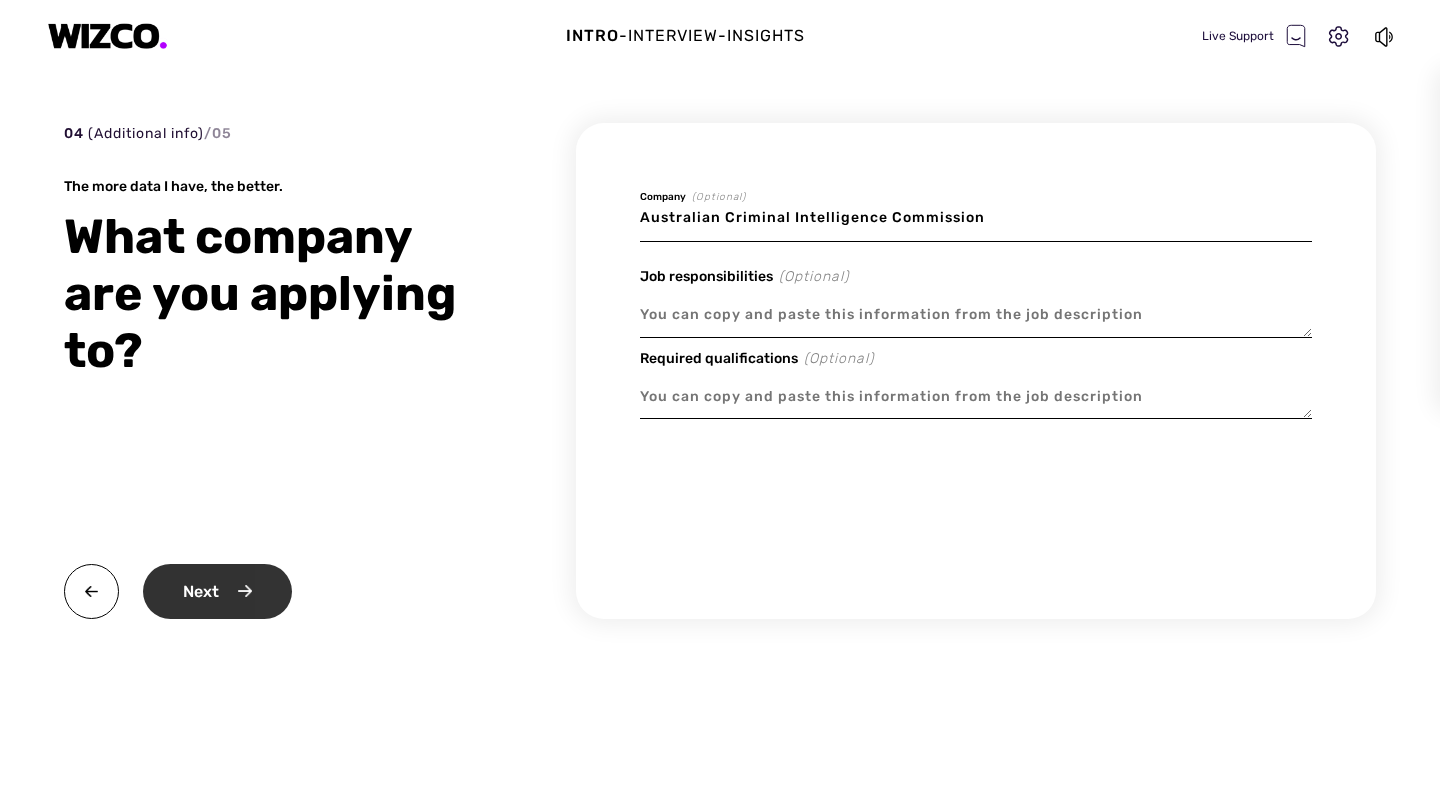 type on "Australian Criminal Intelligence Commission" 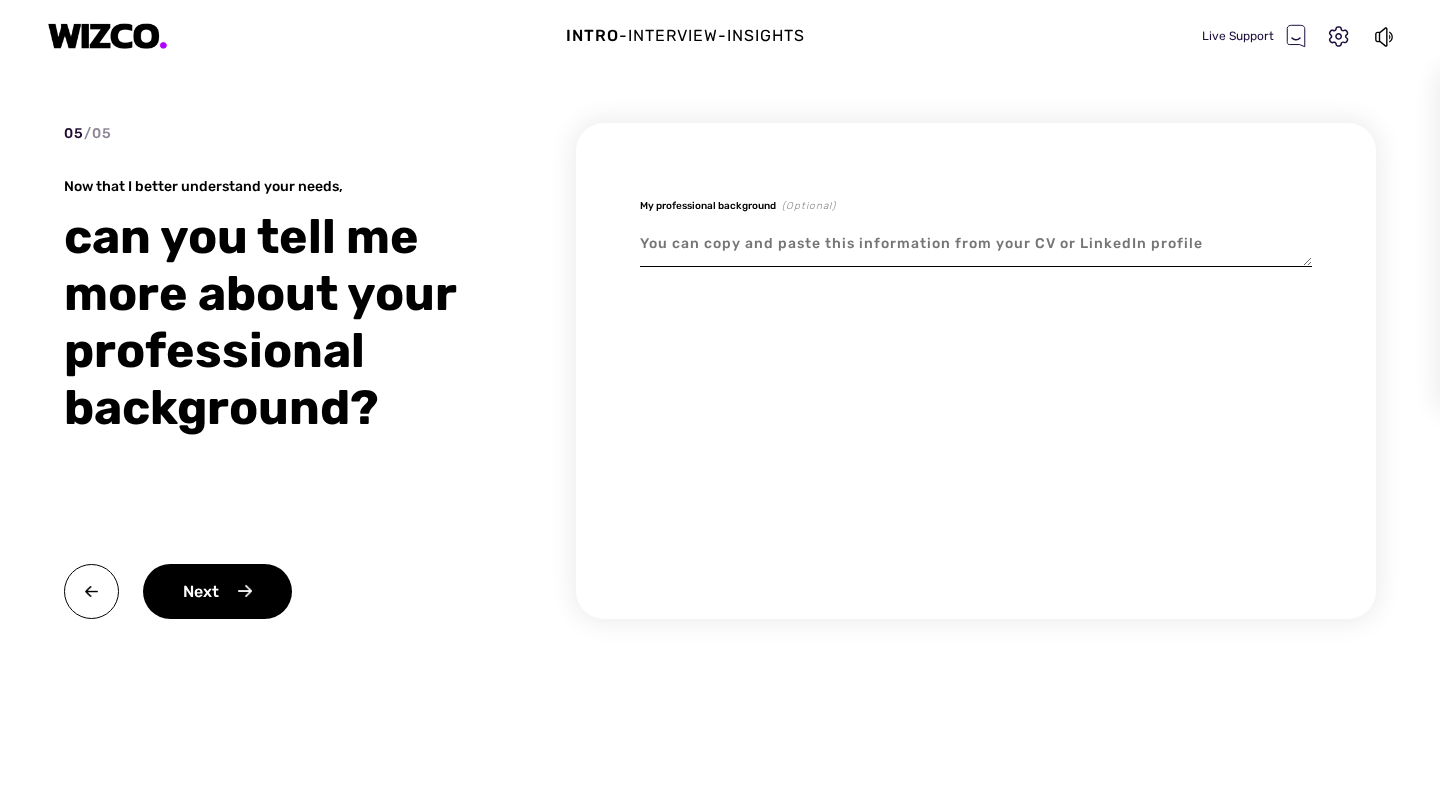 click at bounding box center [976, 244] 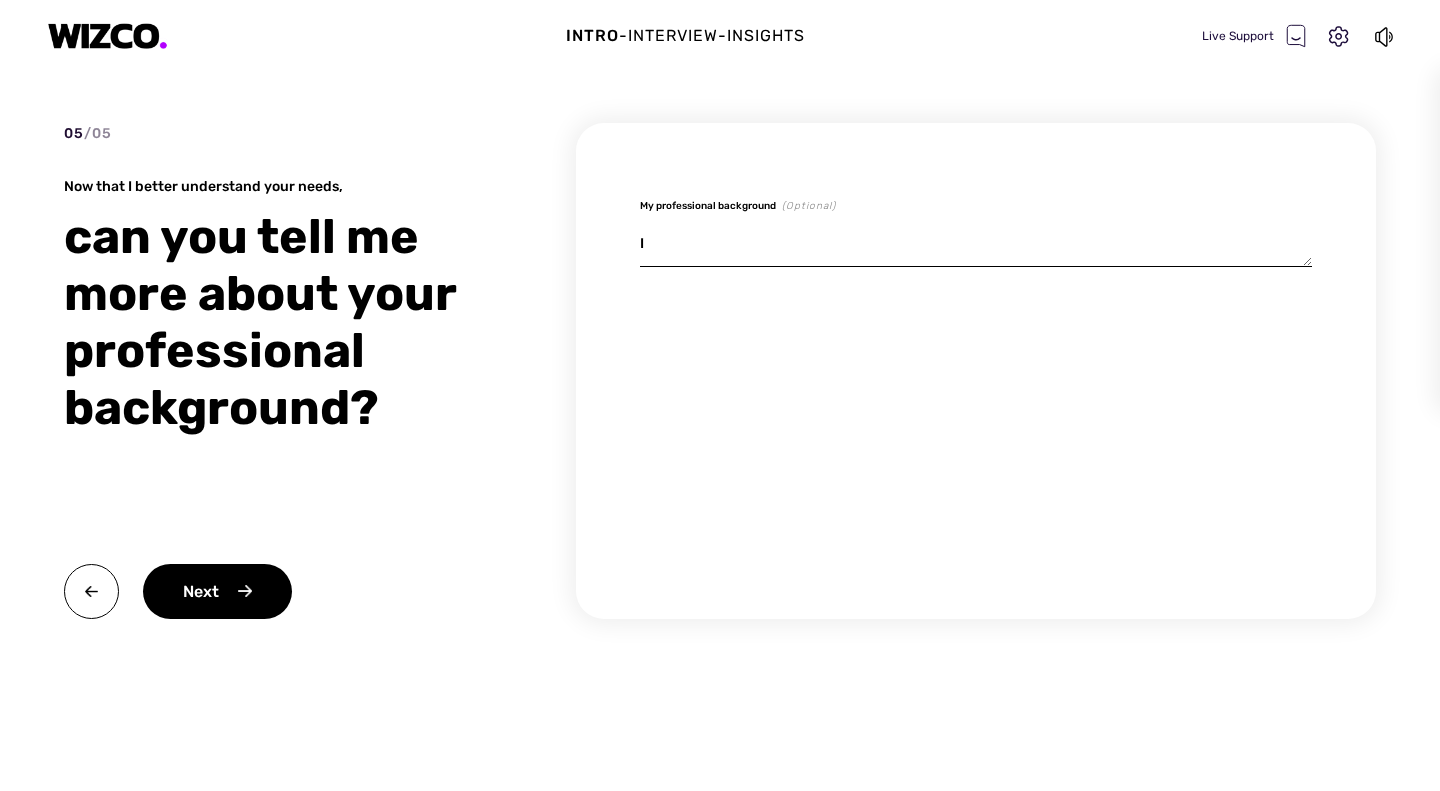 type on "x" 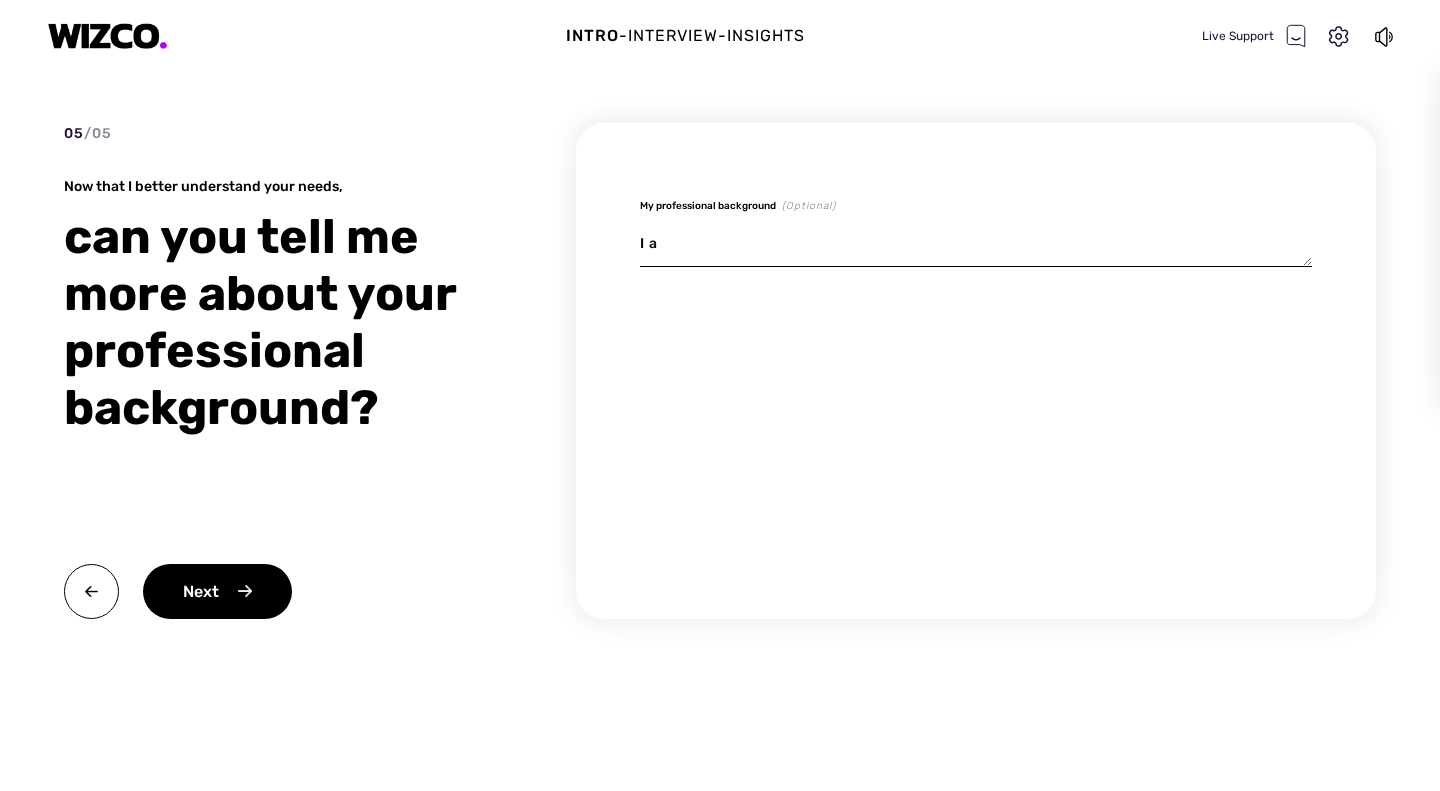 type on "x" 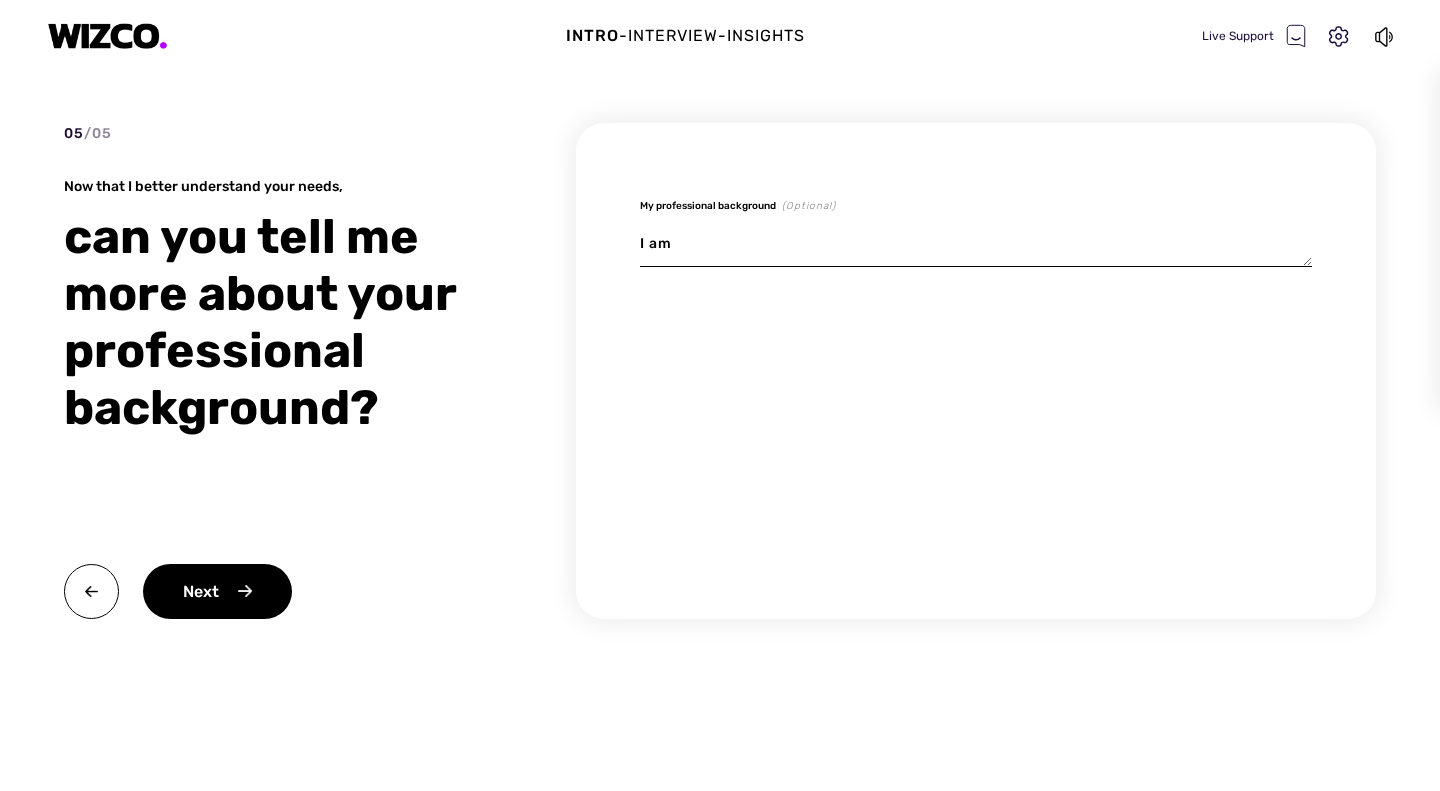 type on "x" 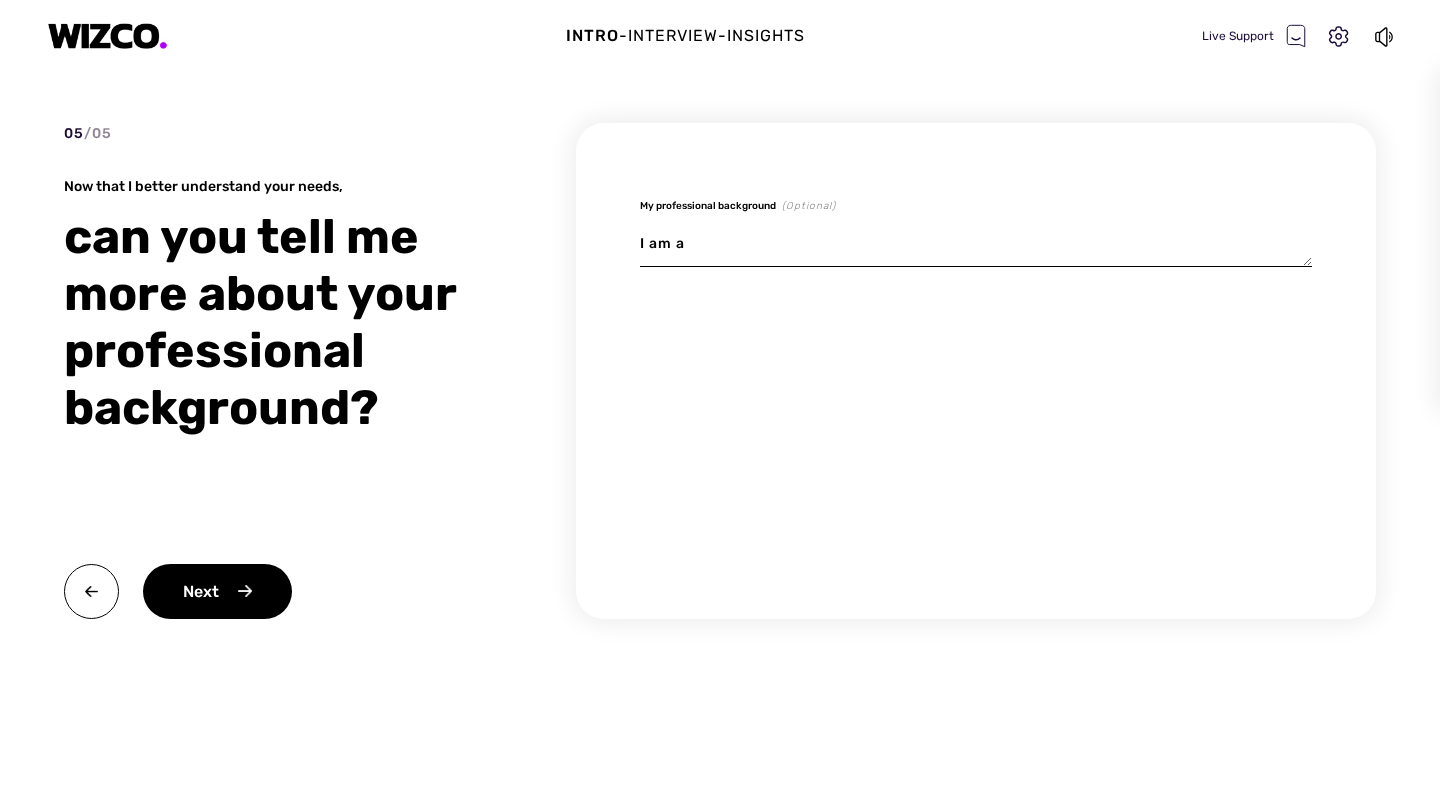 type on "x" 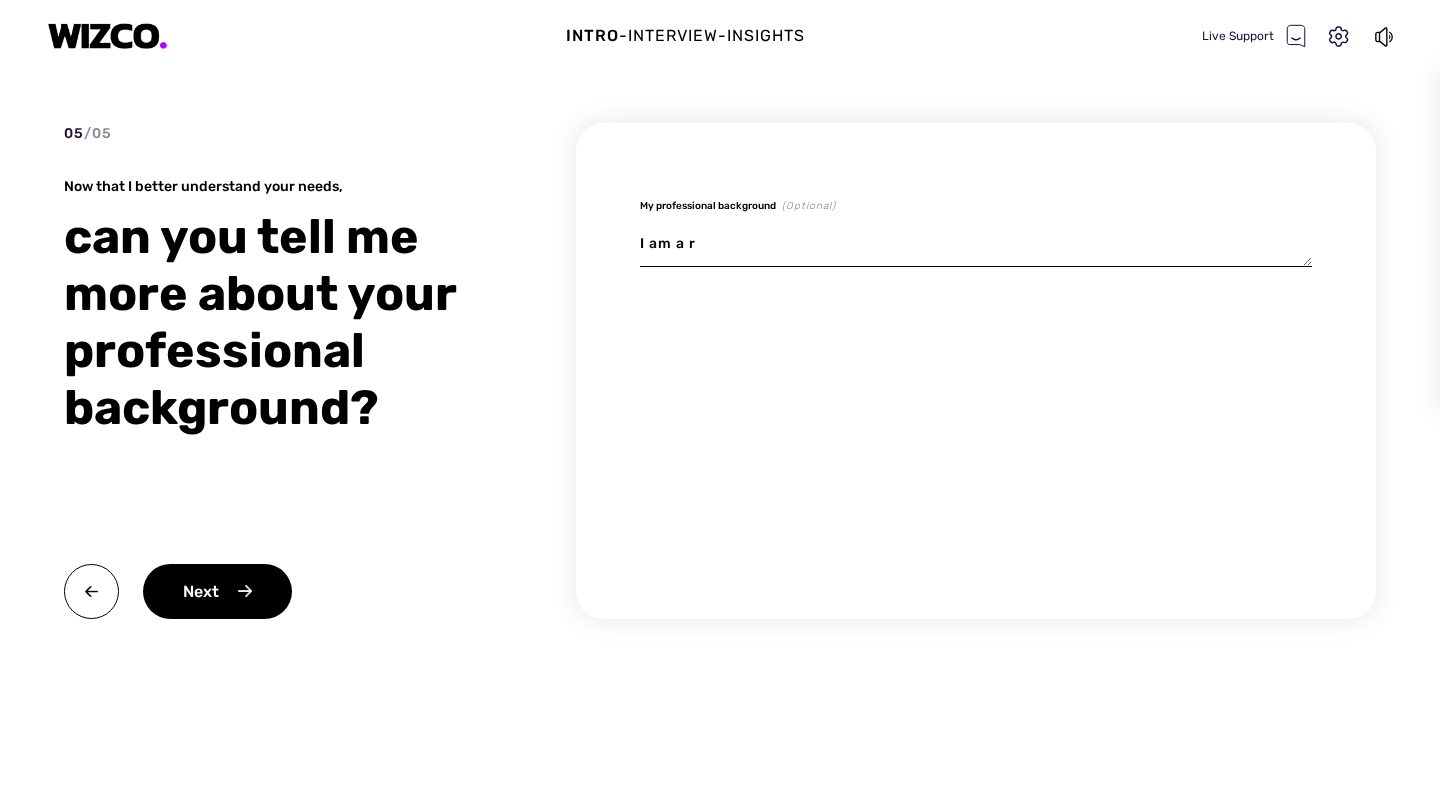 type on "x" 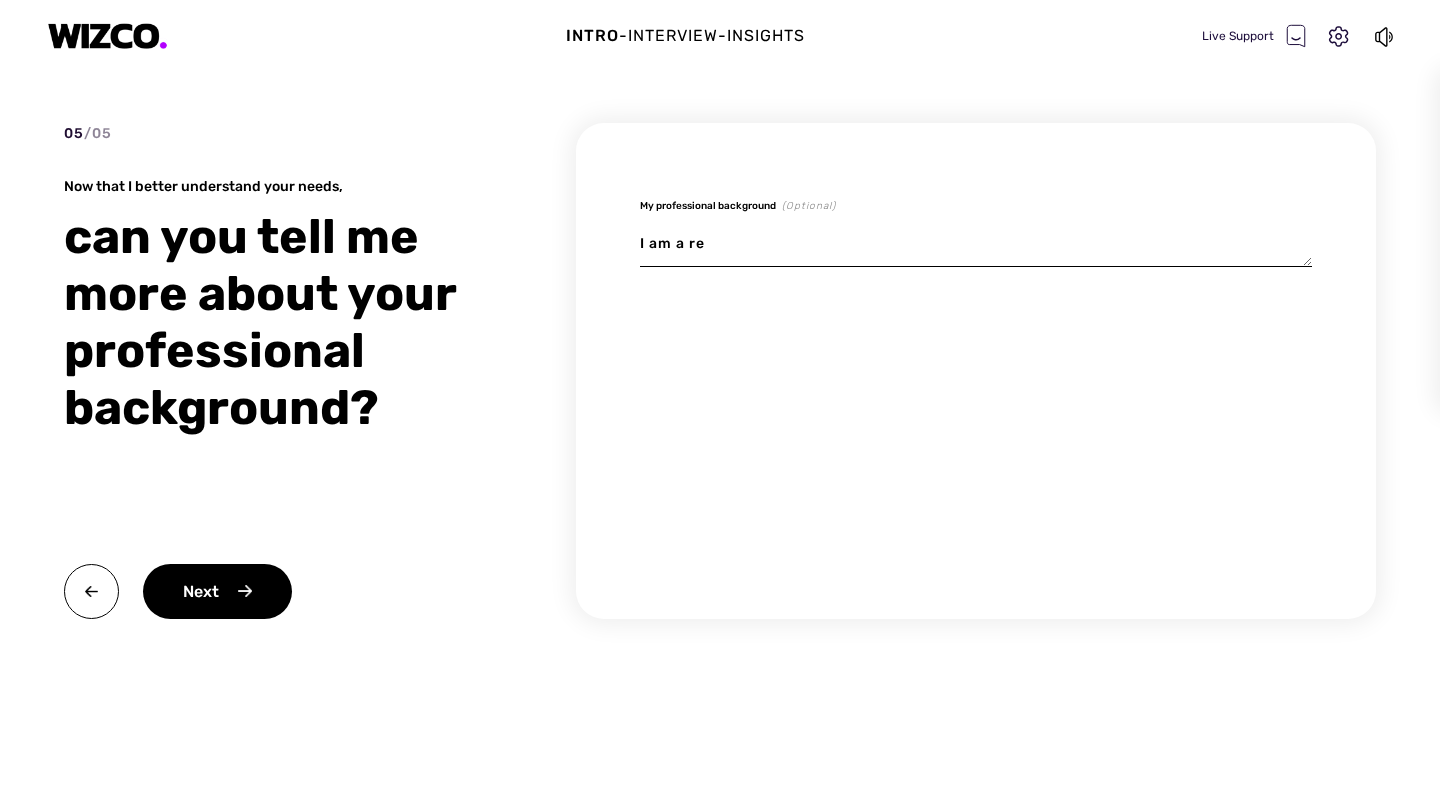 type on "x" 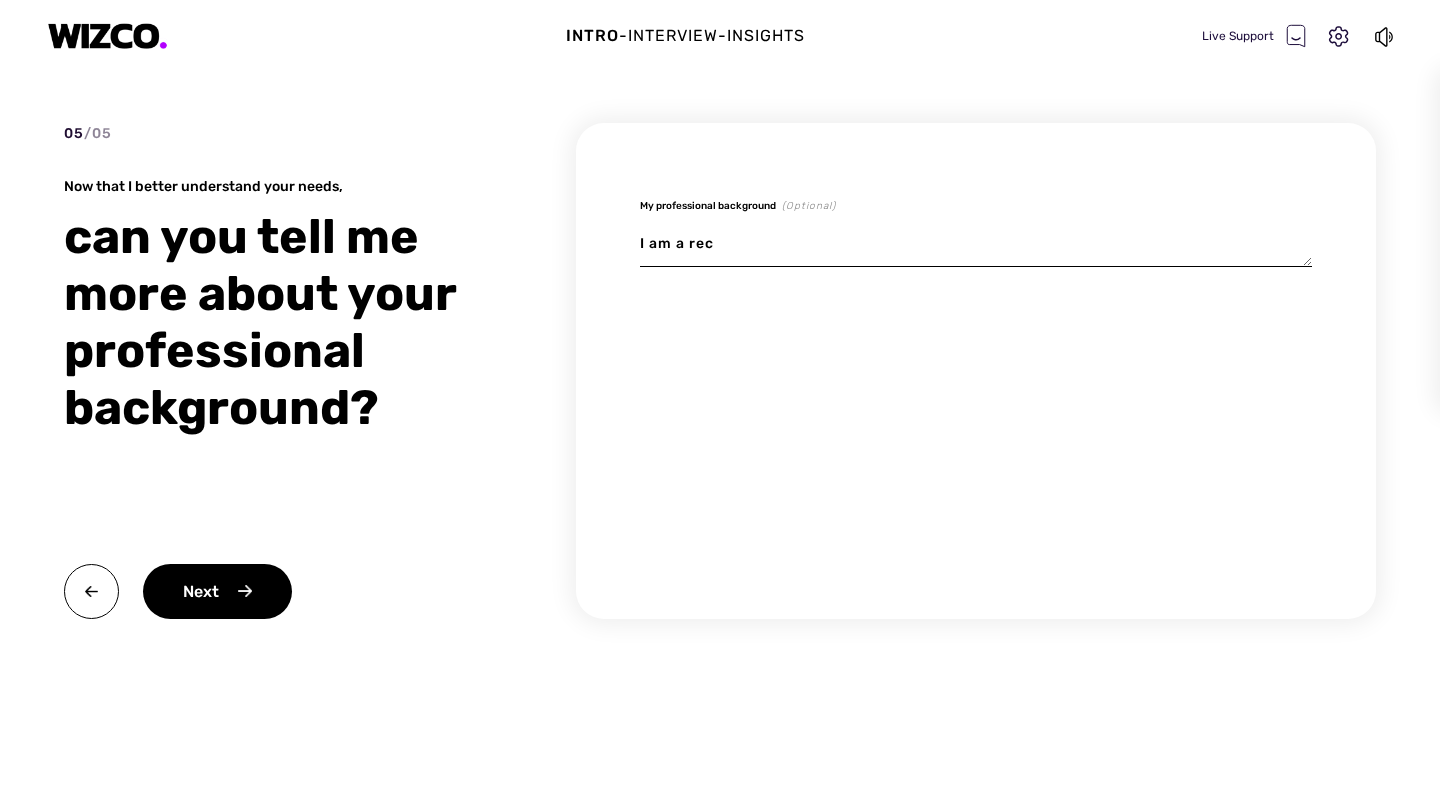 type on "x" 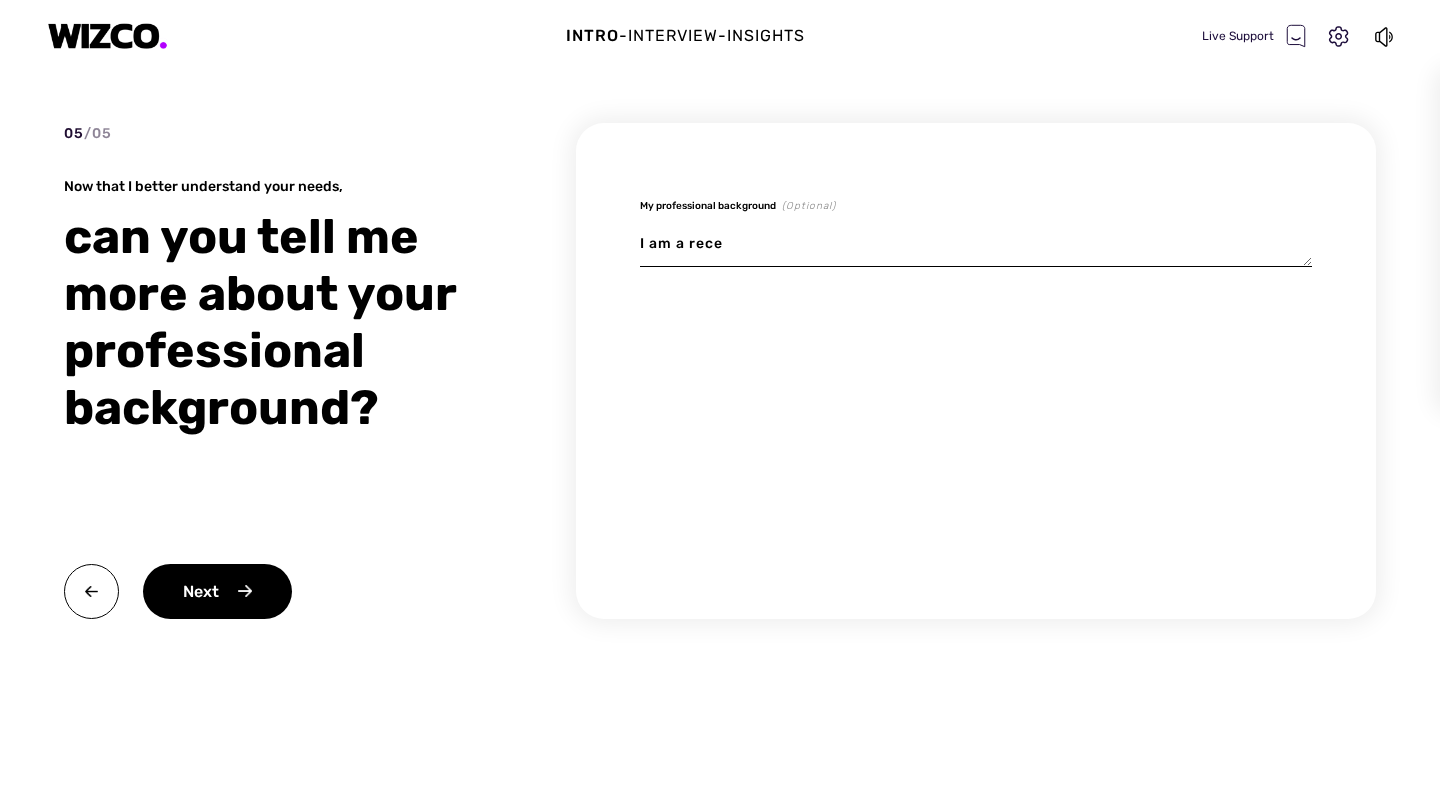 type on "I am a recen" 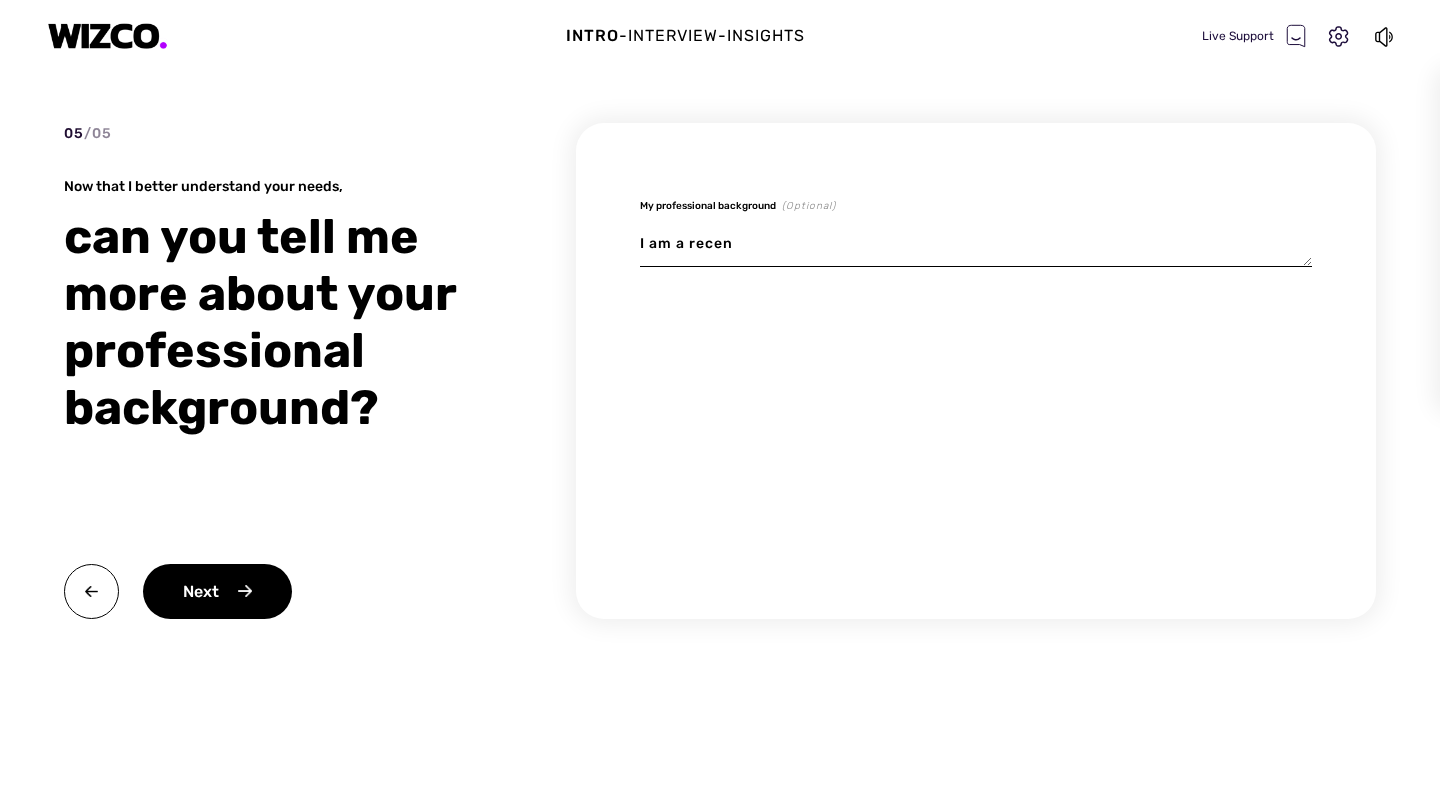 type on "x" 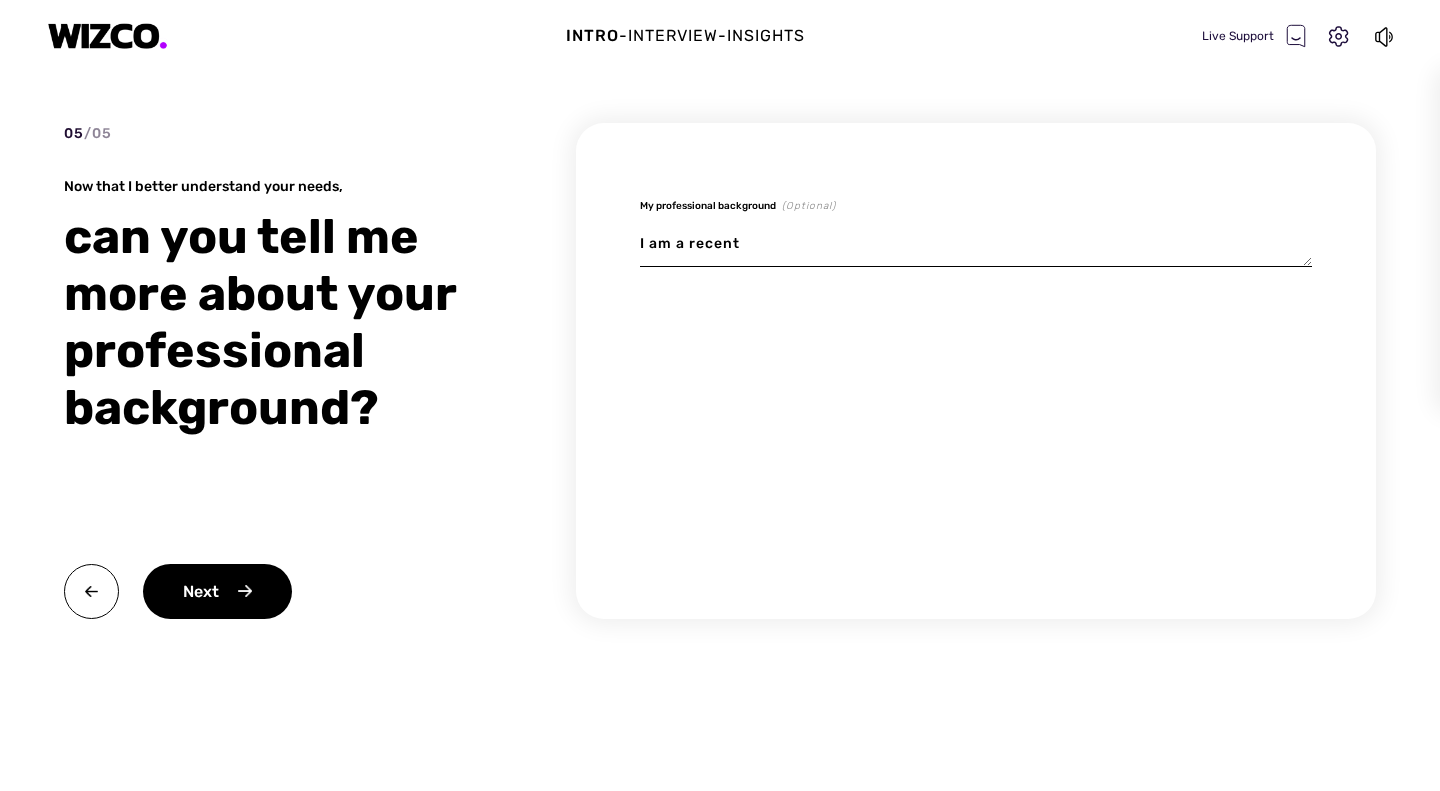type on "I am a recent" 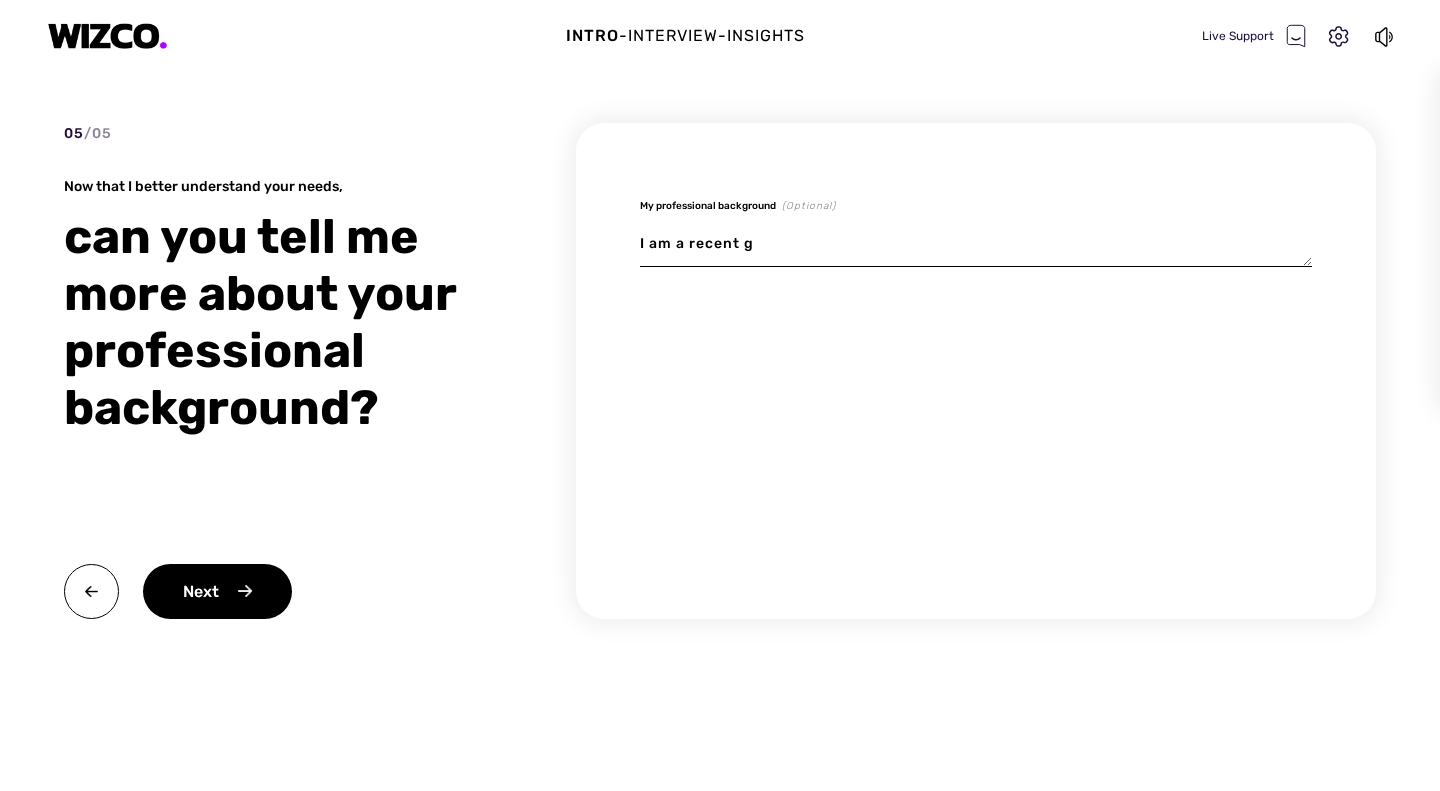 type on "x" 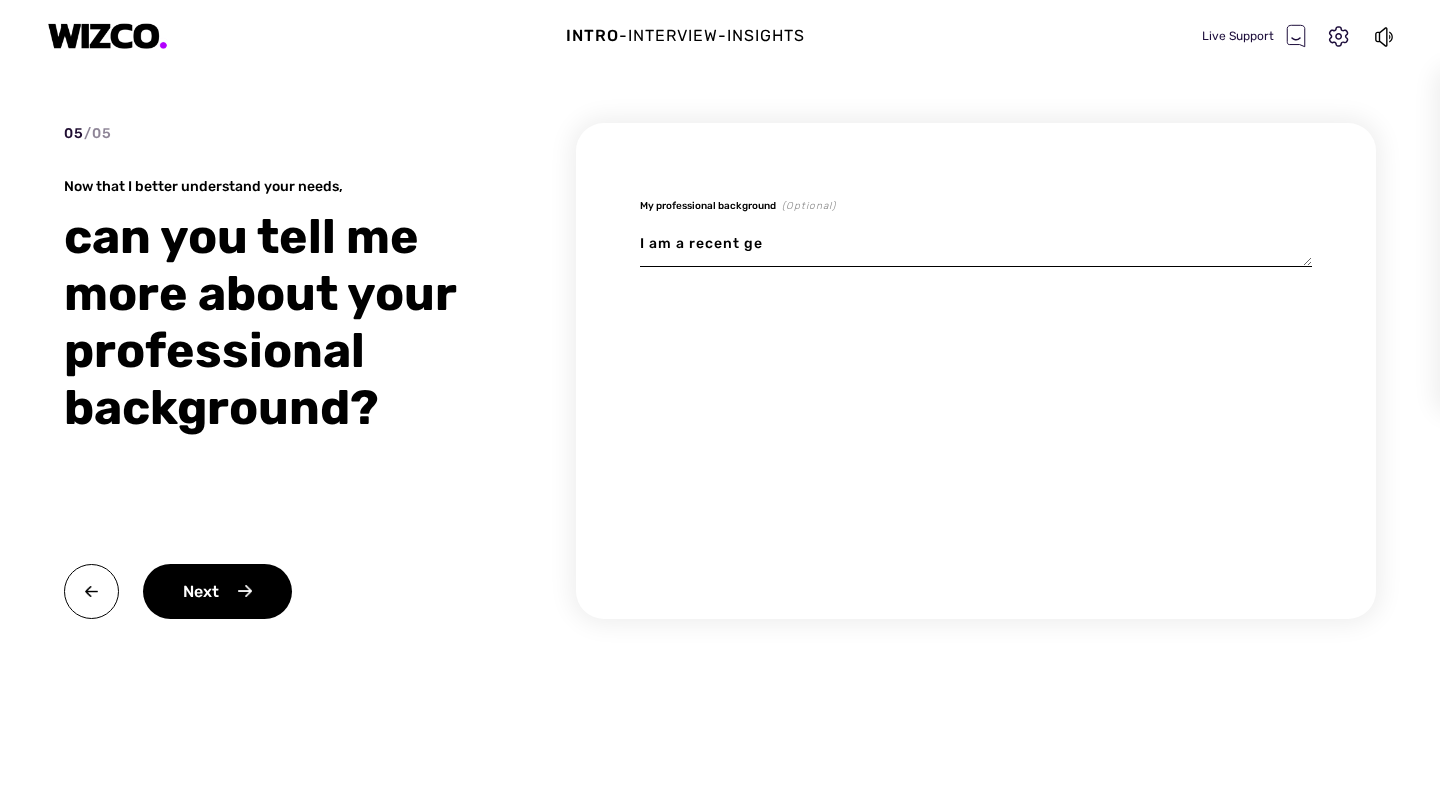 type on "x" 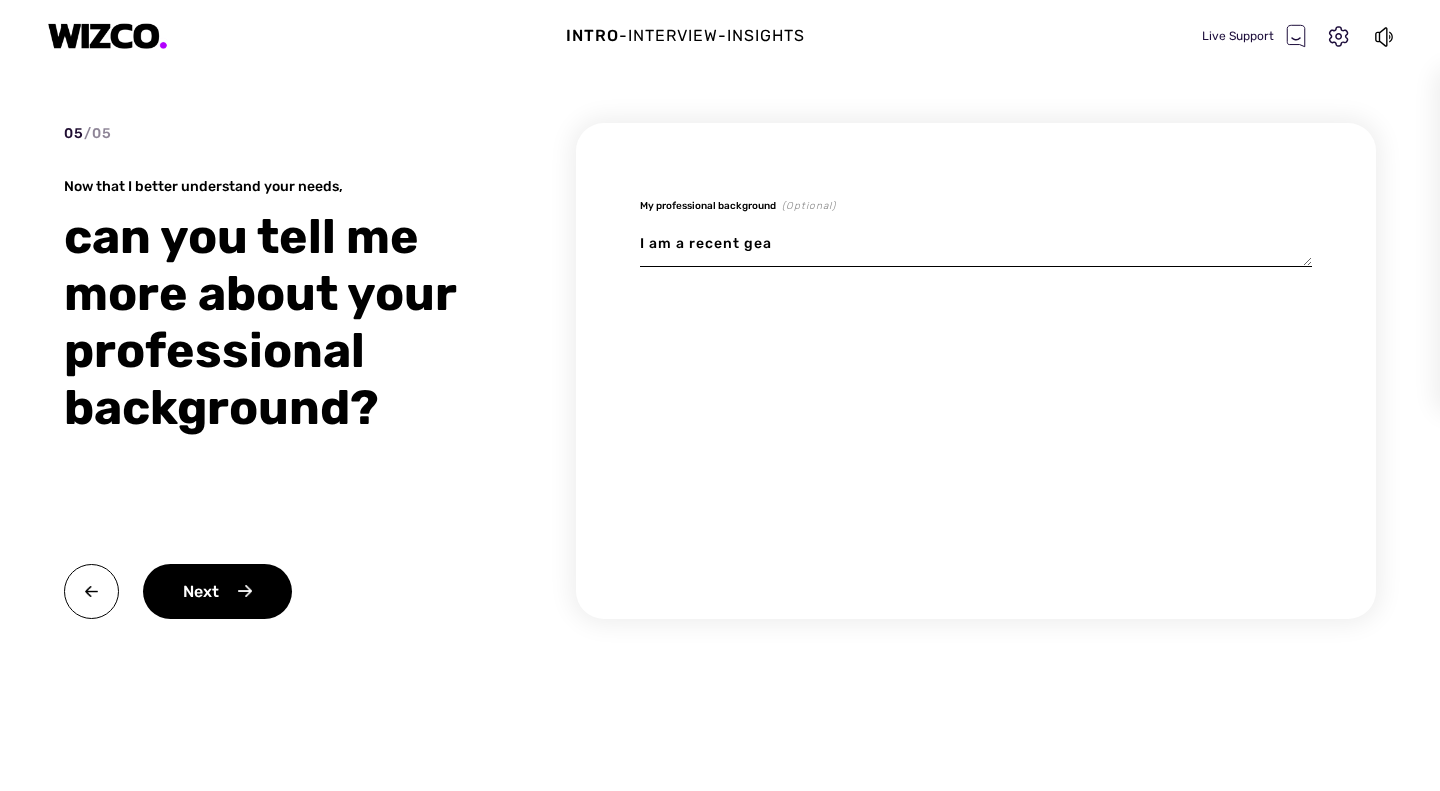 type on "x" 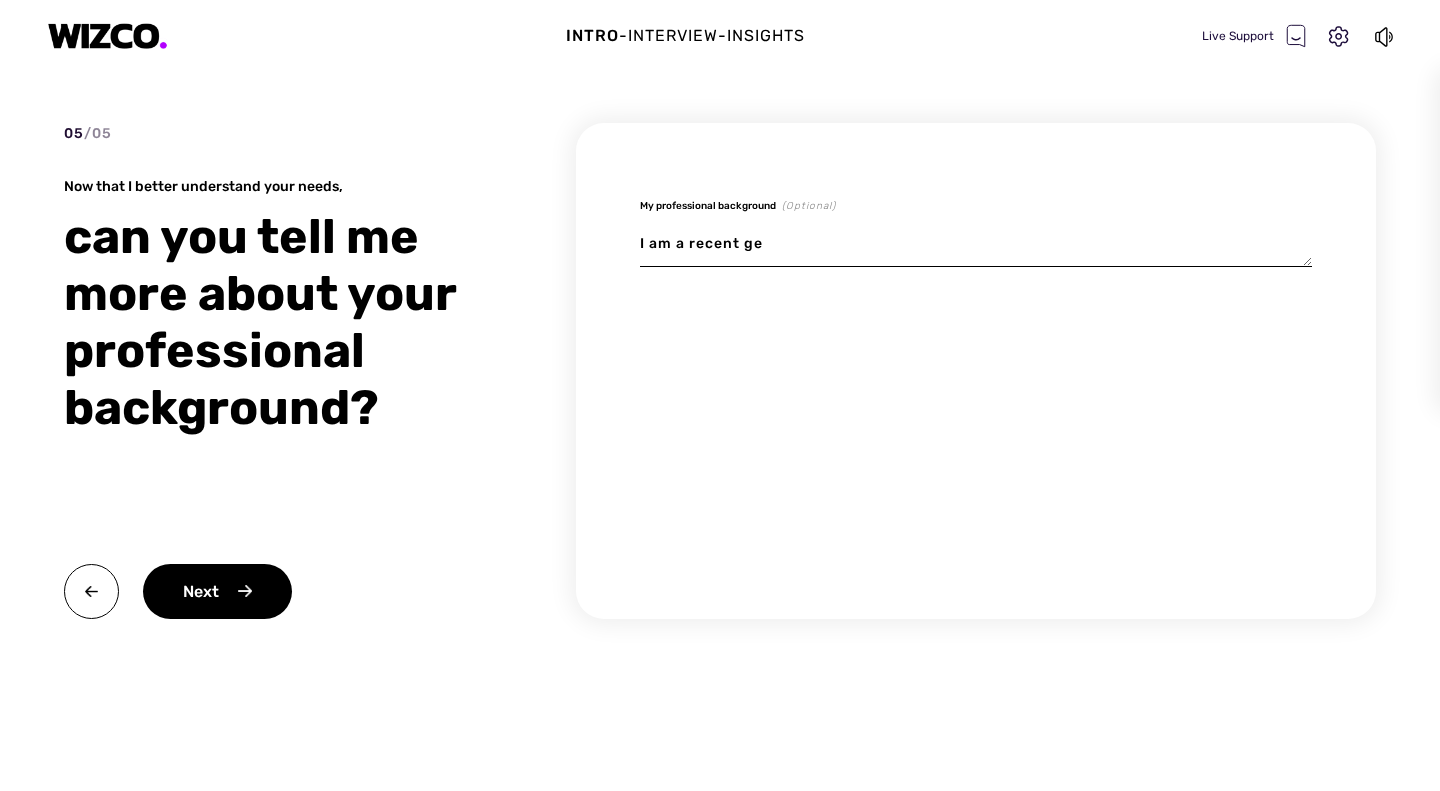 type on "x" 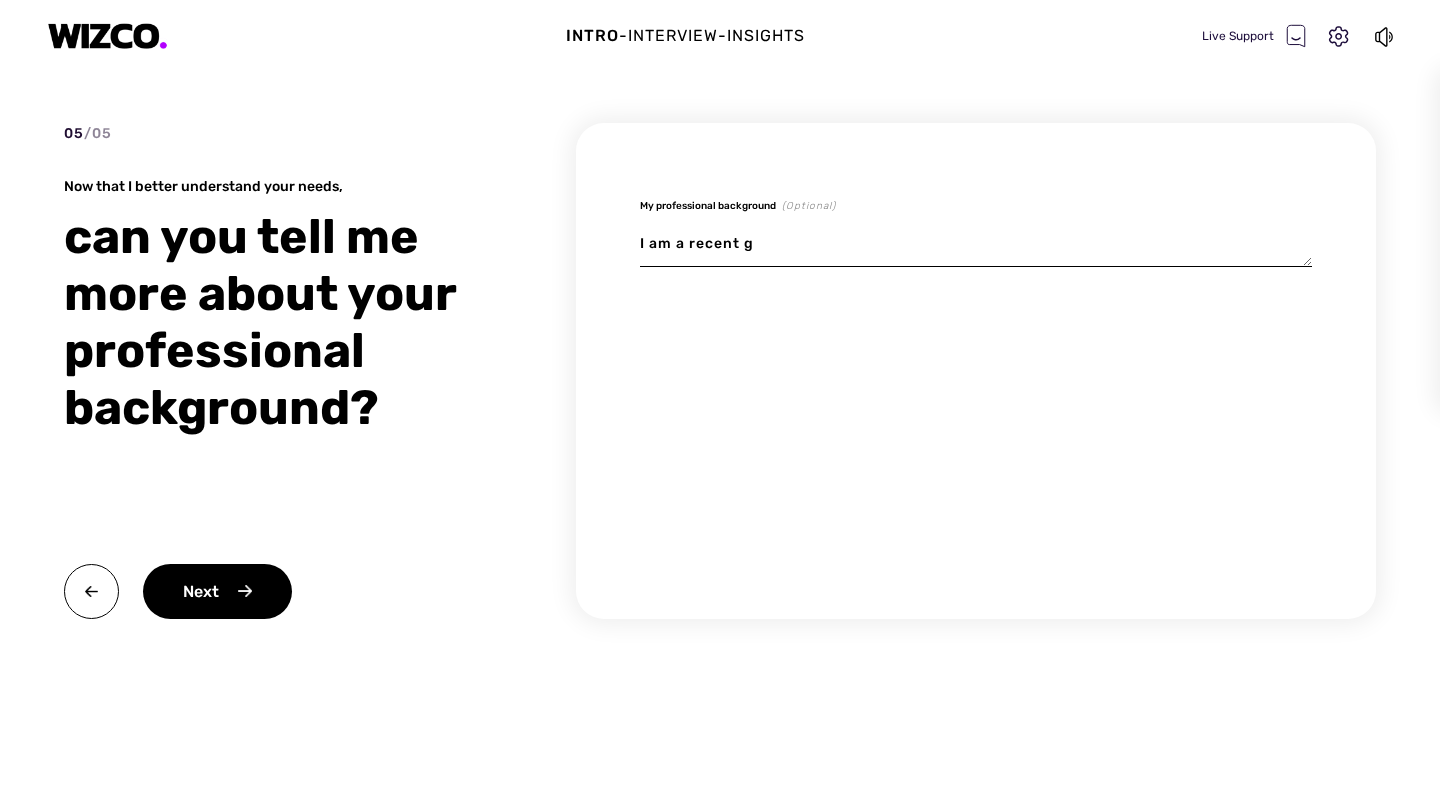 type on "x" 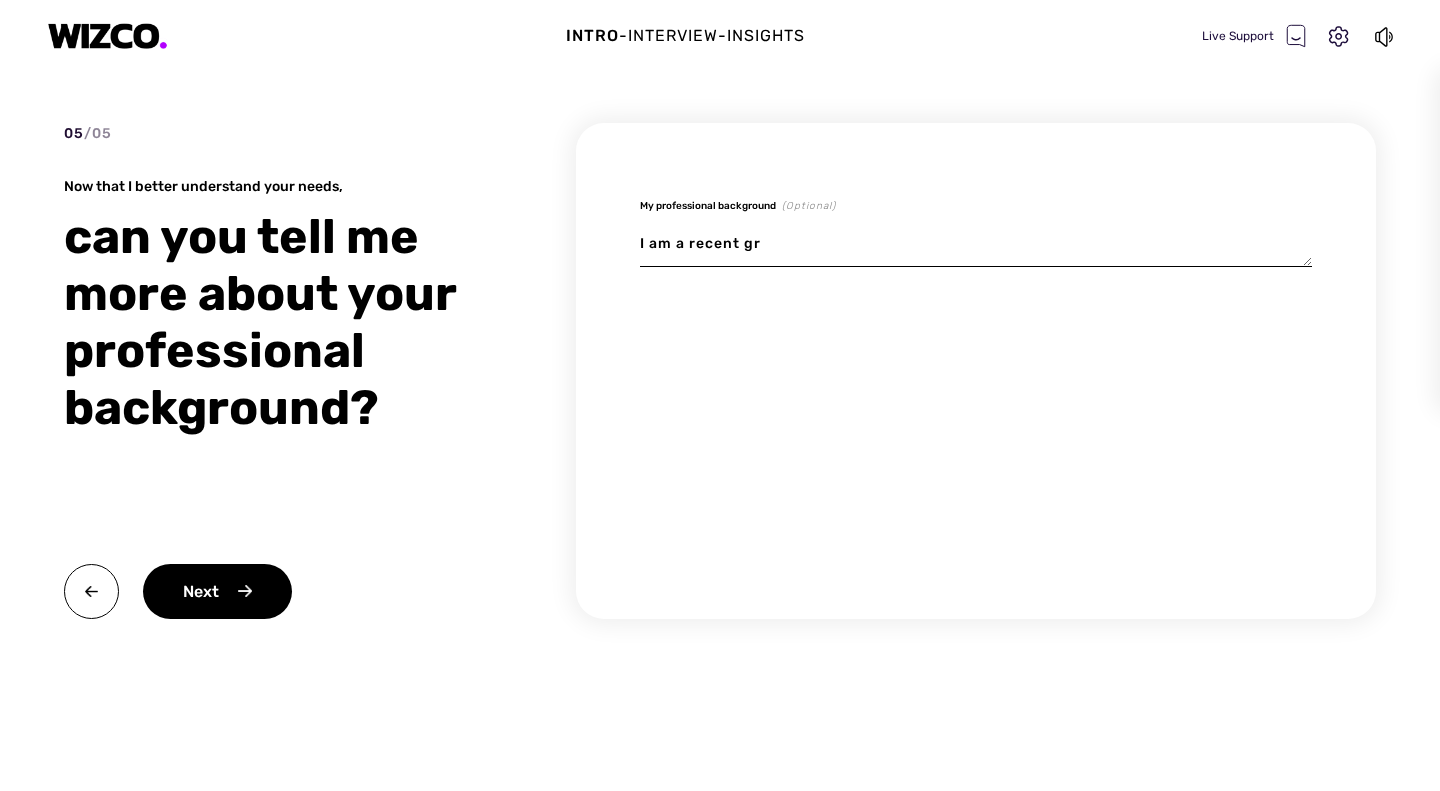 type on "x" 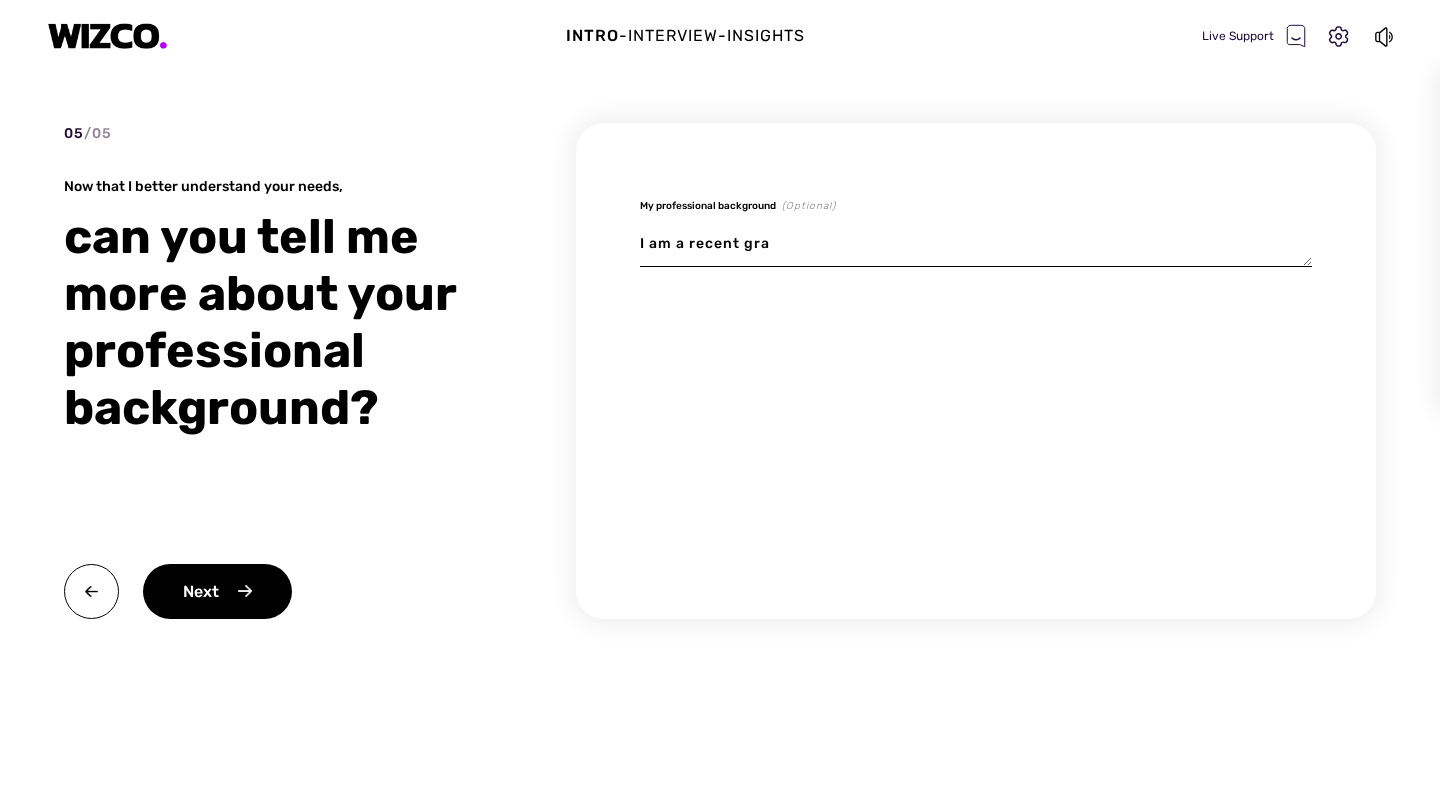 type on "x" 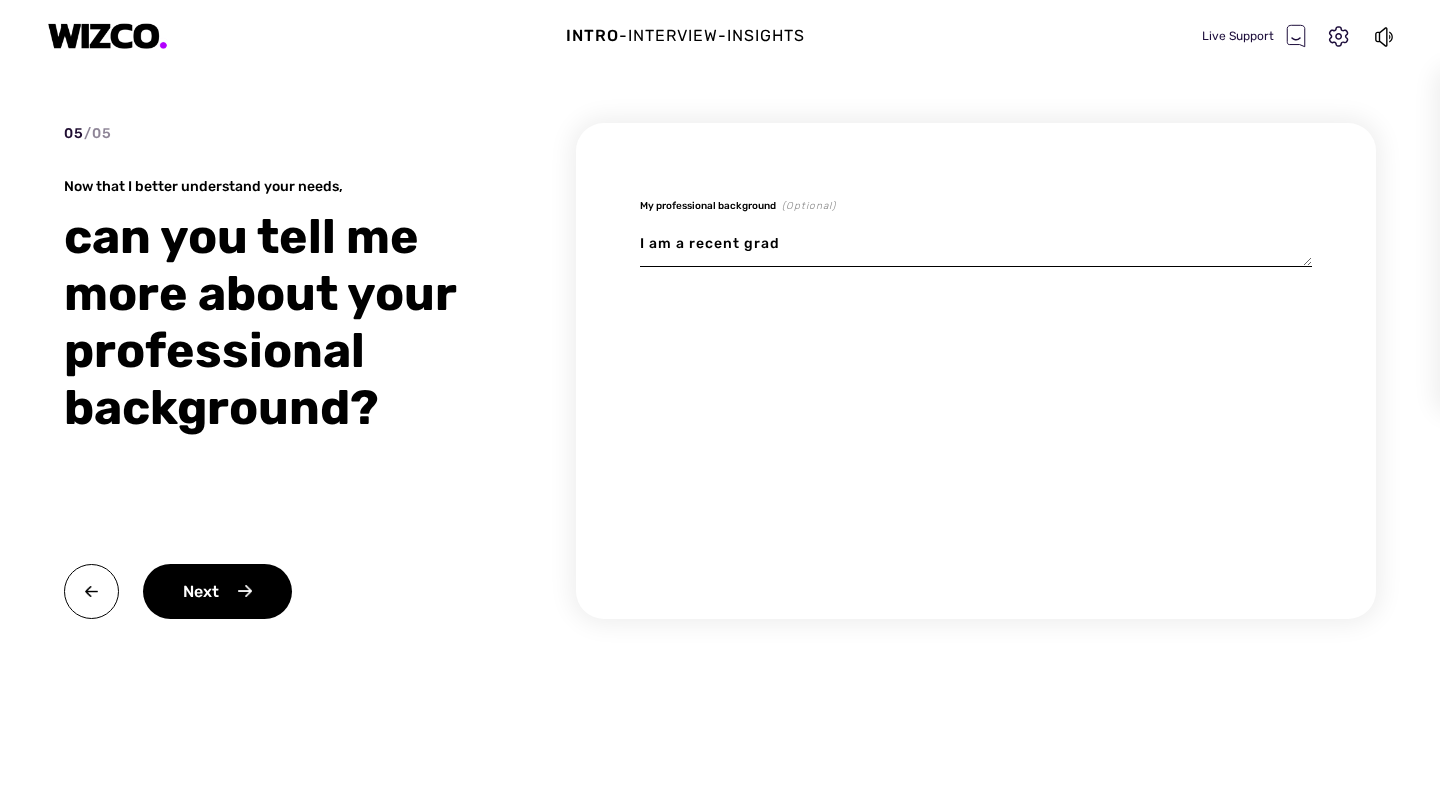 type on "I am a recent gradu" 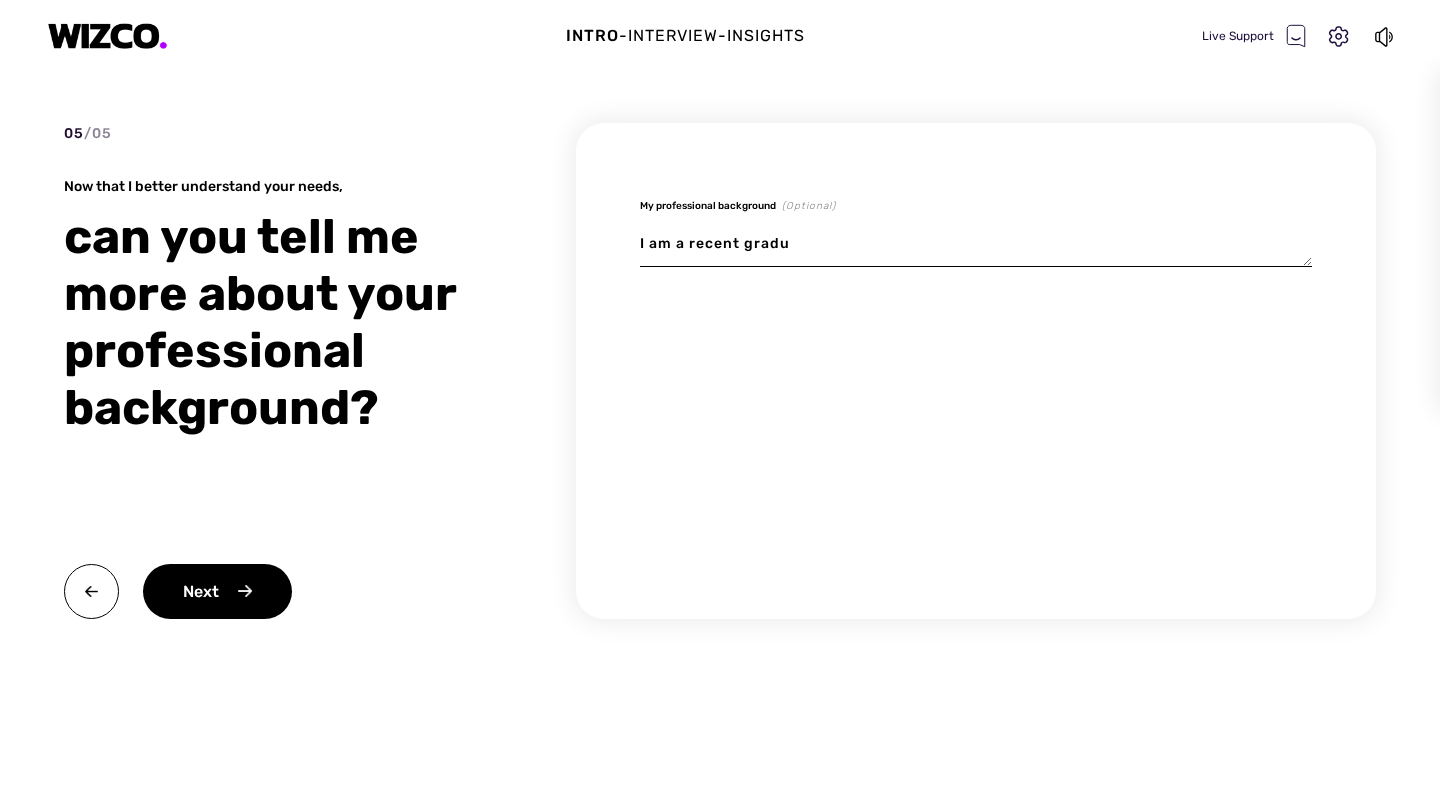 type on "x" 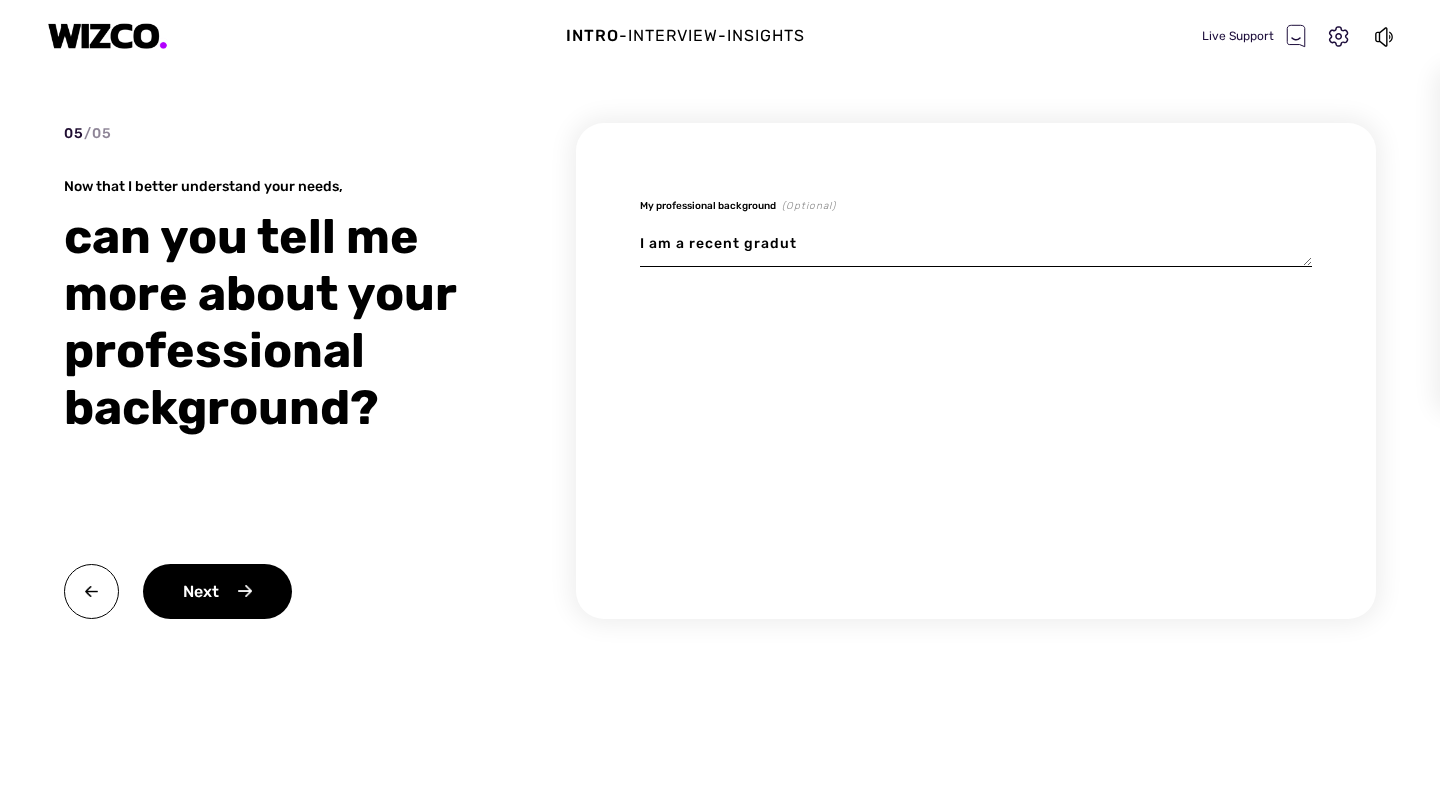 type on "I am a recent graduta" 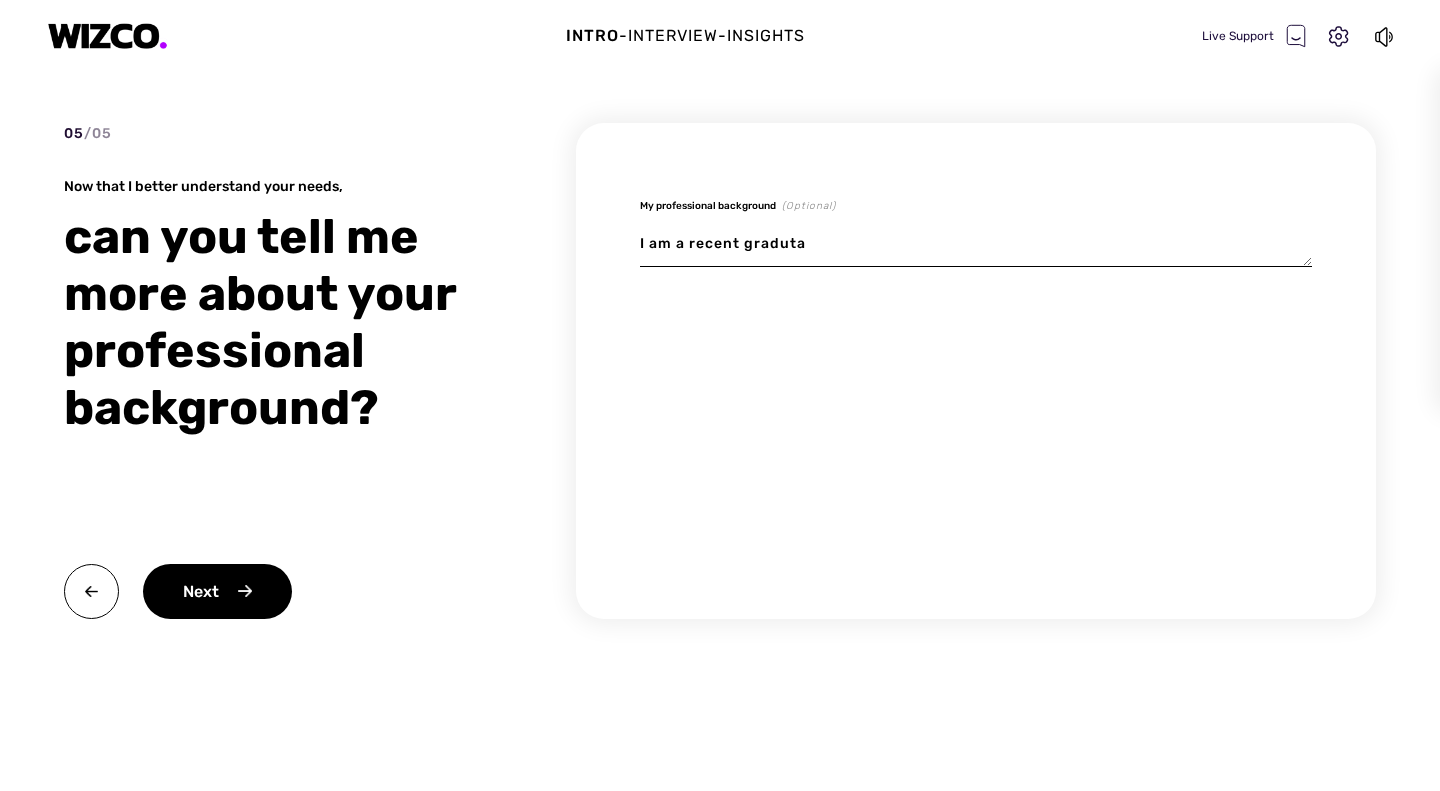 type on "x" 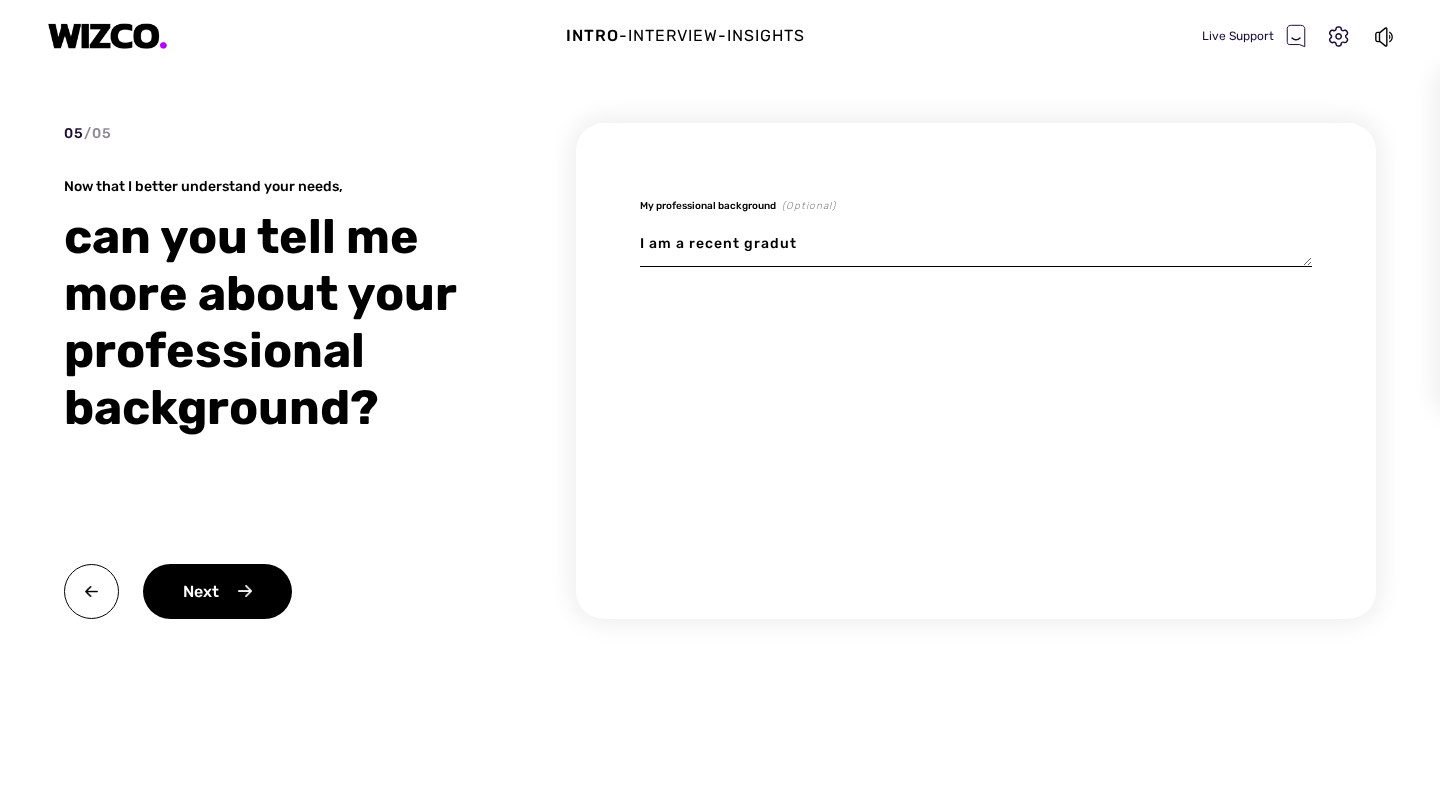 type on "I am a recent gradu" 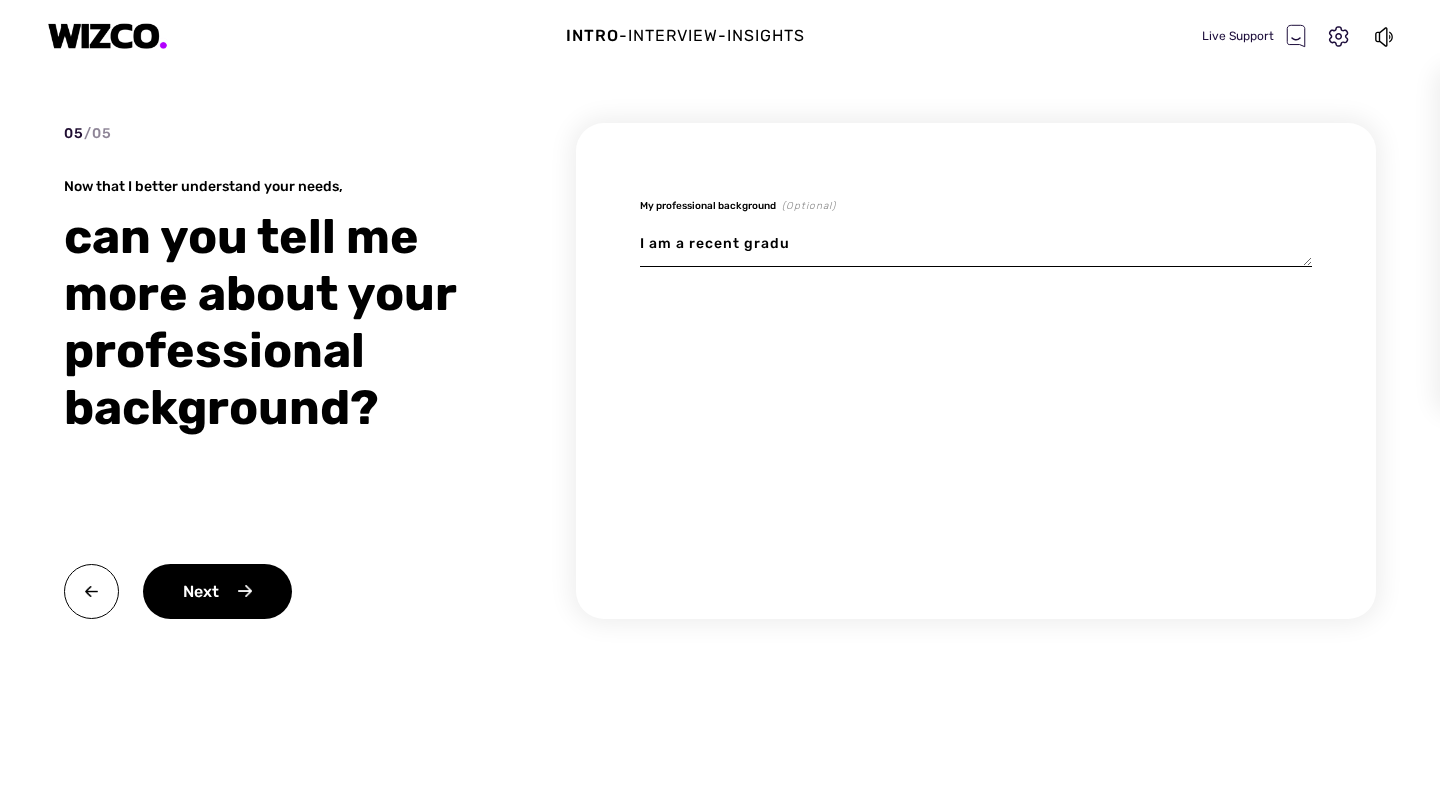 type on "x" 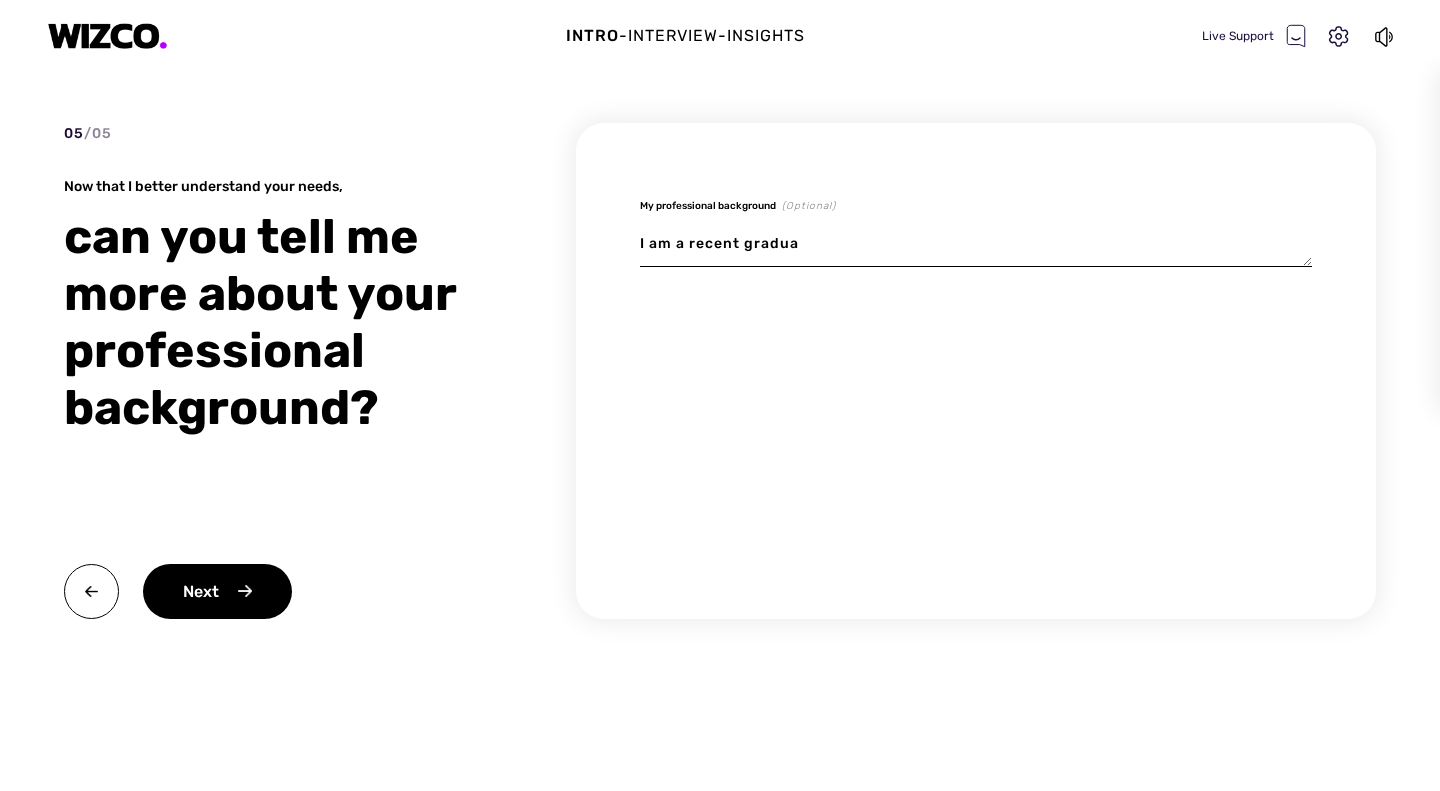 type on "I am a recent graduat" 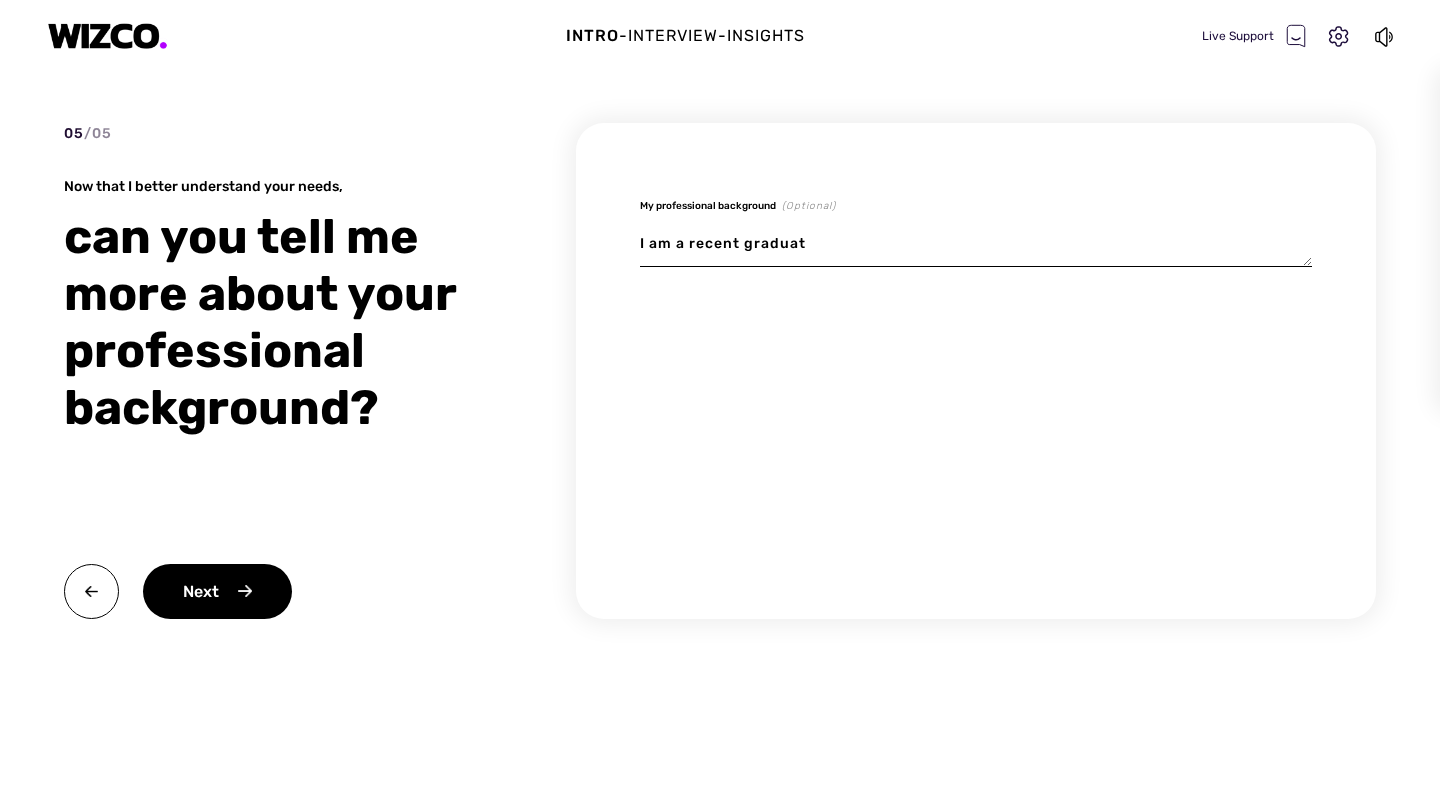 type on "x" 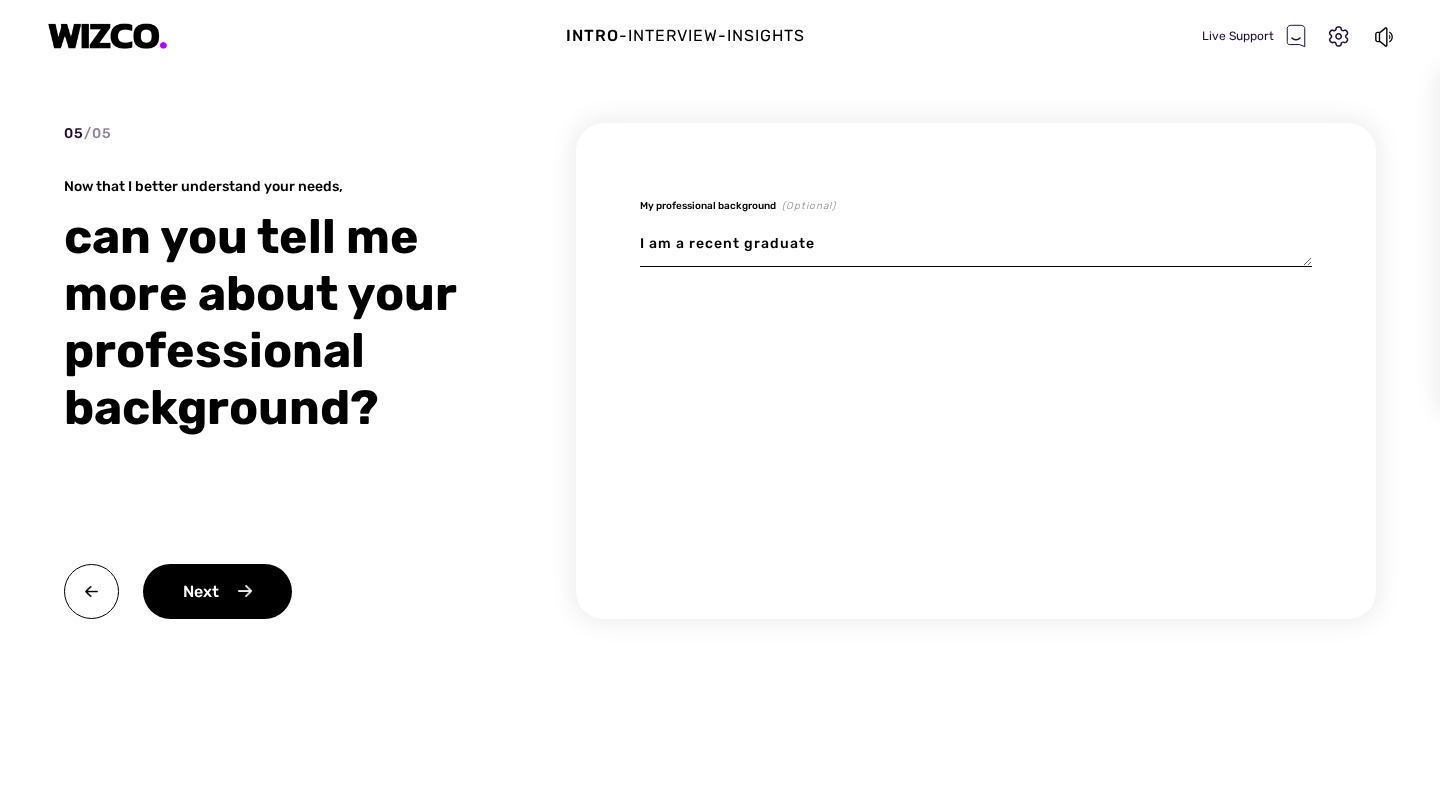 type on "I am a recent graduate" 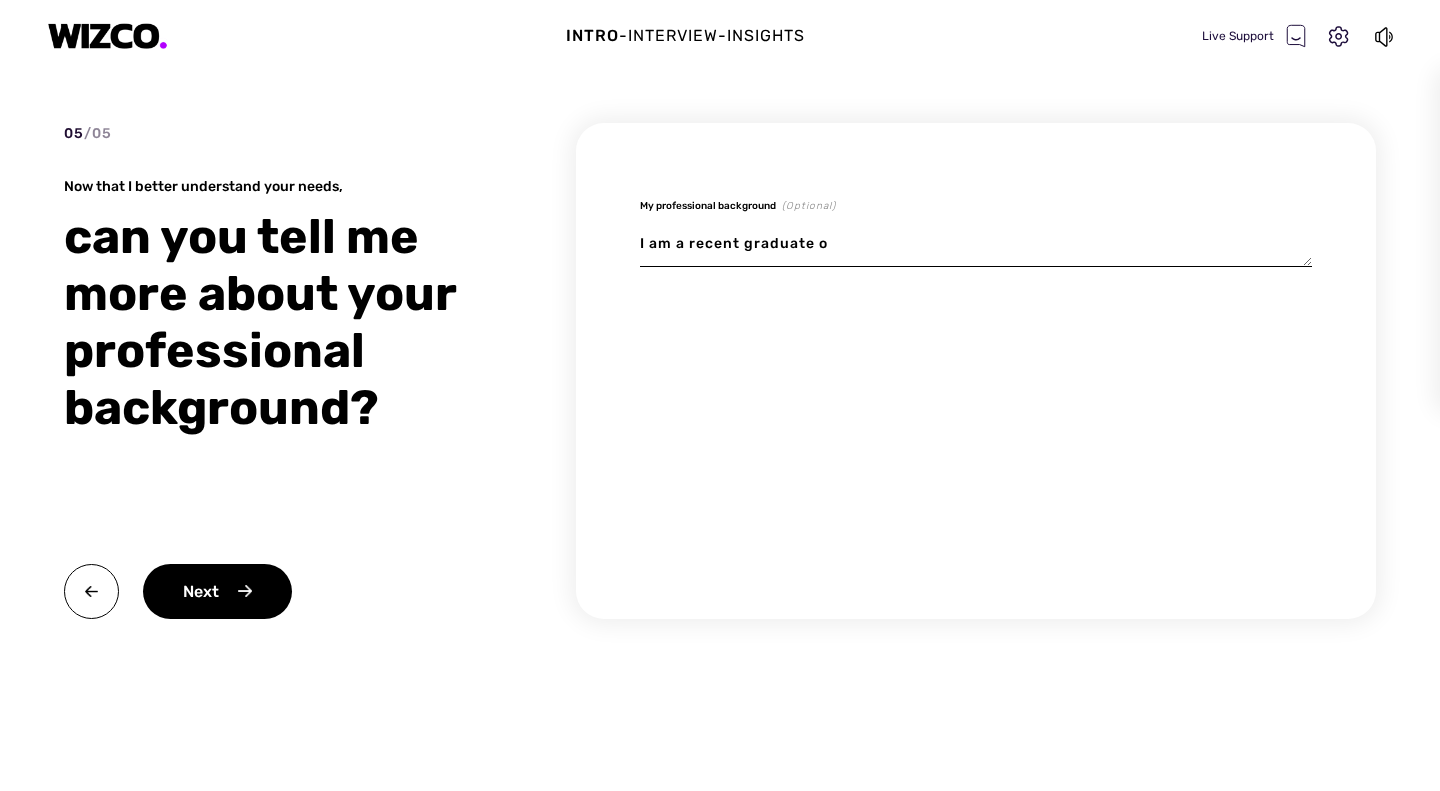 type on "I am a recent graduate of" 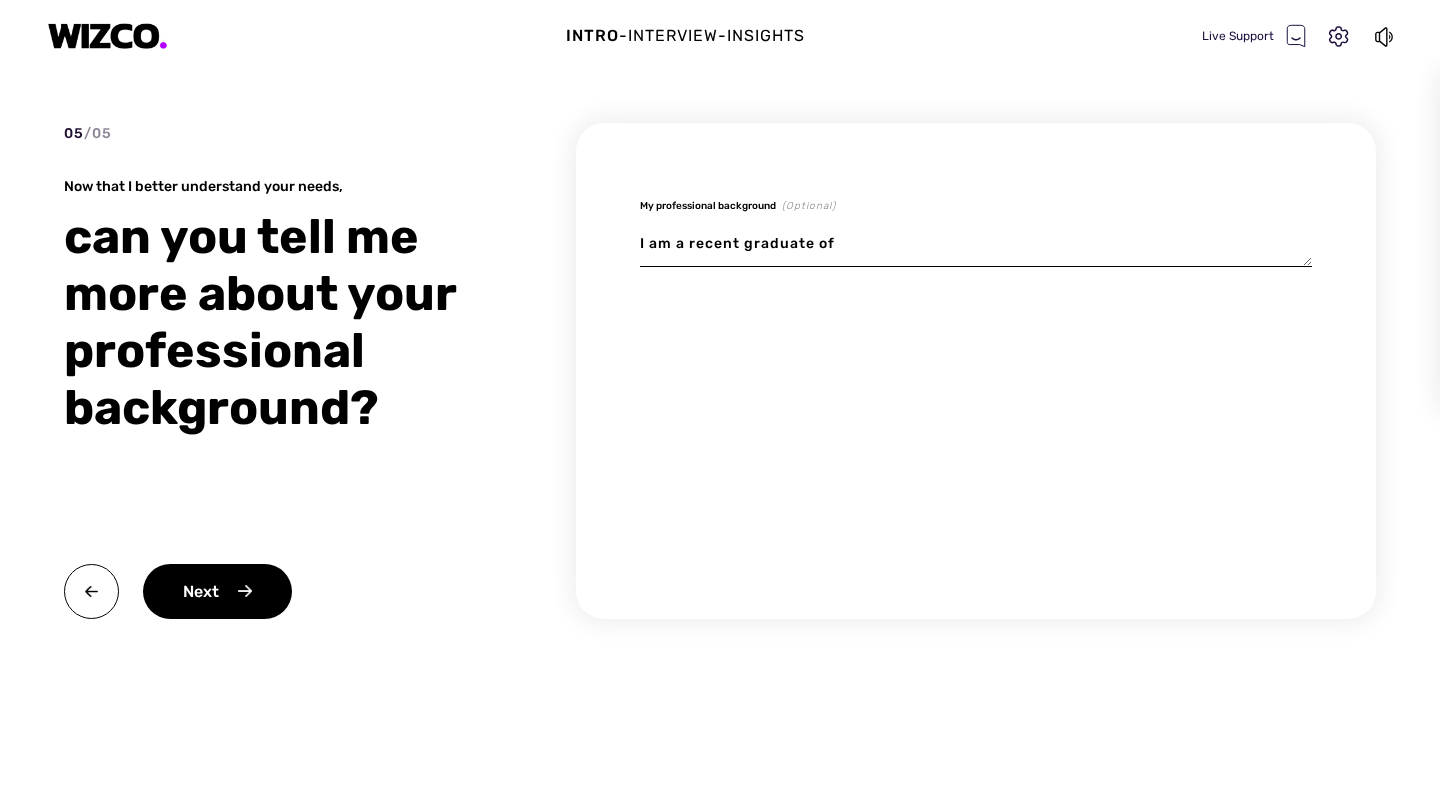 type on "x" 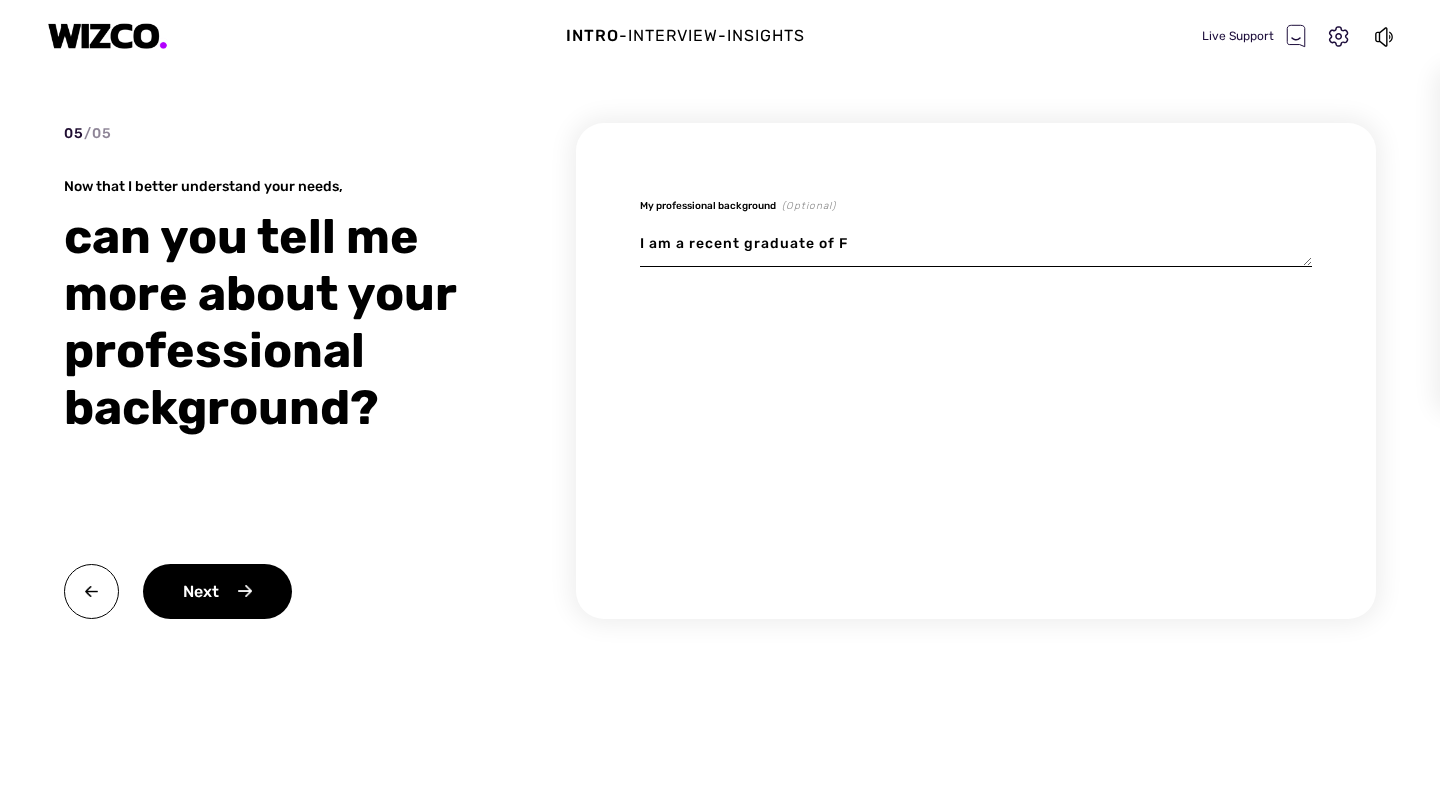 type on "x" 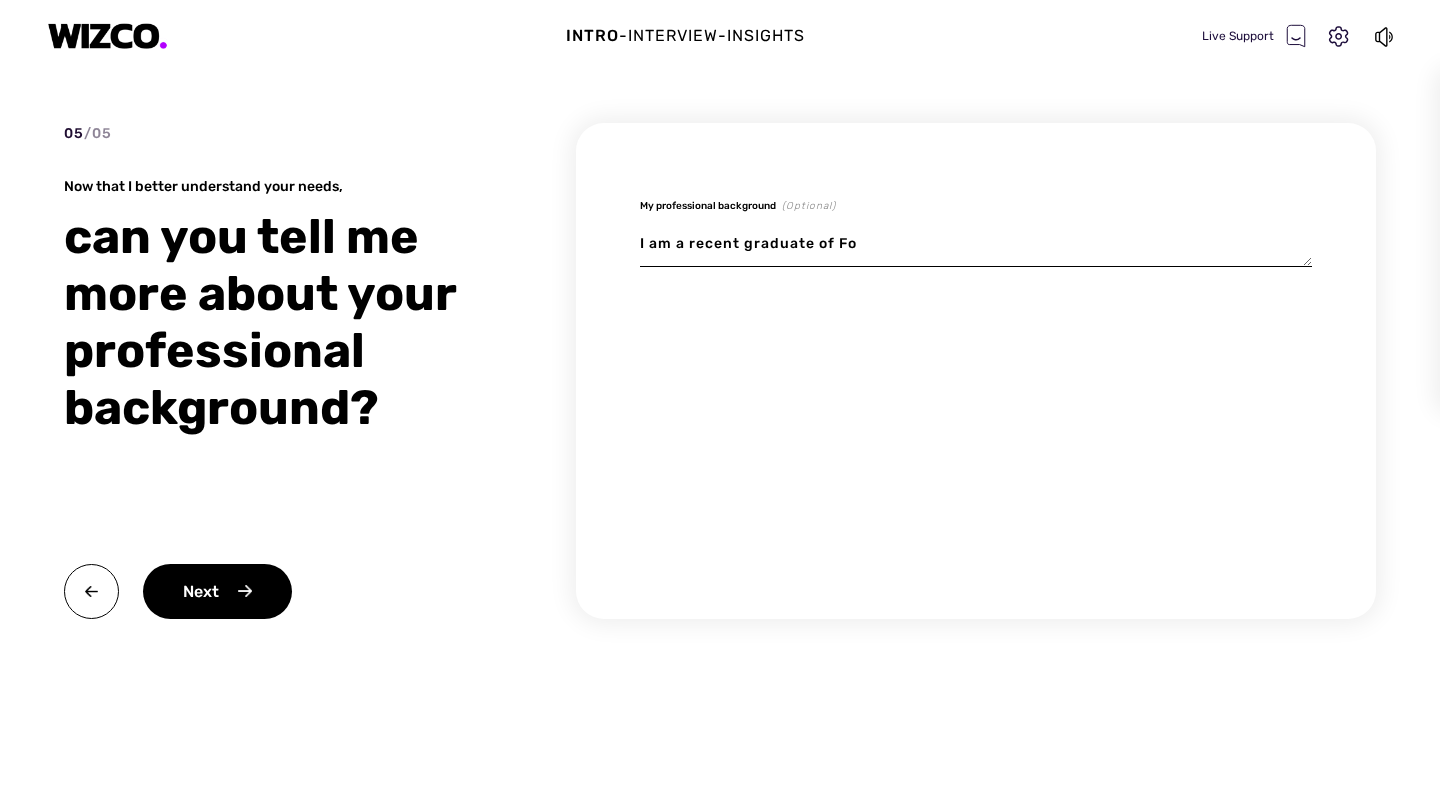 type on "x" 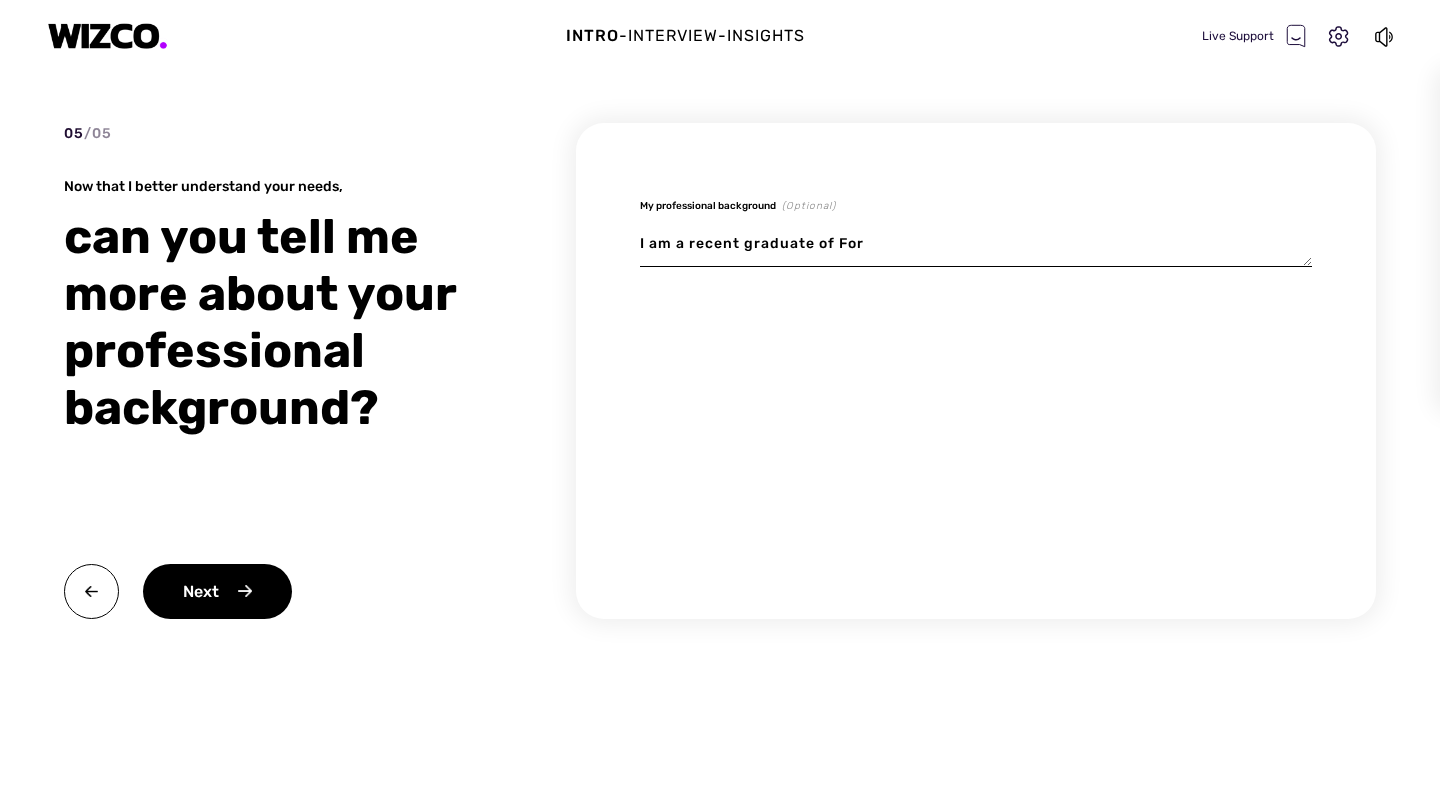 type on "x" 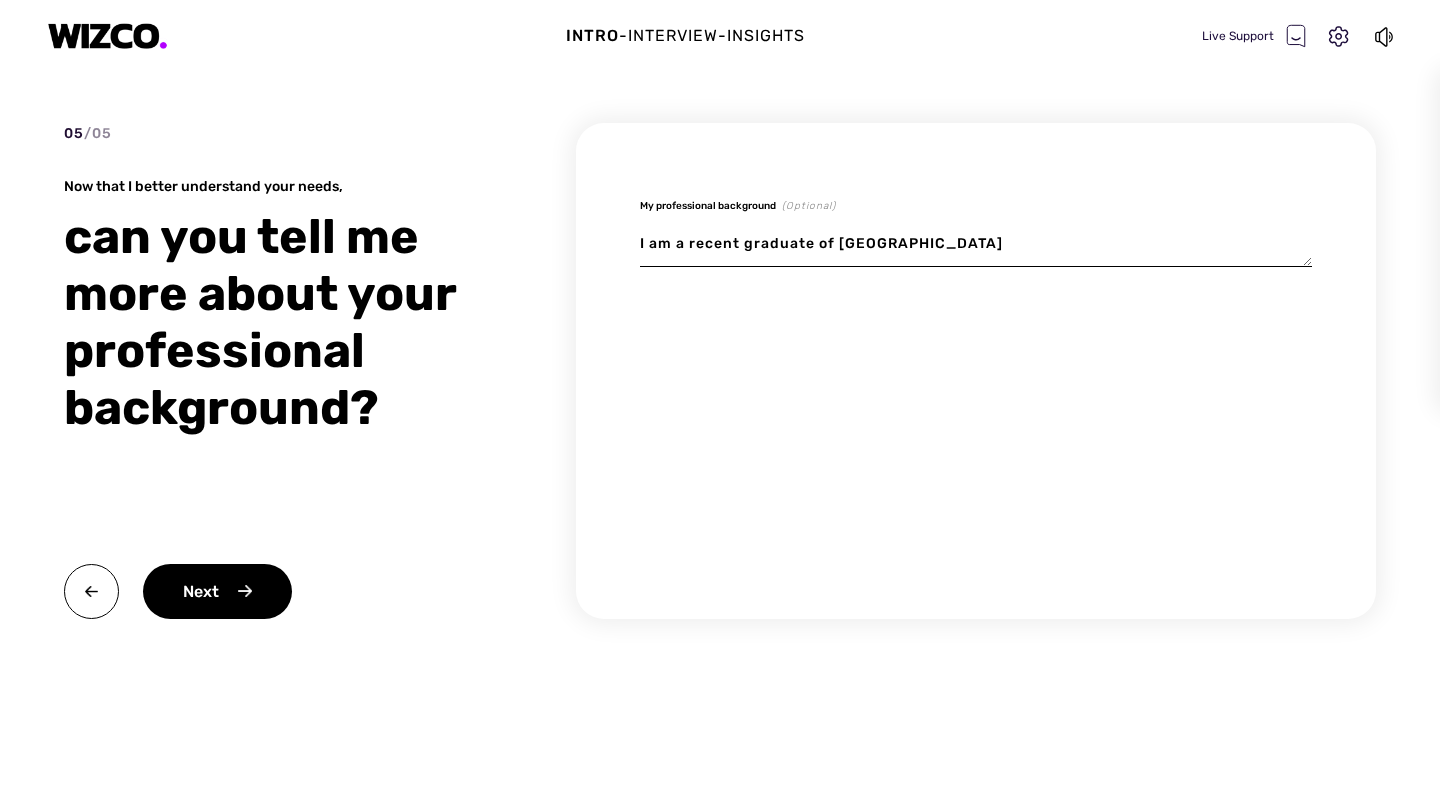type on "x" 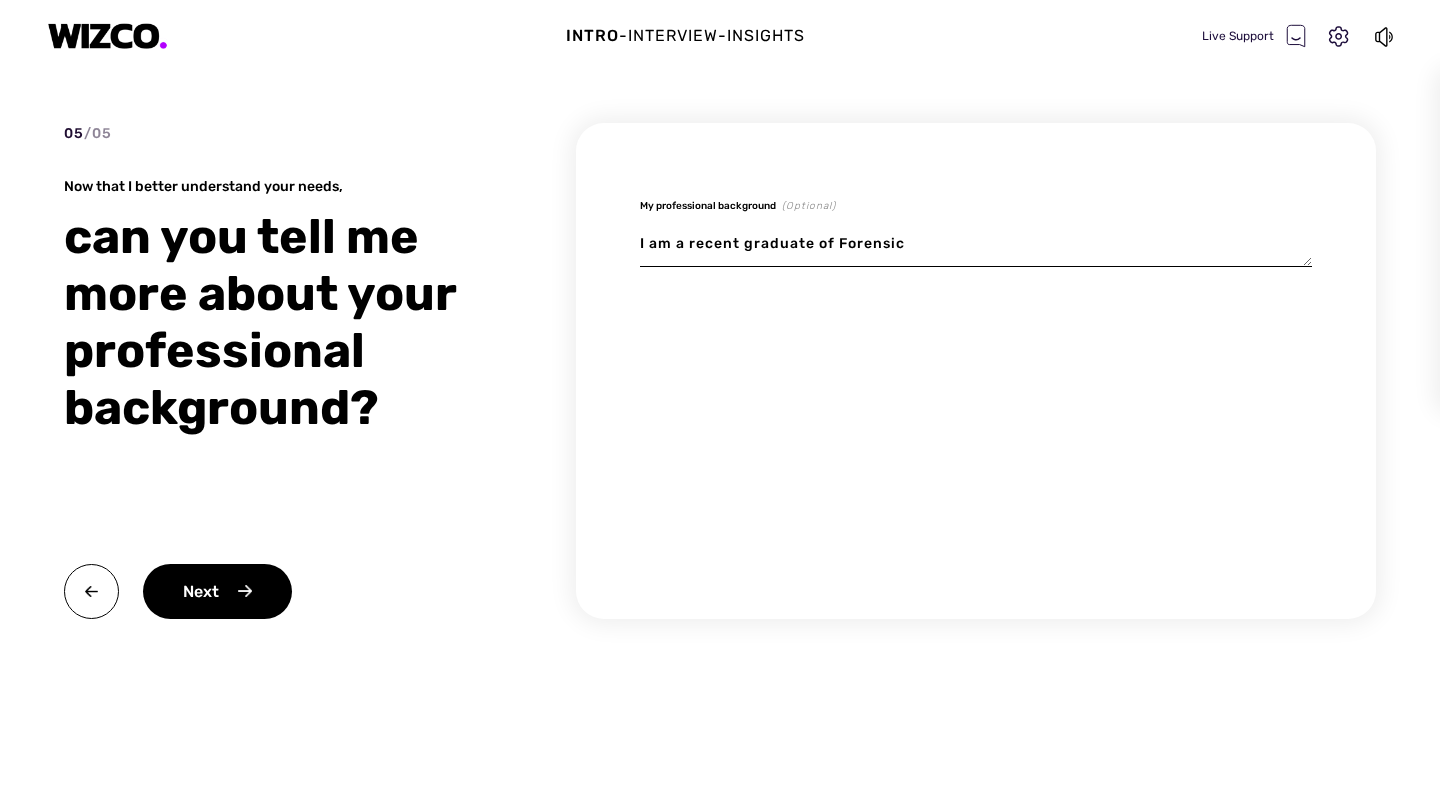 type on "I am a recent graduate of Forensic" 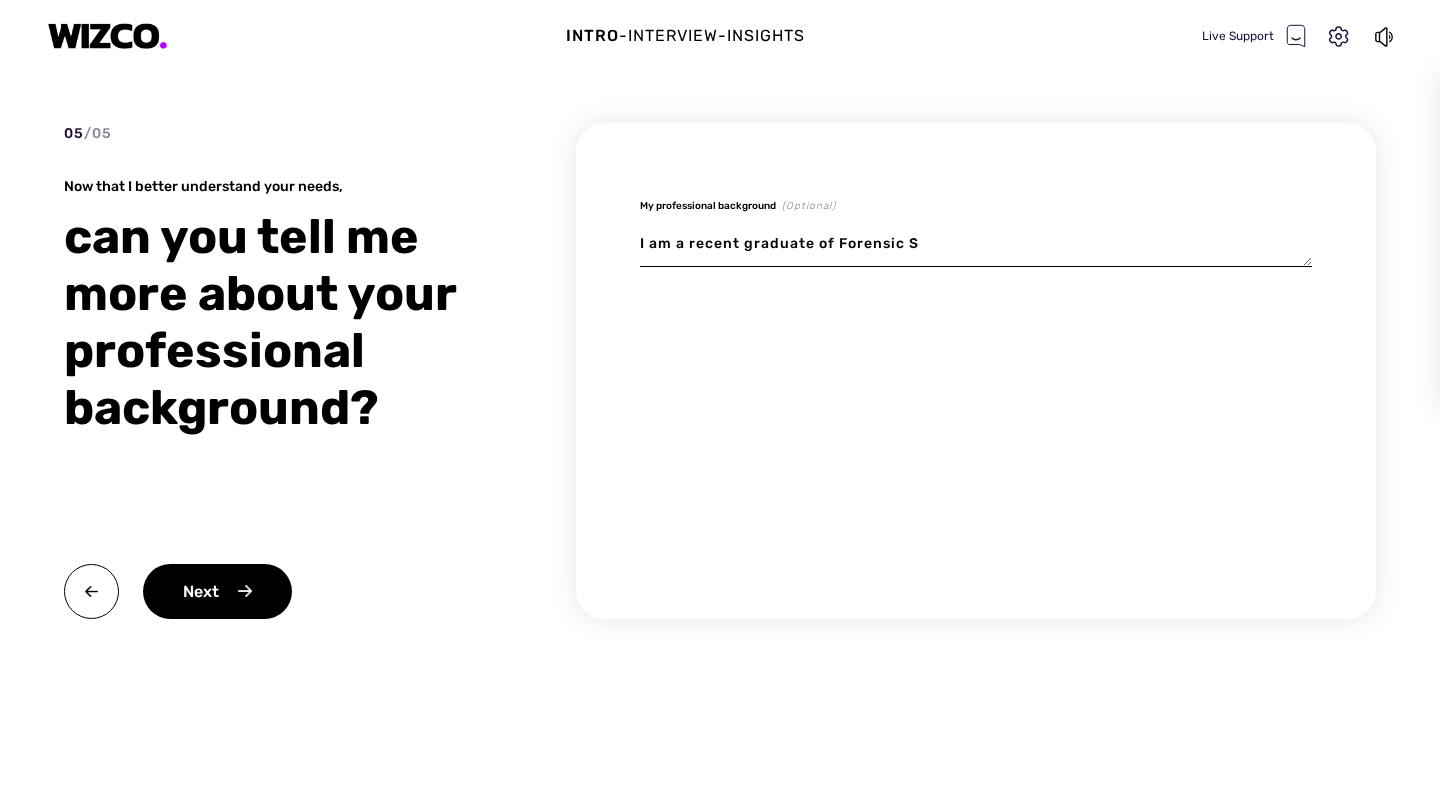 type on "x" 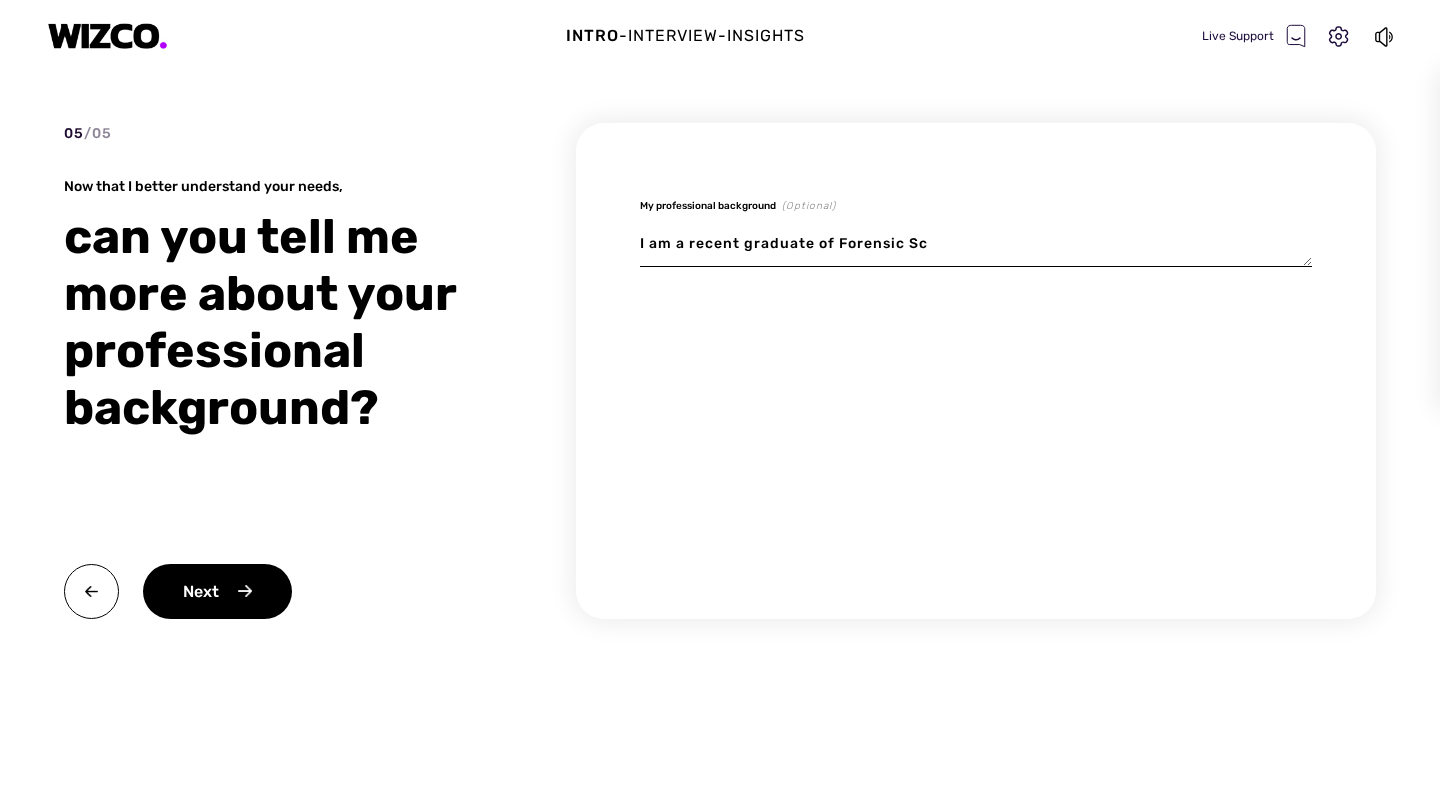 type on "x" 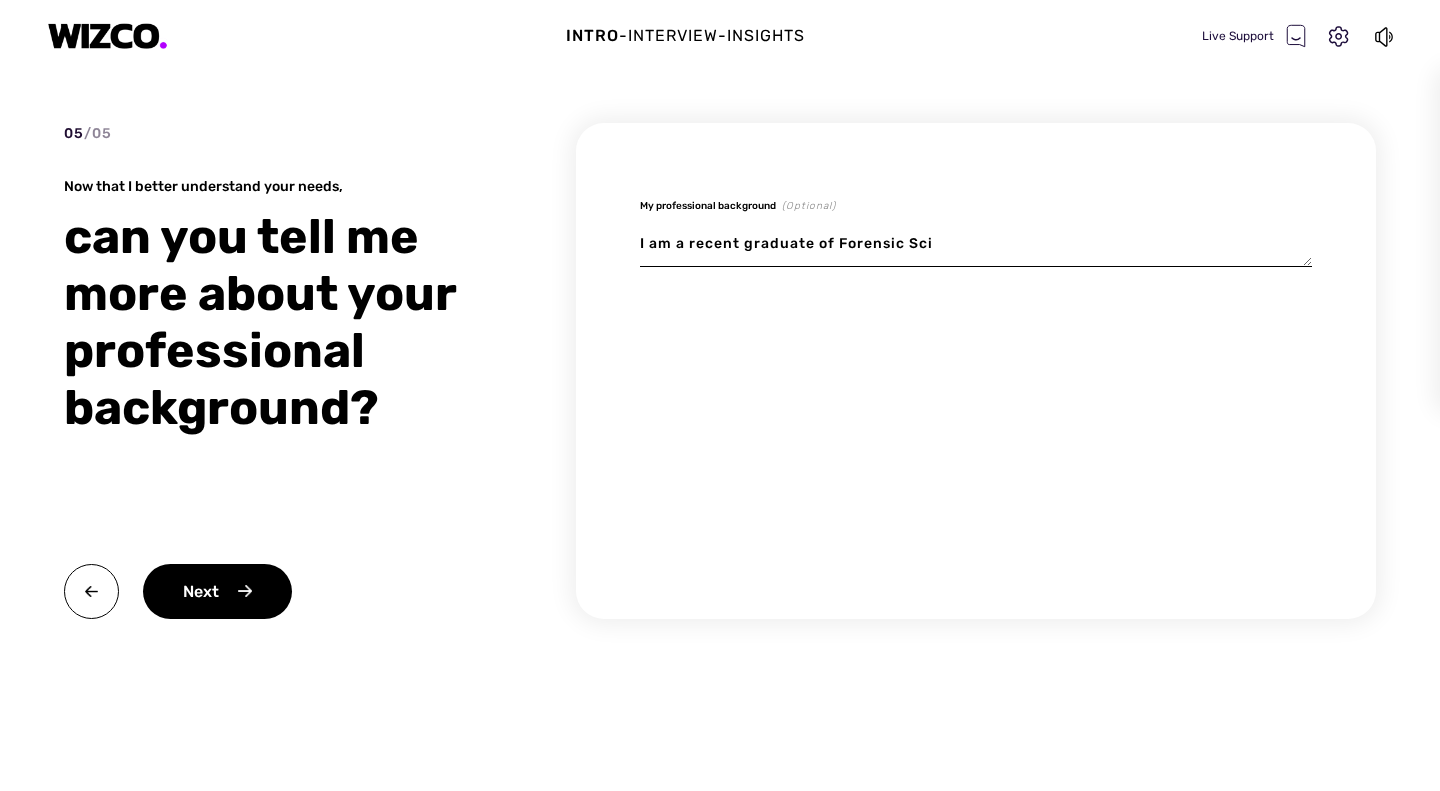 type on "I am a recent graduate of Forensic Scie" 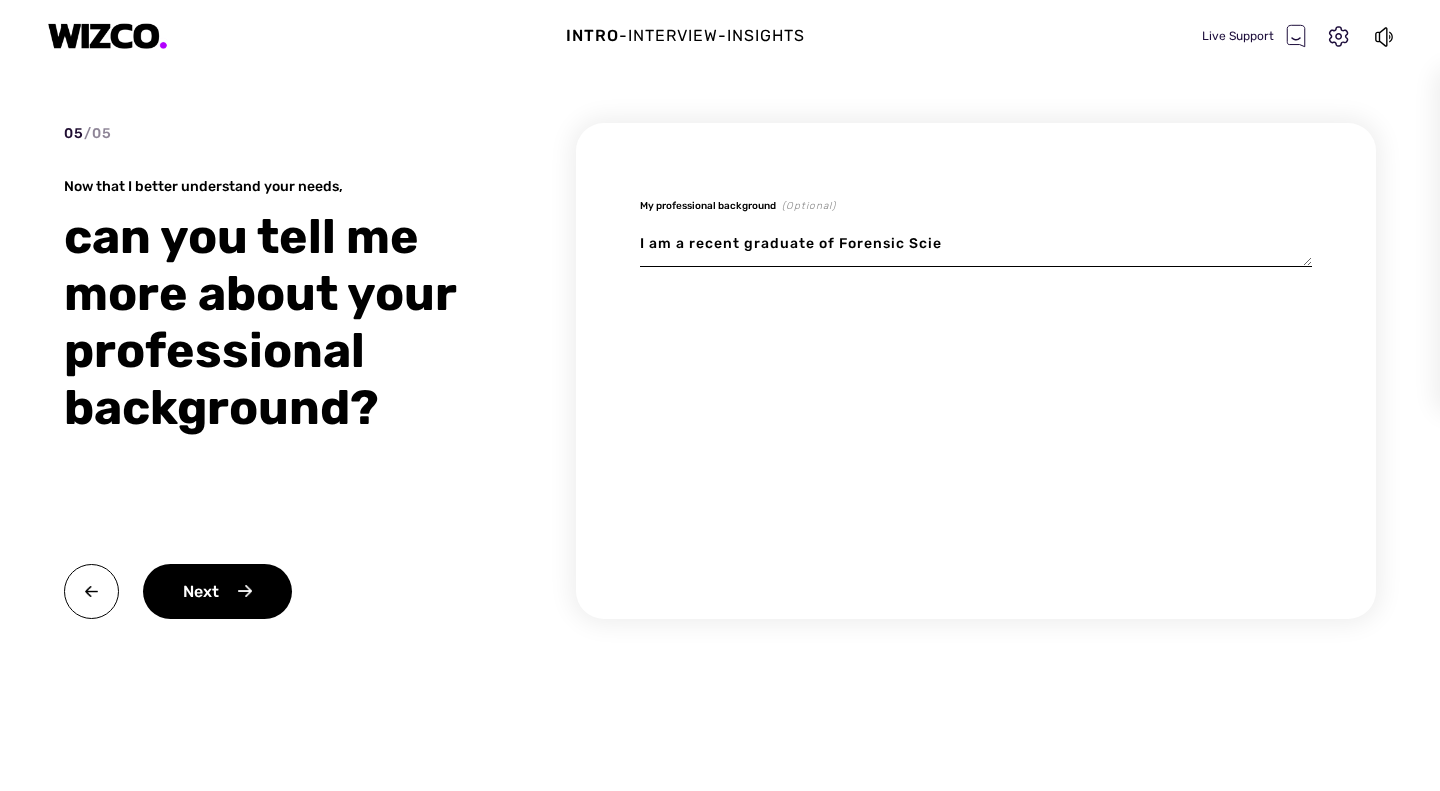 type on "x" 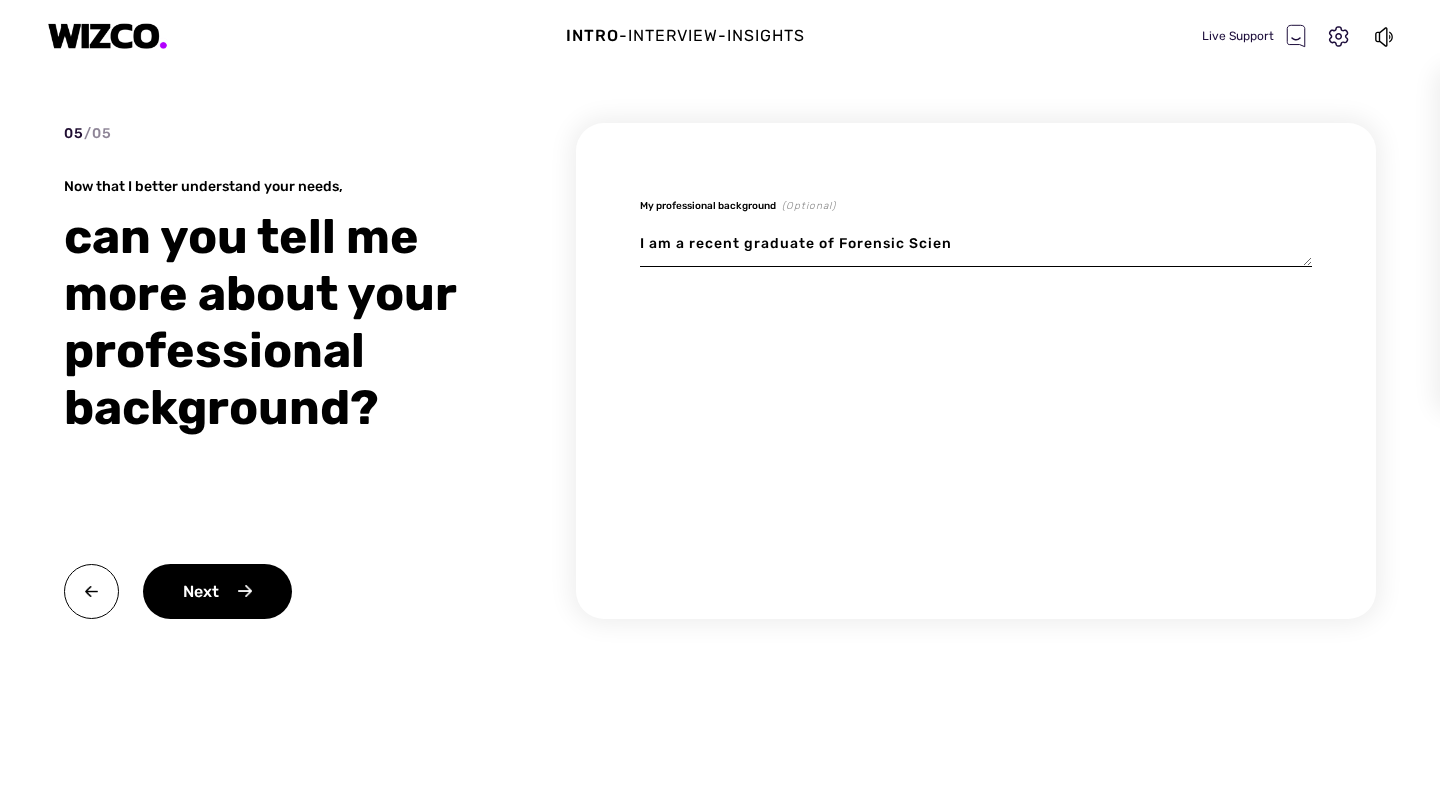type on "I am a recent graduate of Forensic Scienc" 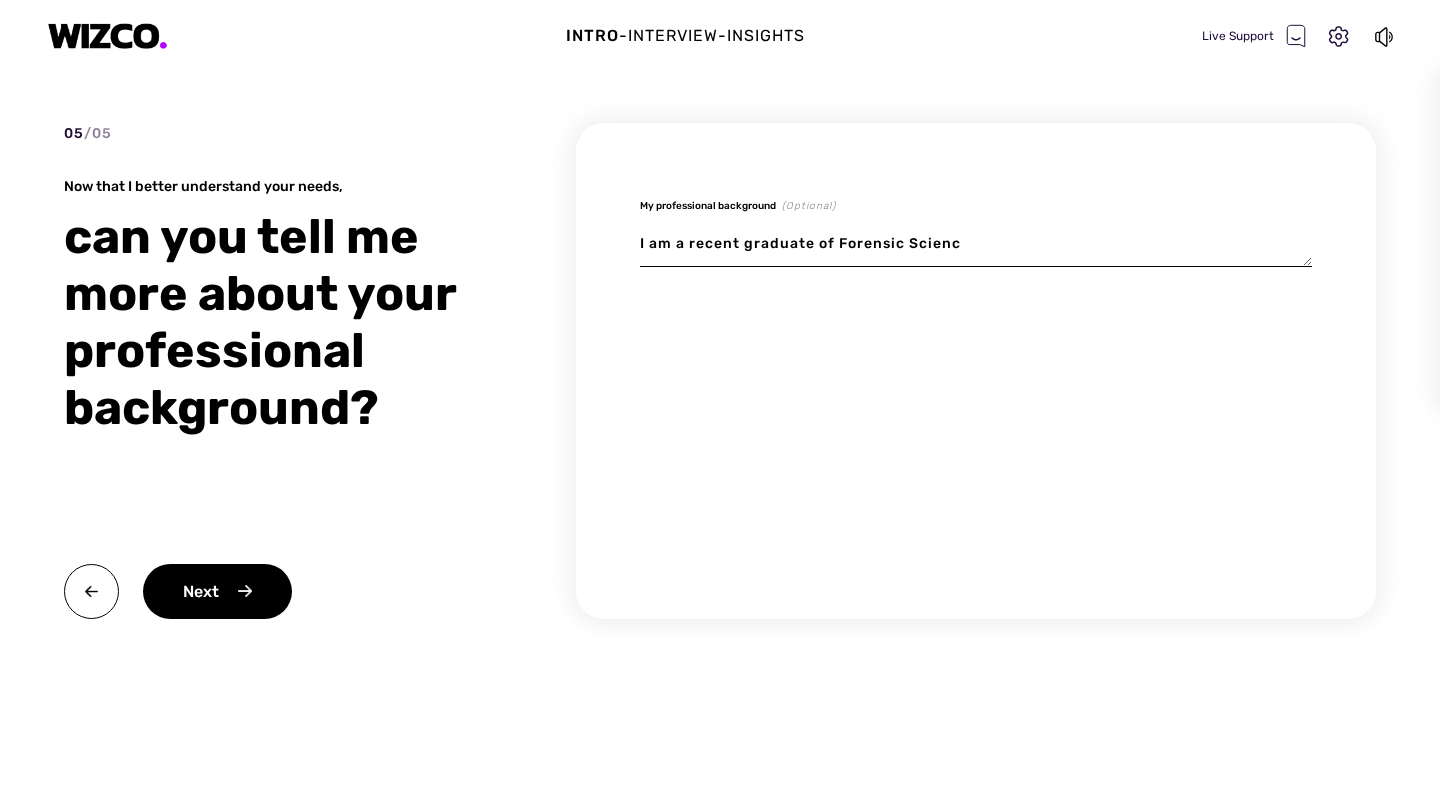 type on "x" 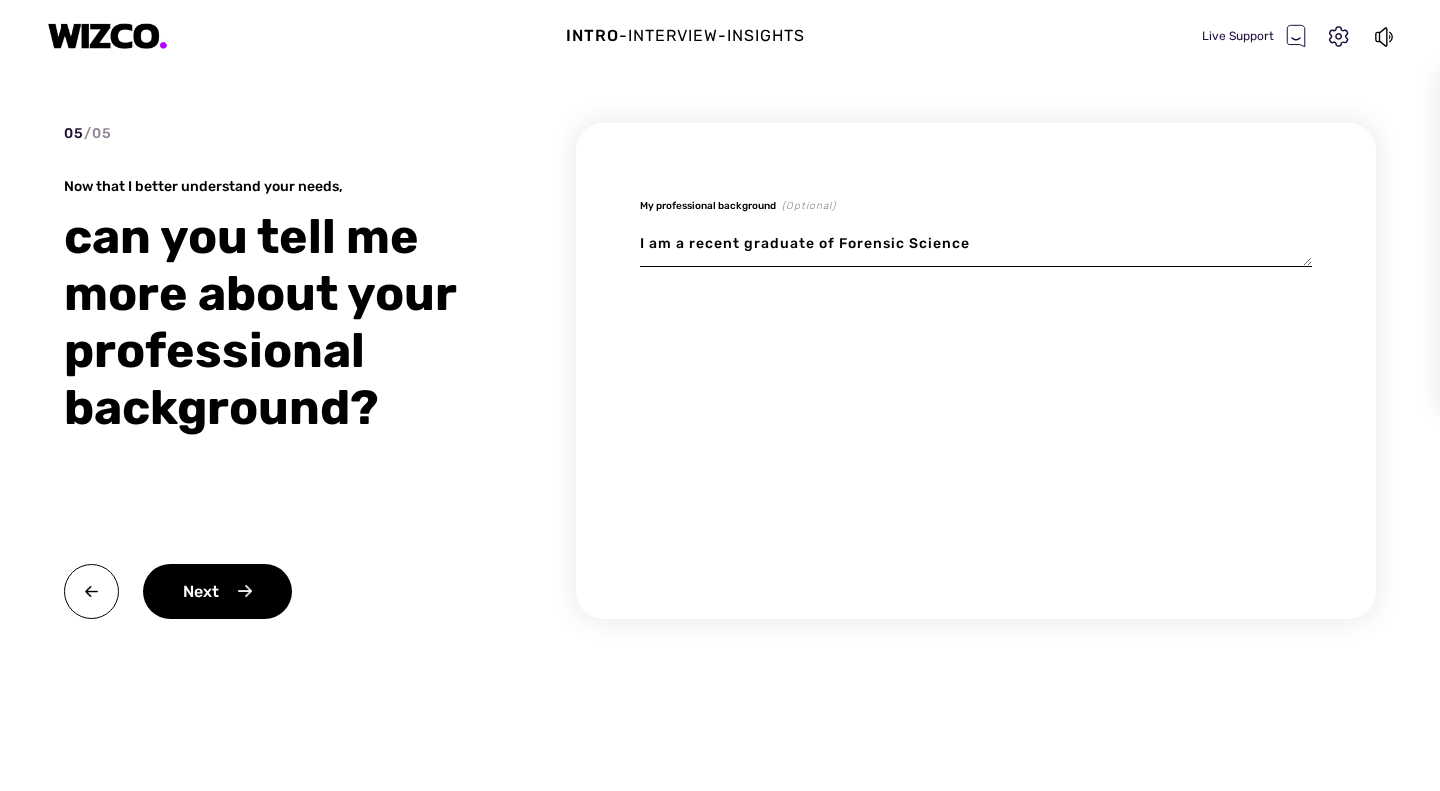 type on "I am a recent graduate of Forensic Science" 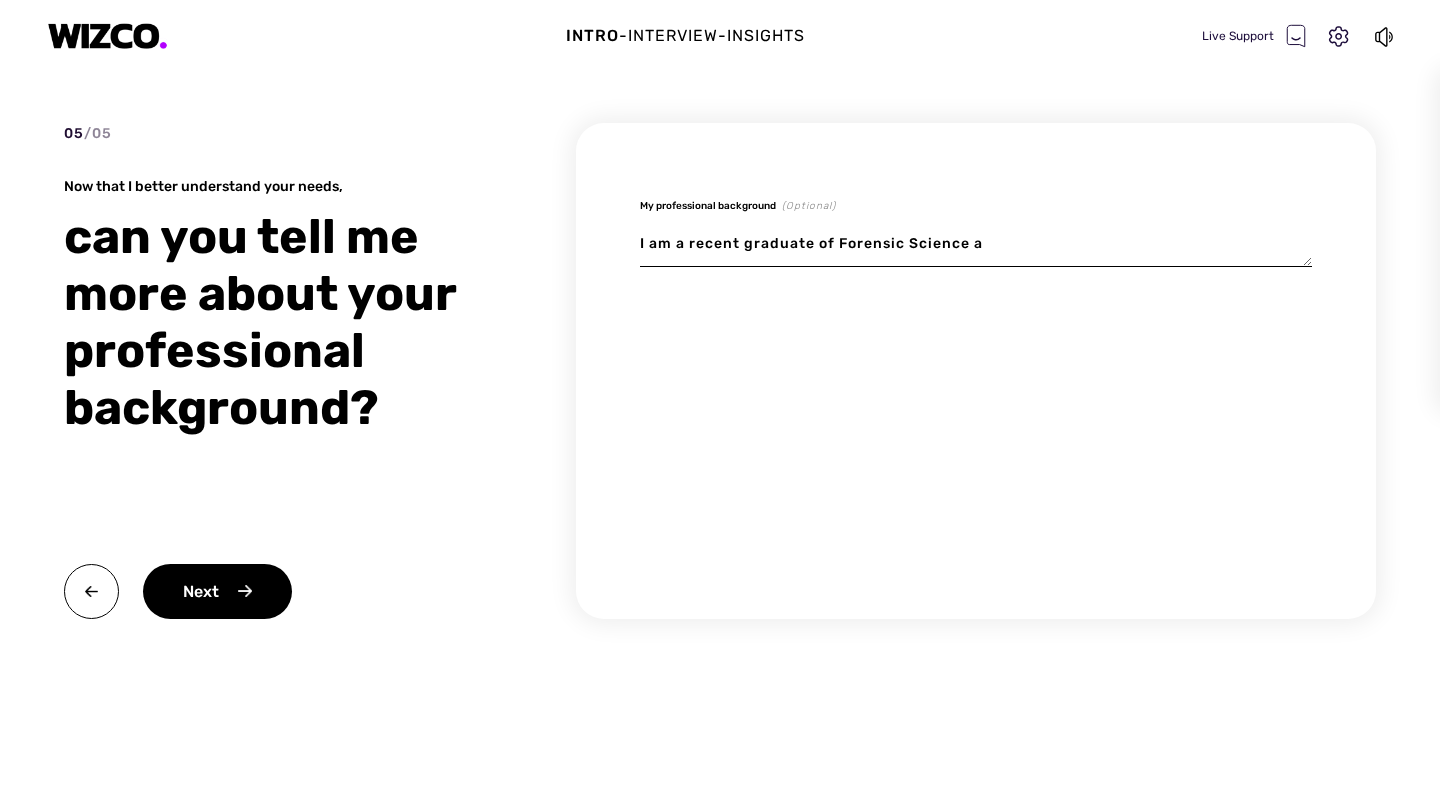 type on "x" 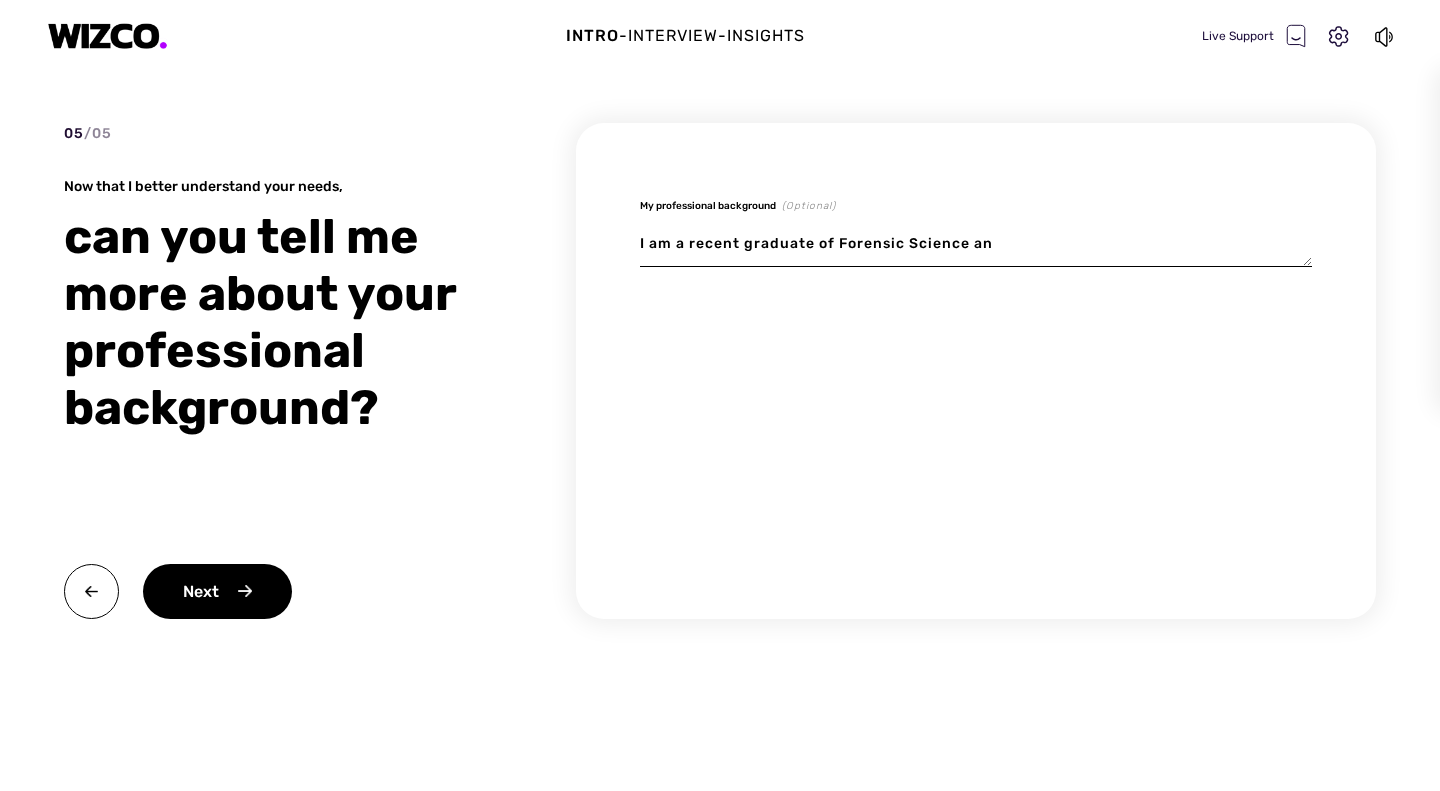 type on "I am a recent graduate of Forensic Science and" 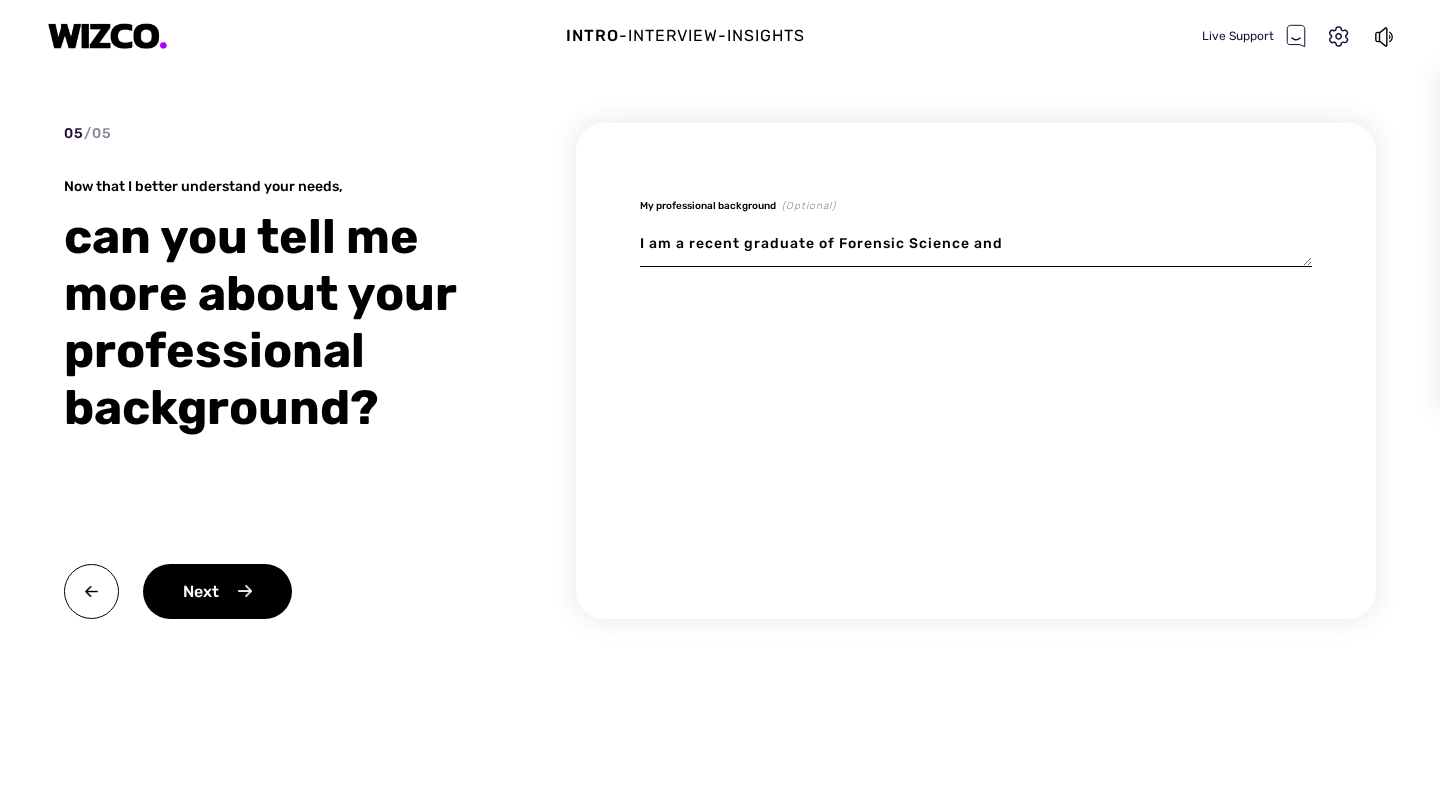type on "x" 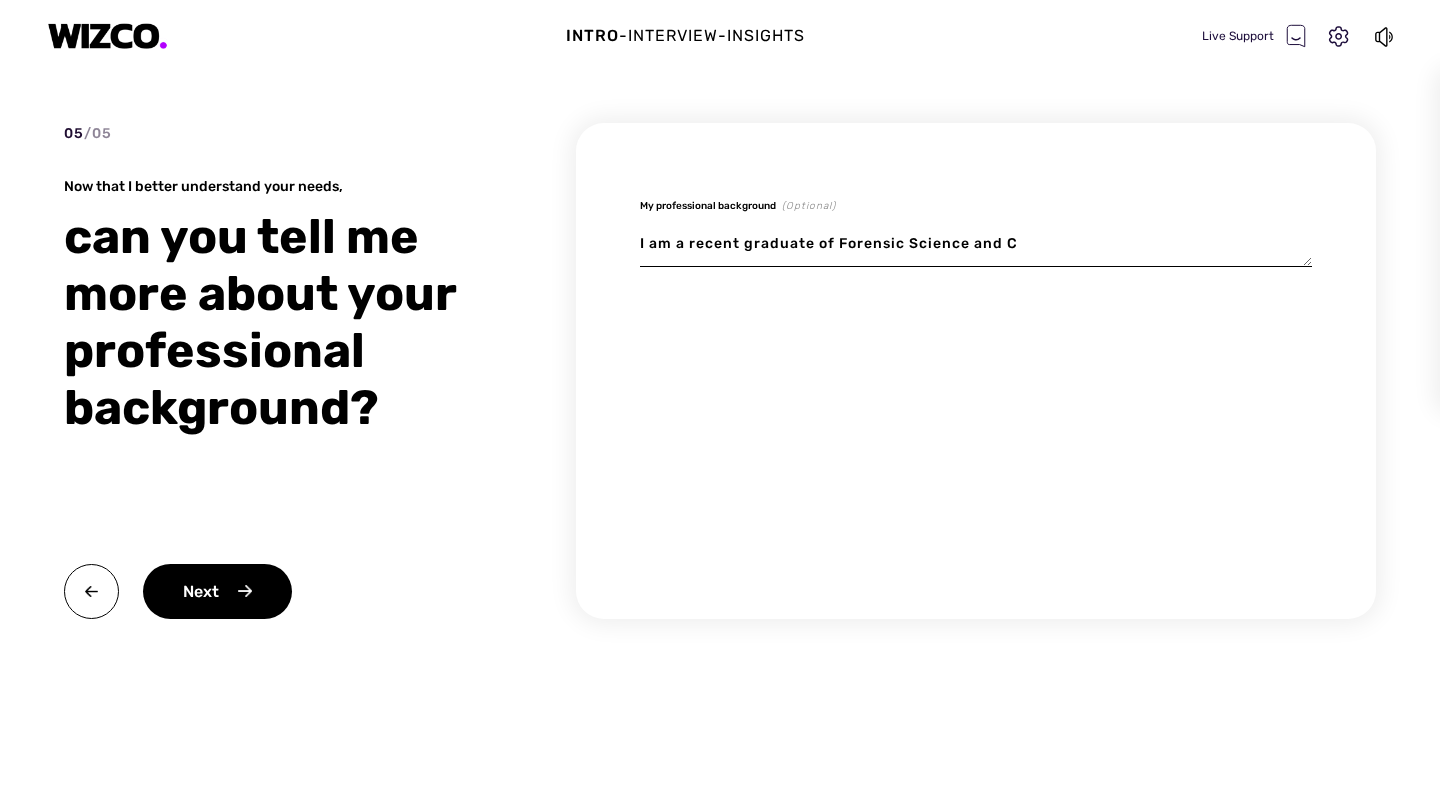 type on "x" 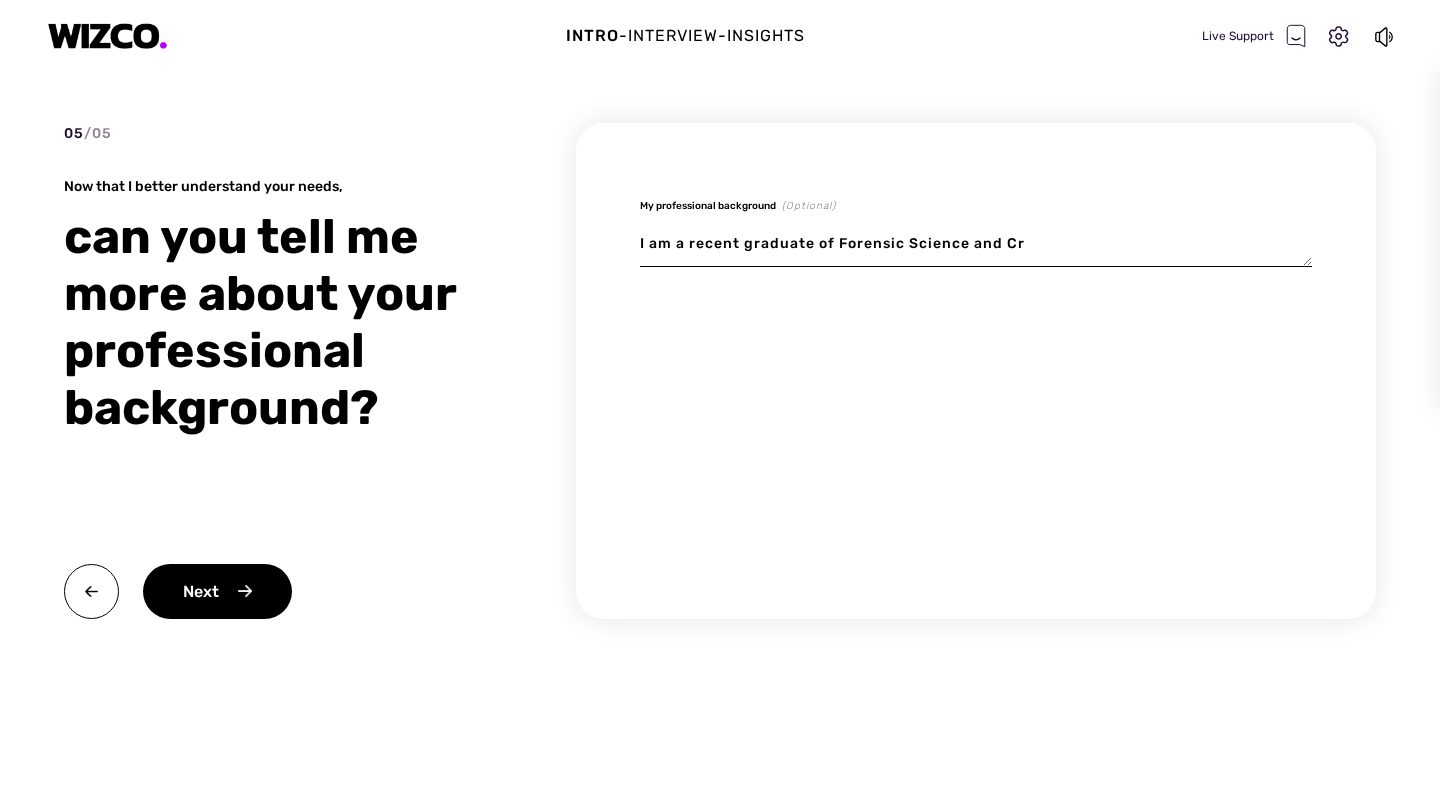 type on "x" 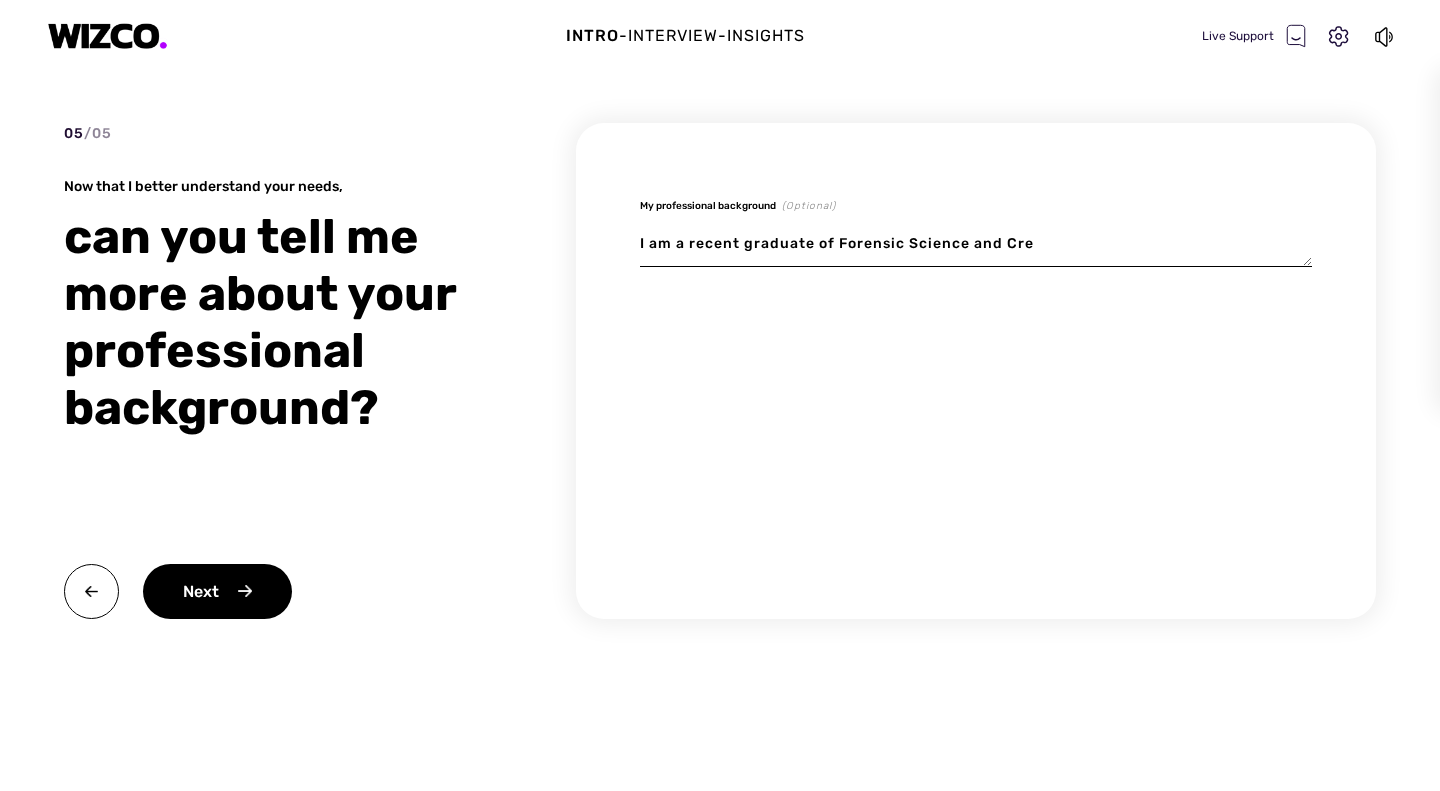type on "x" 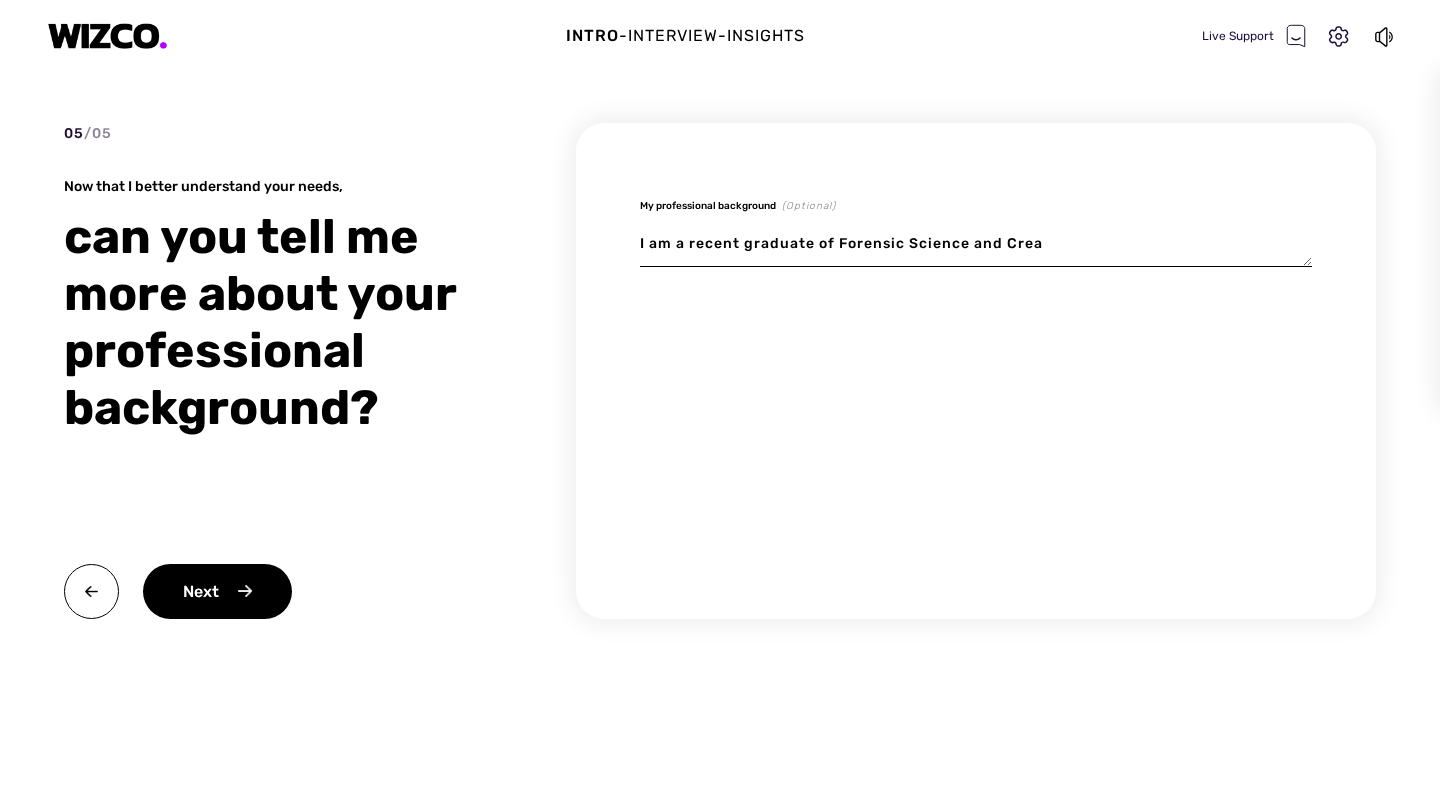 type on "x" 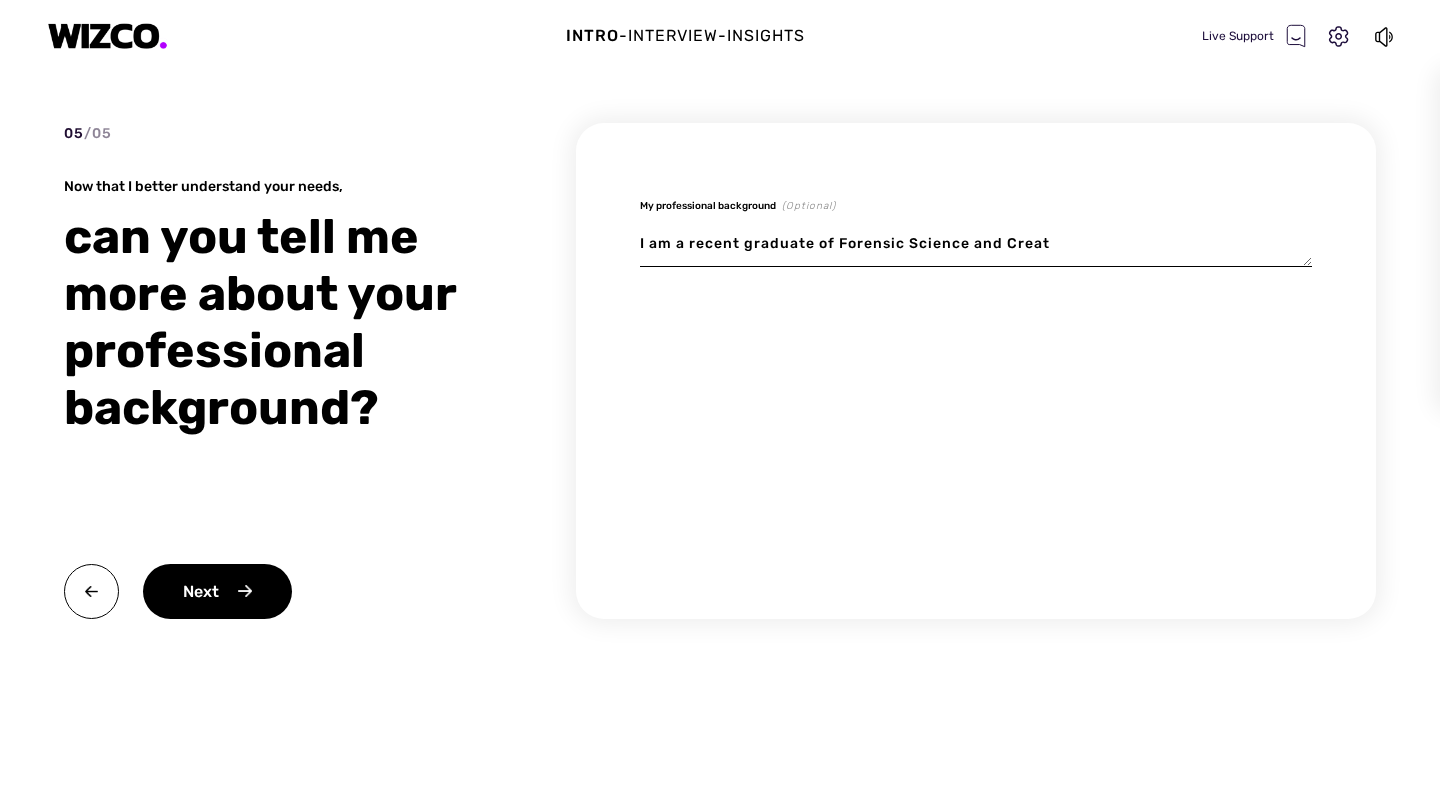 type on "x" 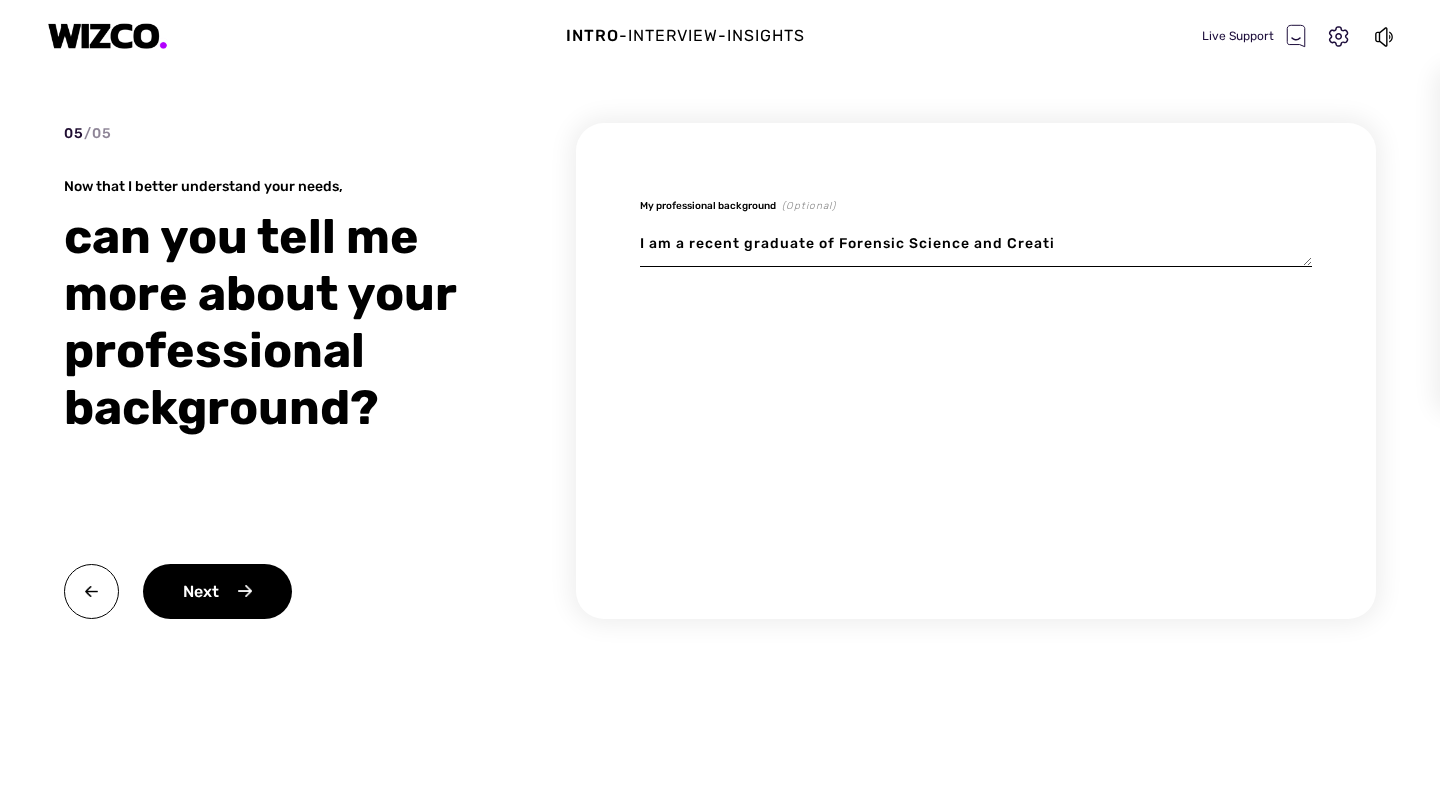 type on "x" 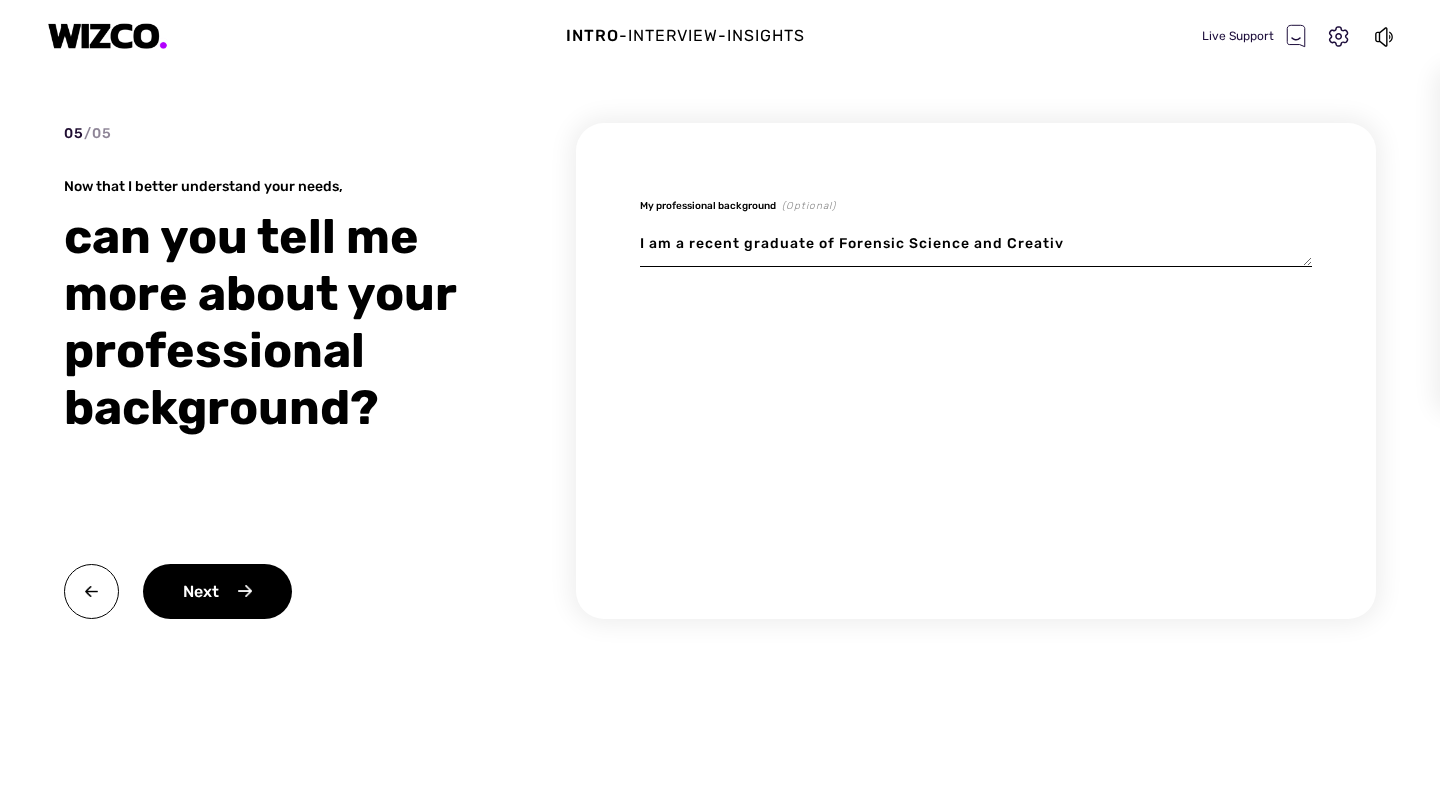 type on "x" 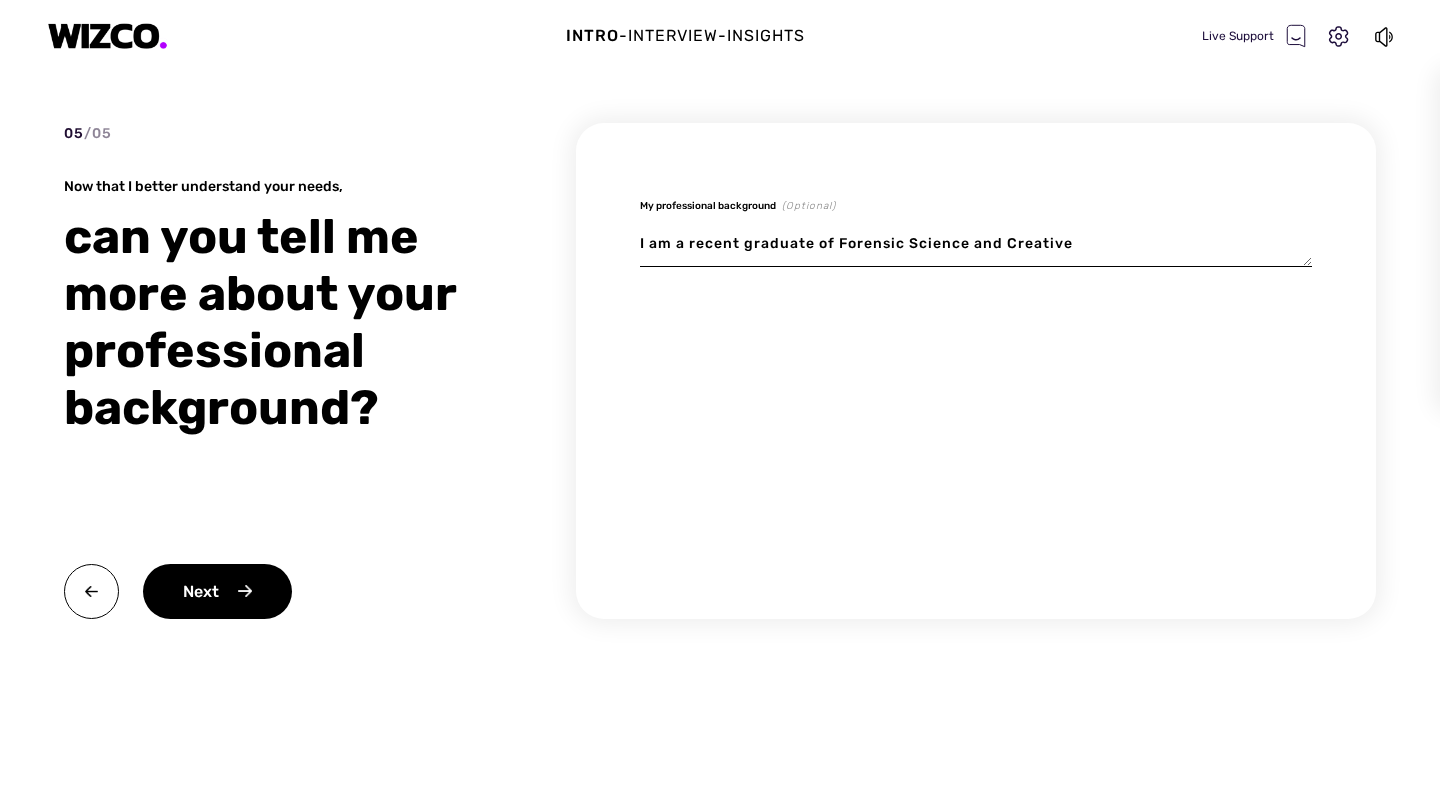 type on "I am a recent graduate of Forensic Science and Creative" 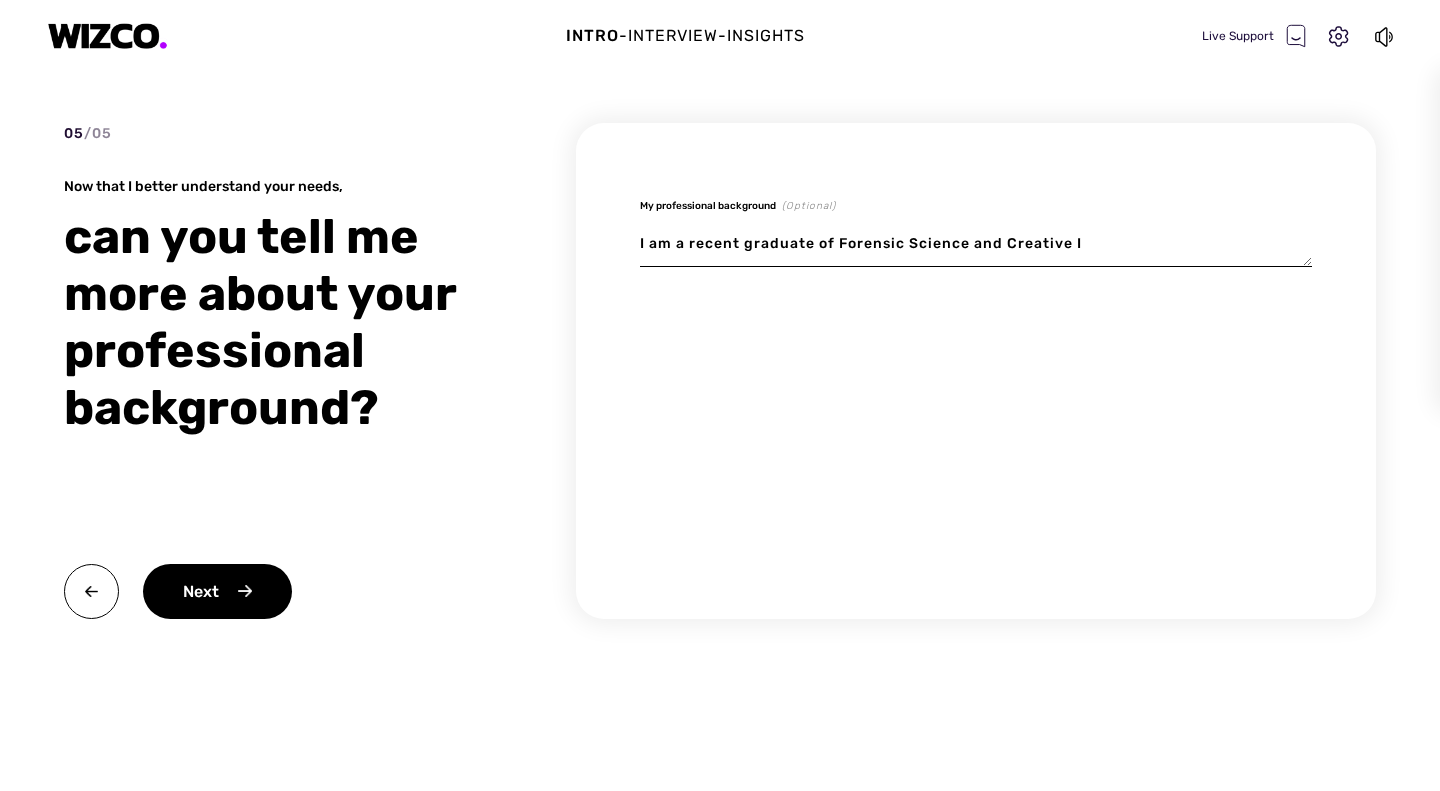 type on "x" 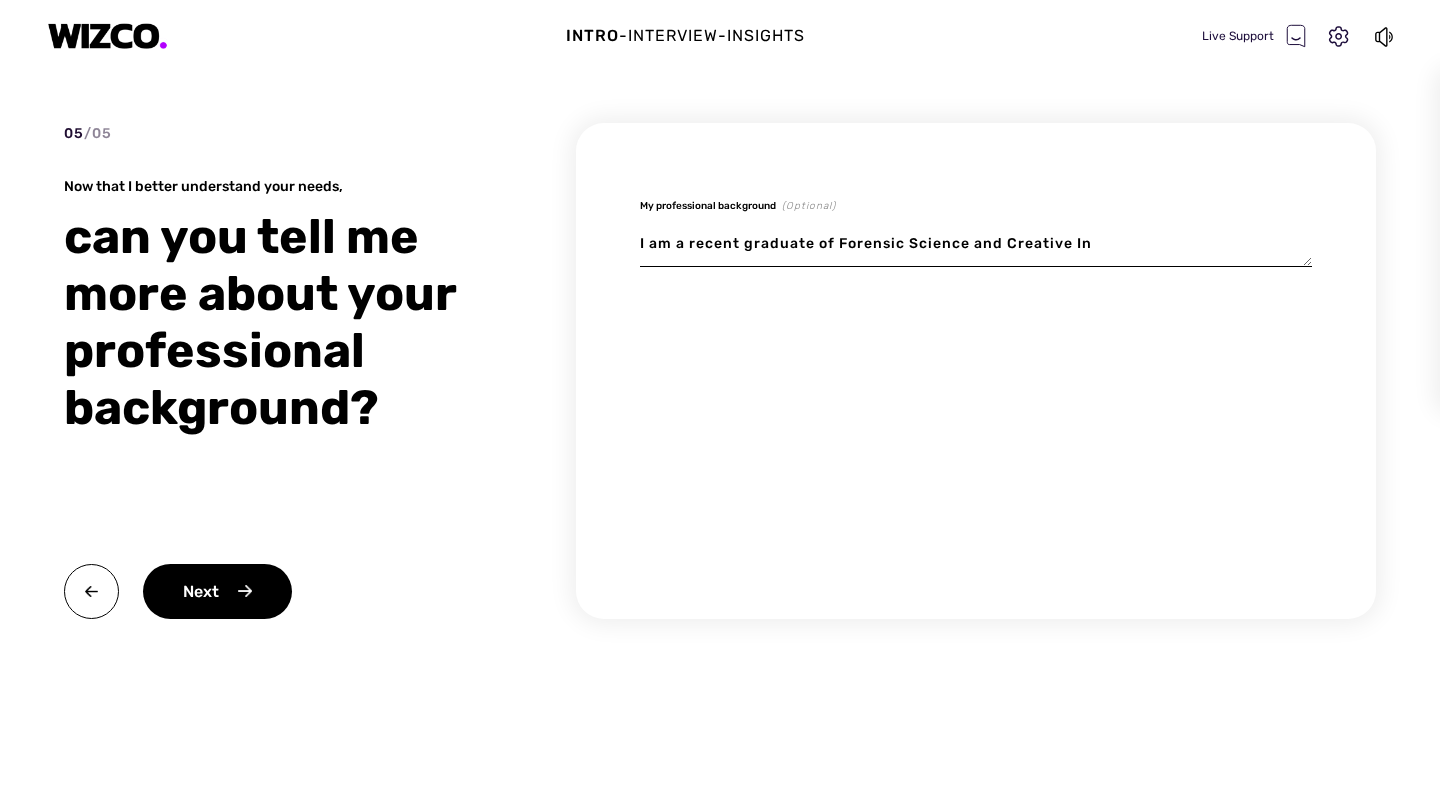 type on "x" 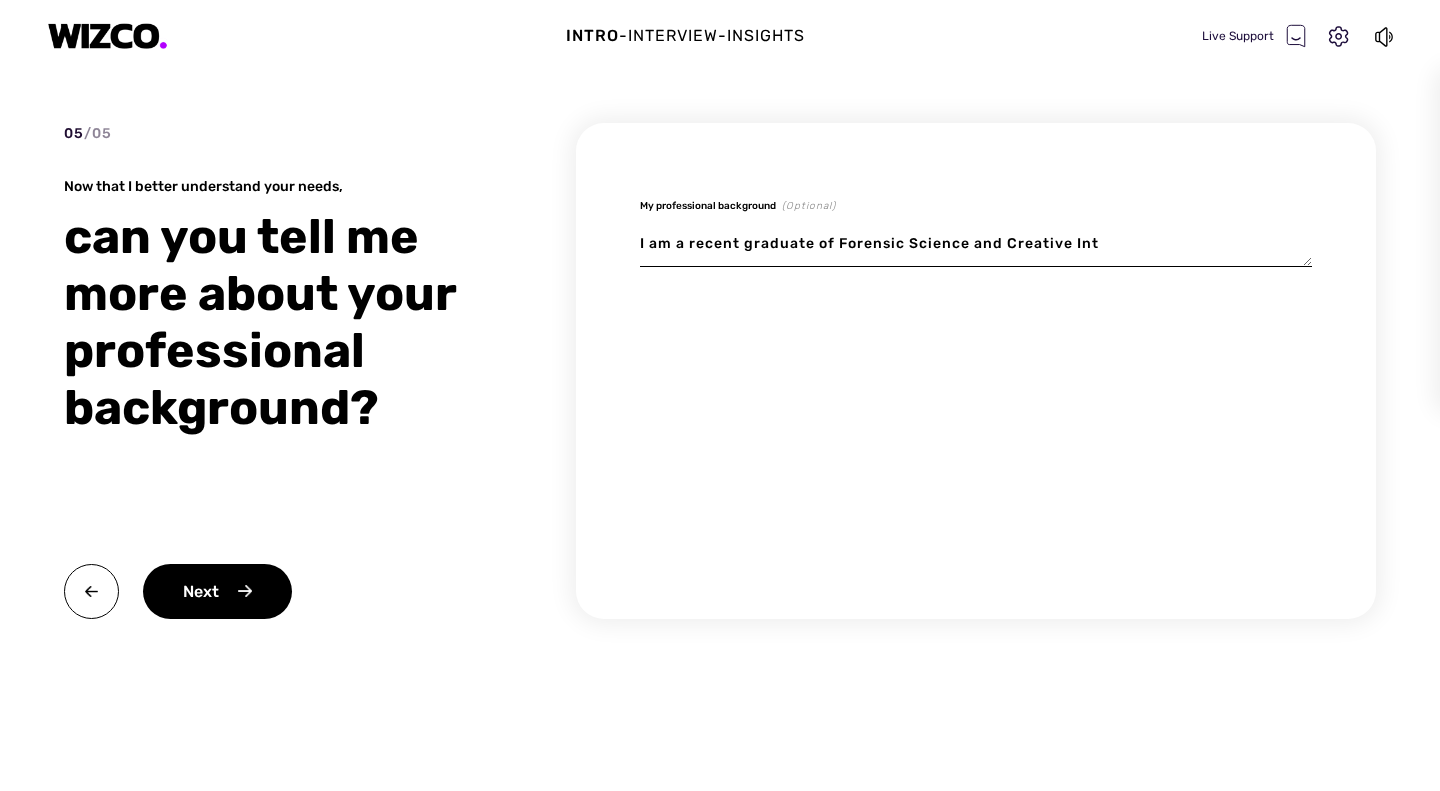 type on "x" 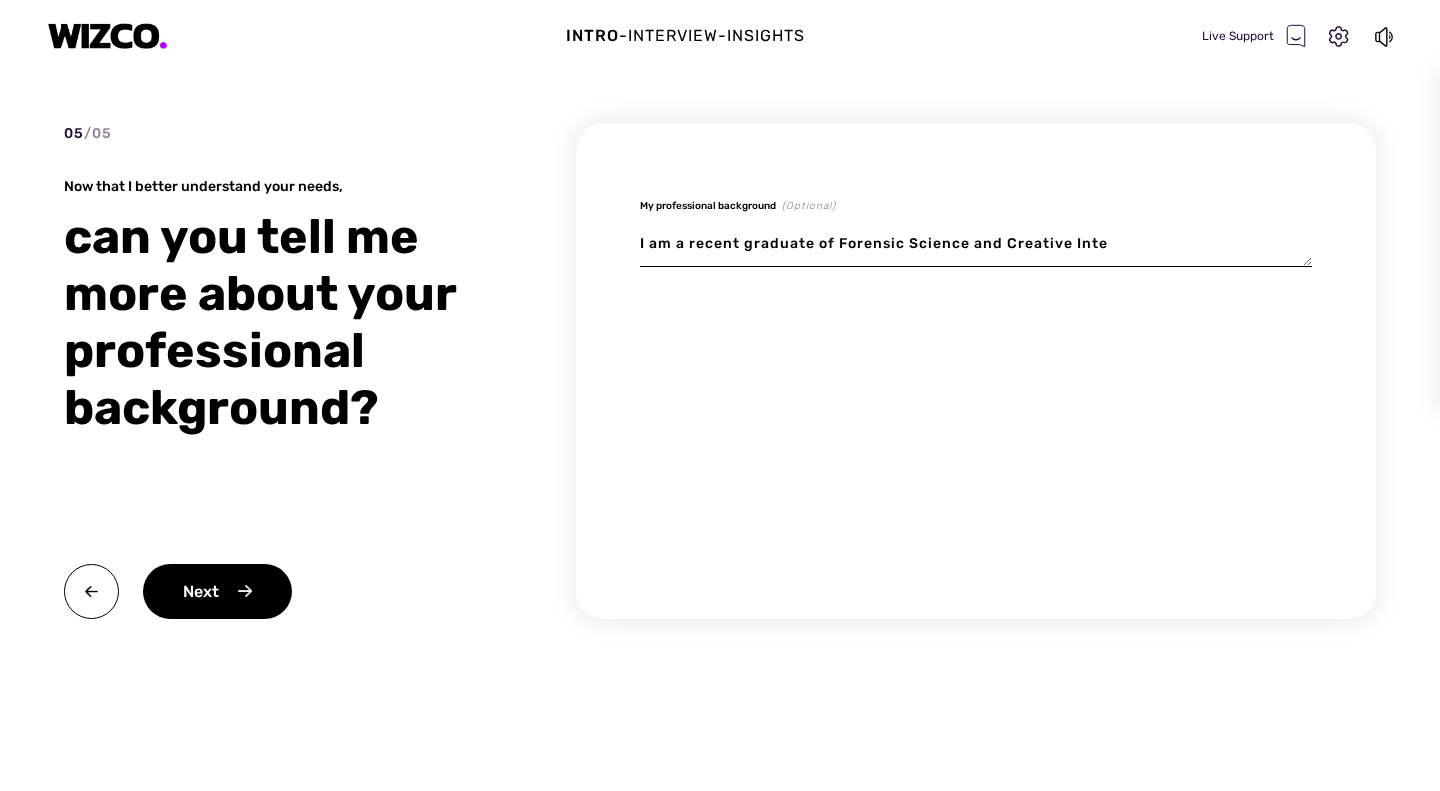 type on "x" 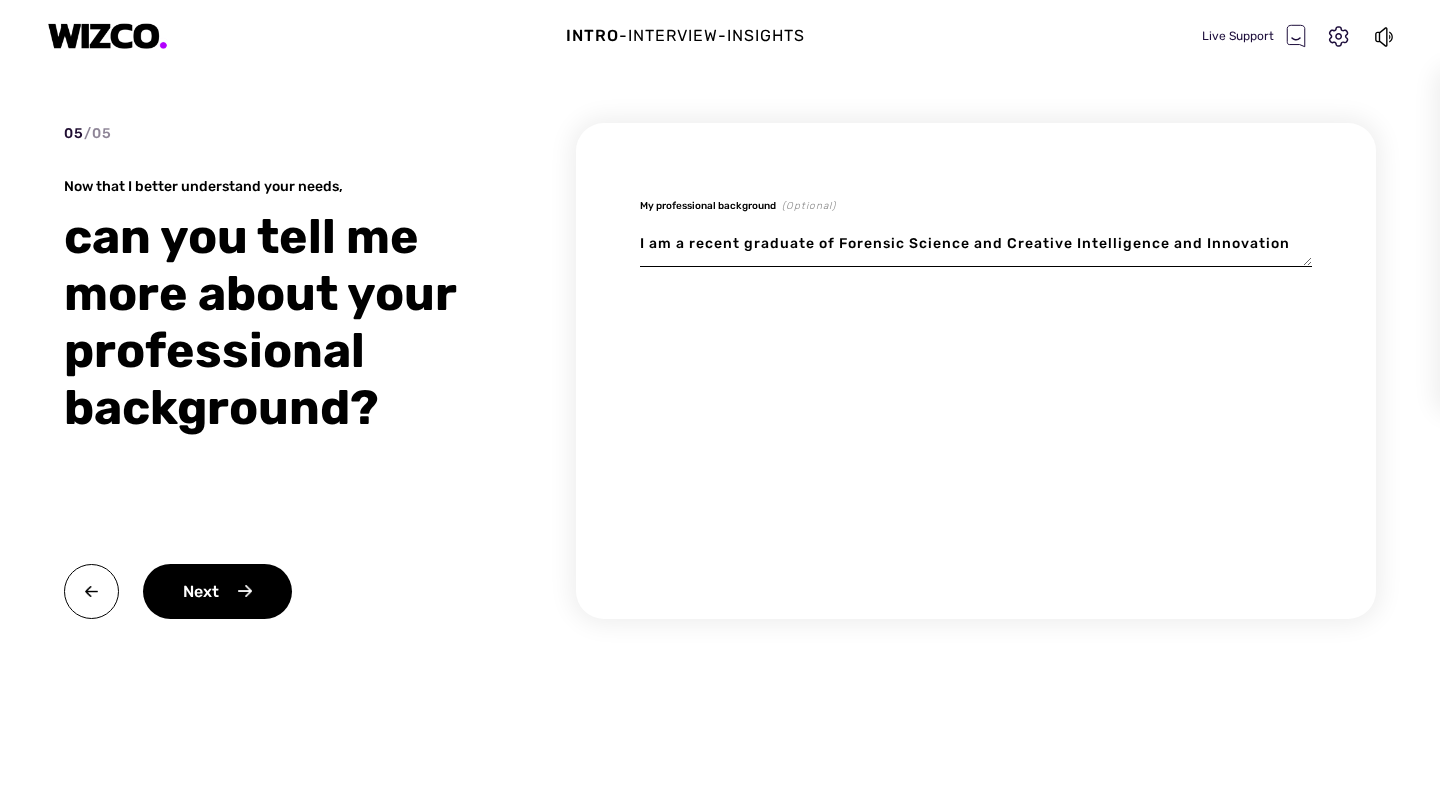 click on "I am a recent graduate of Forensic Science and Creative Intelligence and Innovation" at bounding box center (976, 244) 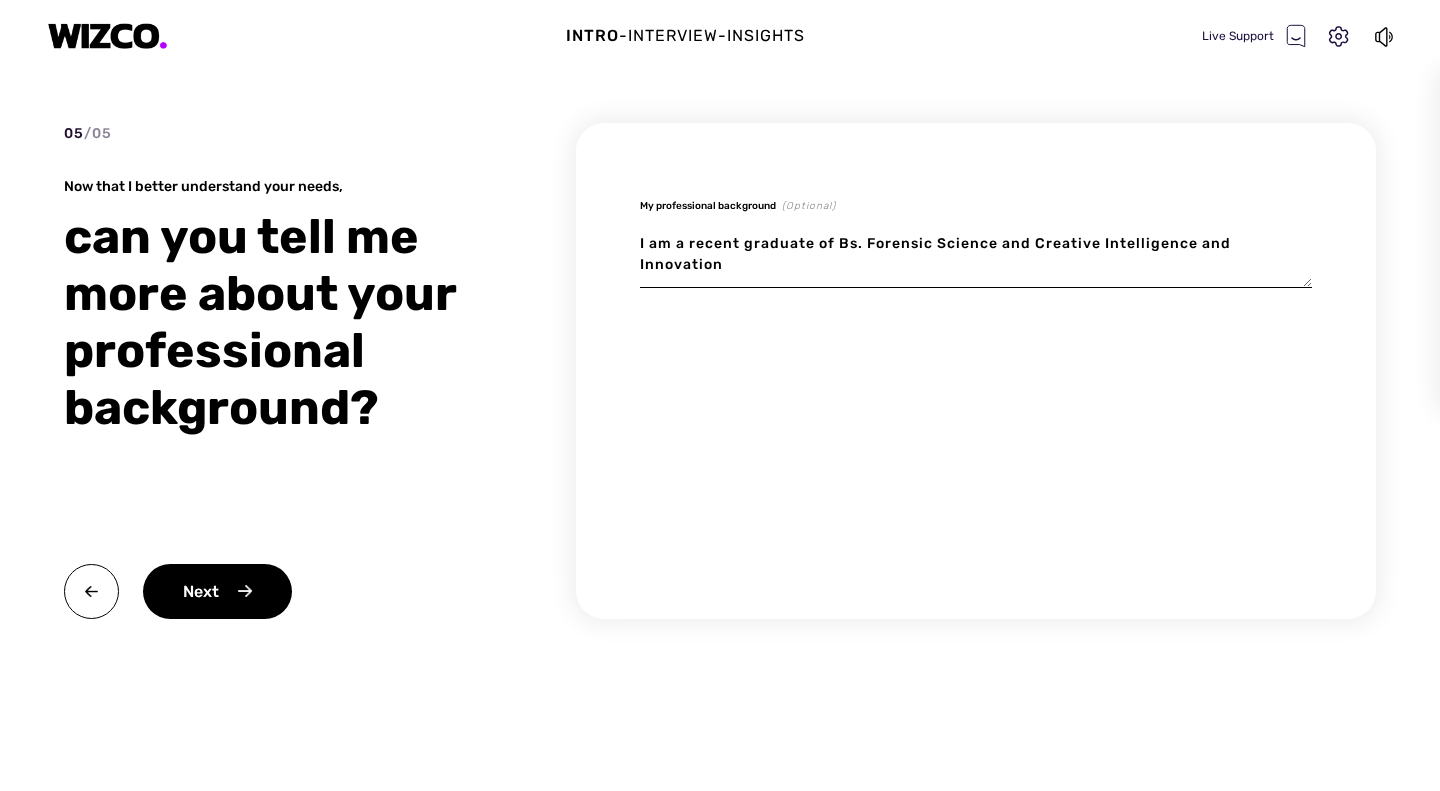 click on "I am a recent graduate of Bs. Forensic Science and Creative Intelligence and Innovation" at bounding box center [976, 254] 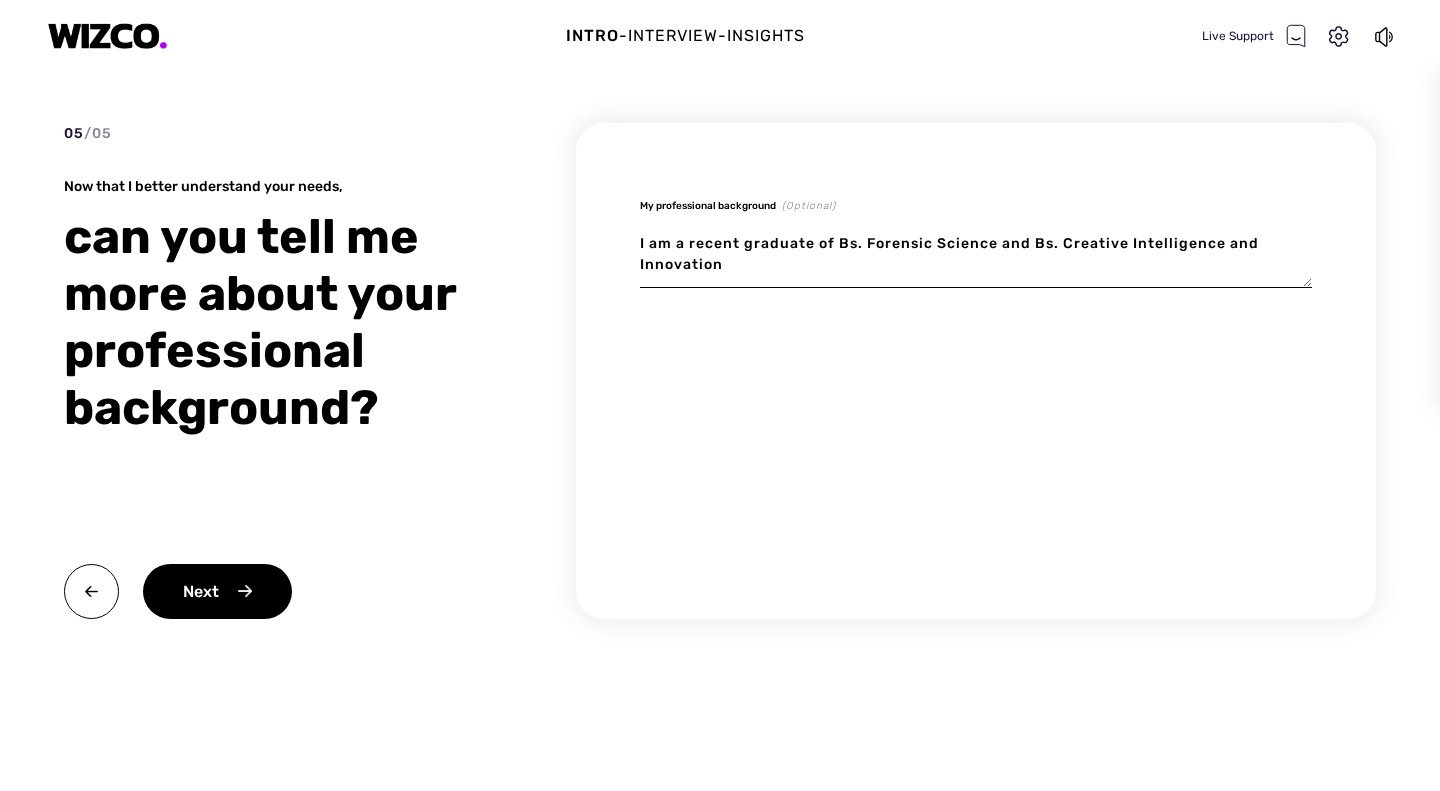 click on "I am a recent graduate of Bs. Forensic Science and Bs. Creative Intelligence and Innovation" at bounding box center (976, 254) 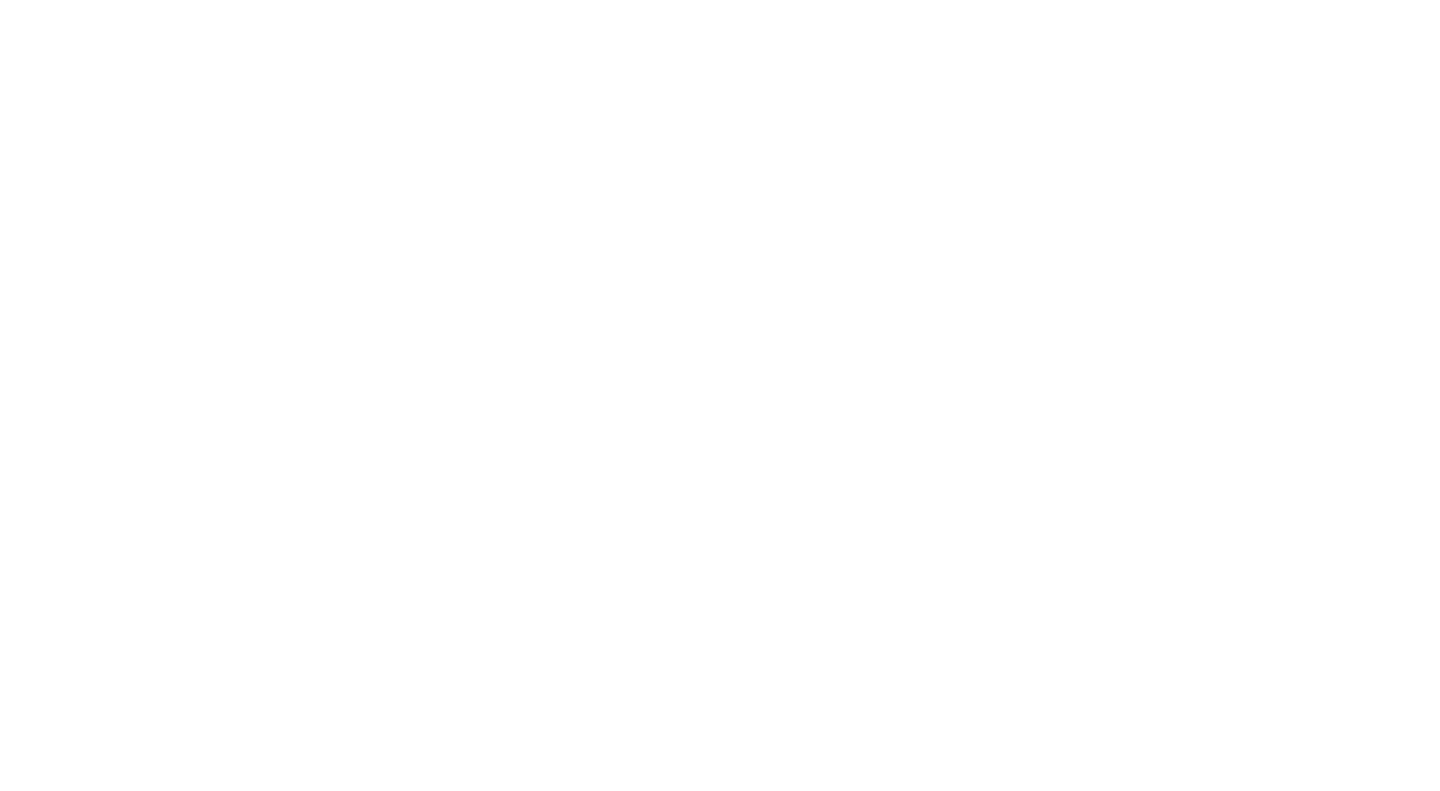 click on "x" at bounding box center (720, 0) 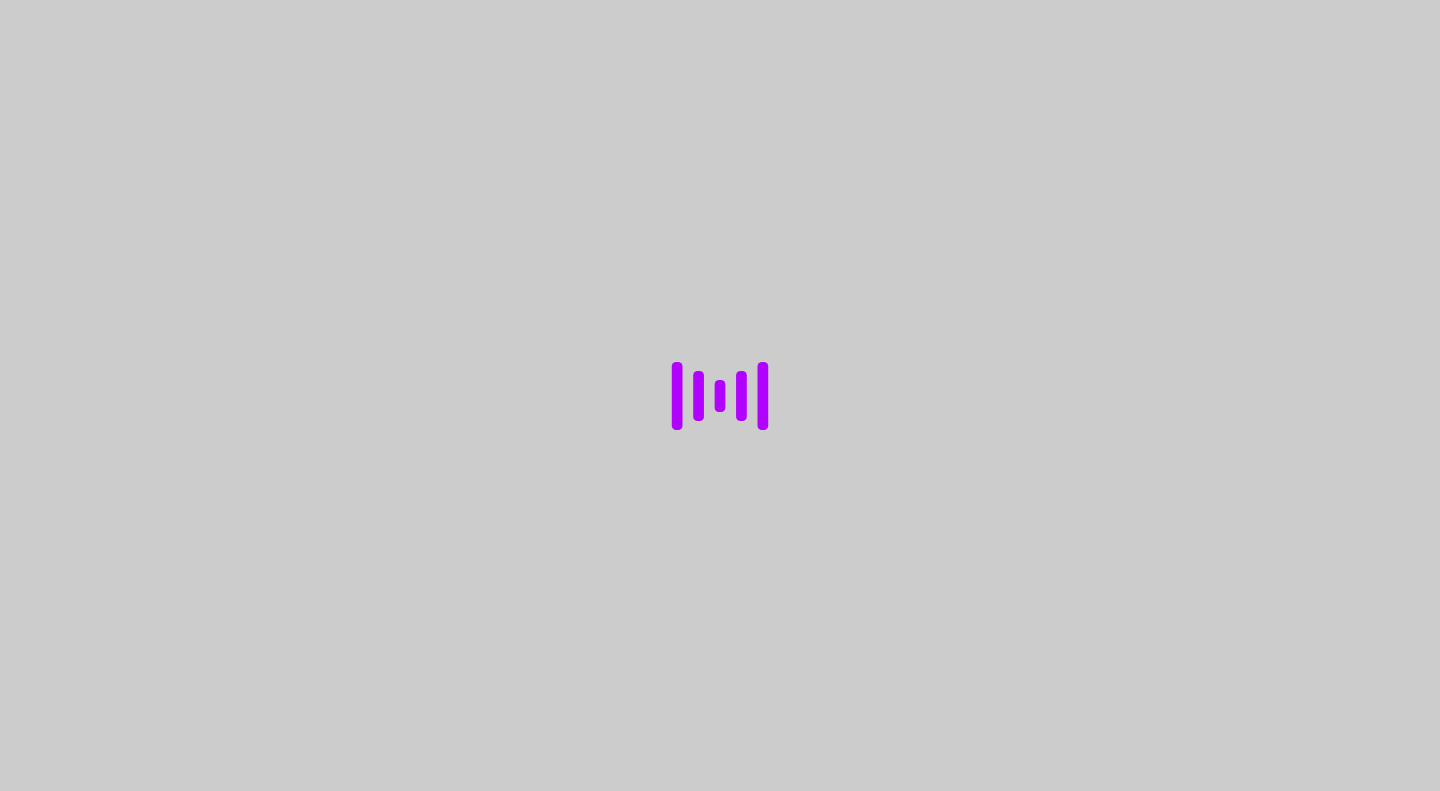 scroll, scrollTop: 0, scrollLeft: 0, axis: both 